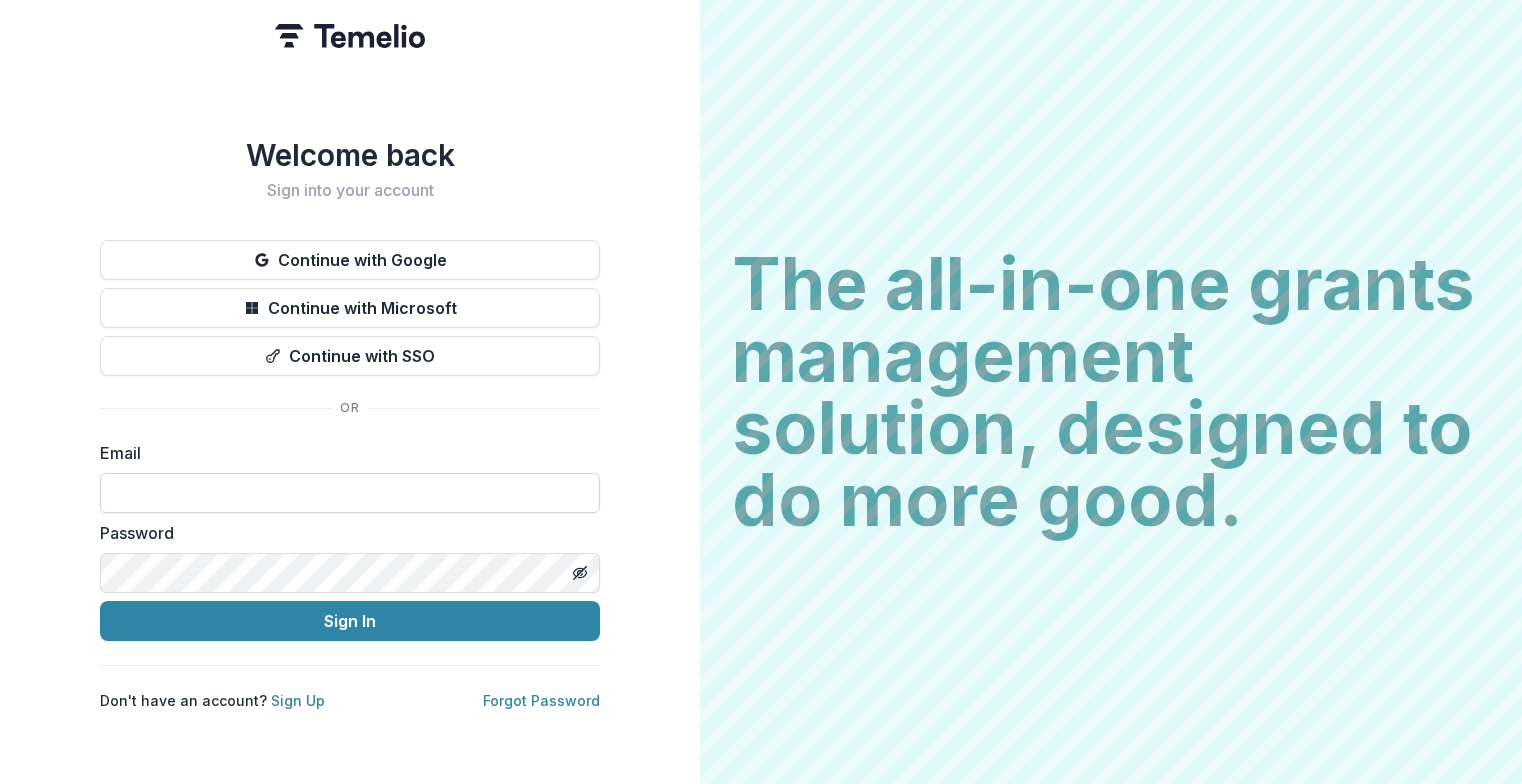 scroll, scrollTop: 0, scrollLeft: 0, axis: both 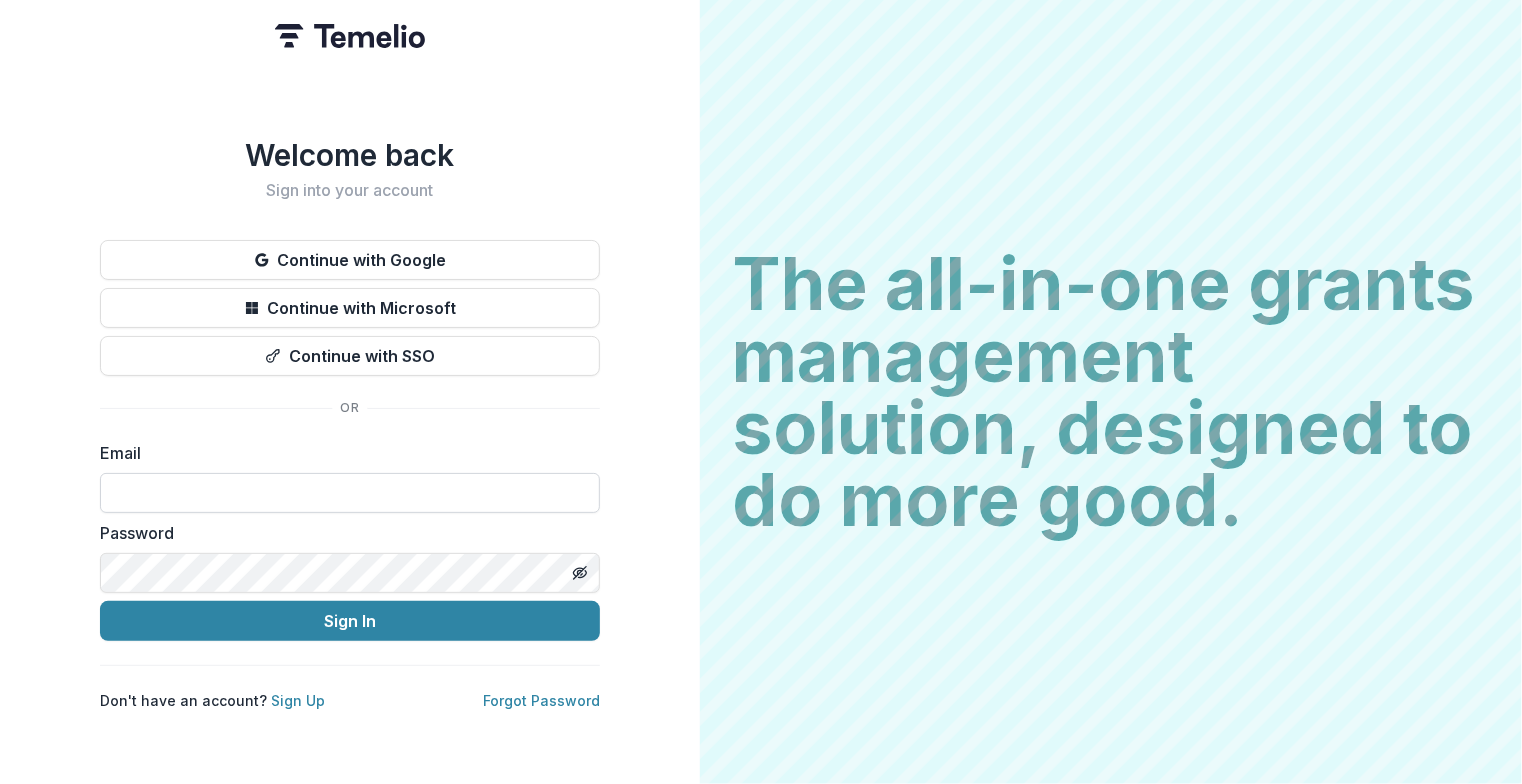 click at bounding box center (350, 493) 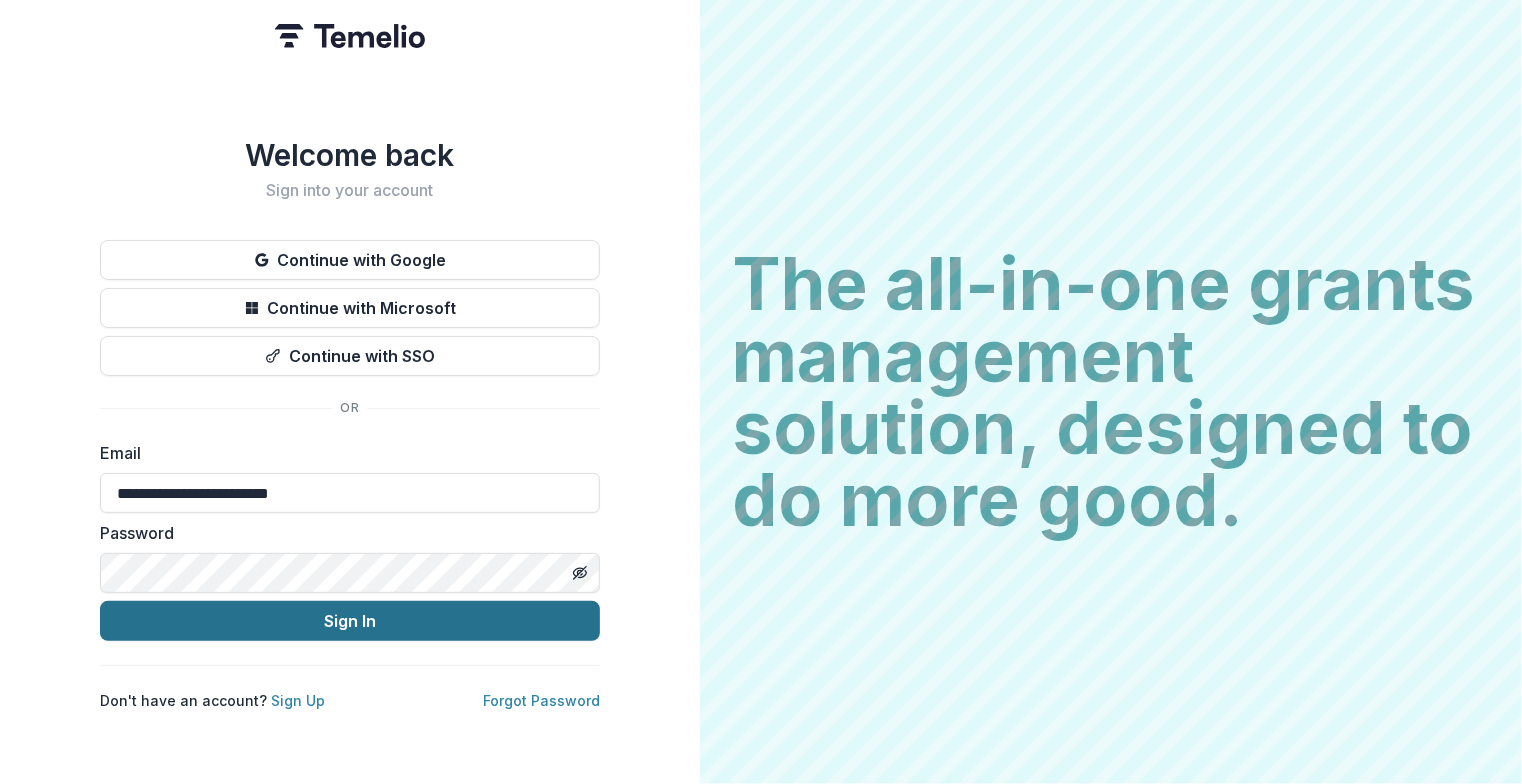click on "Sign In" at bounding box center (350, 621) 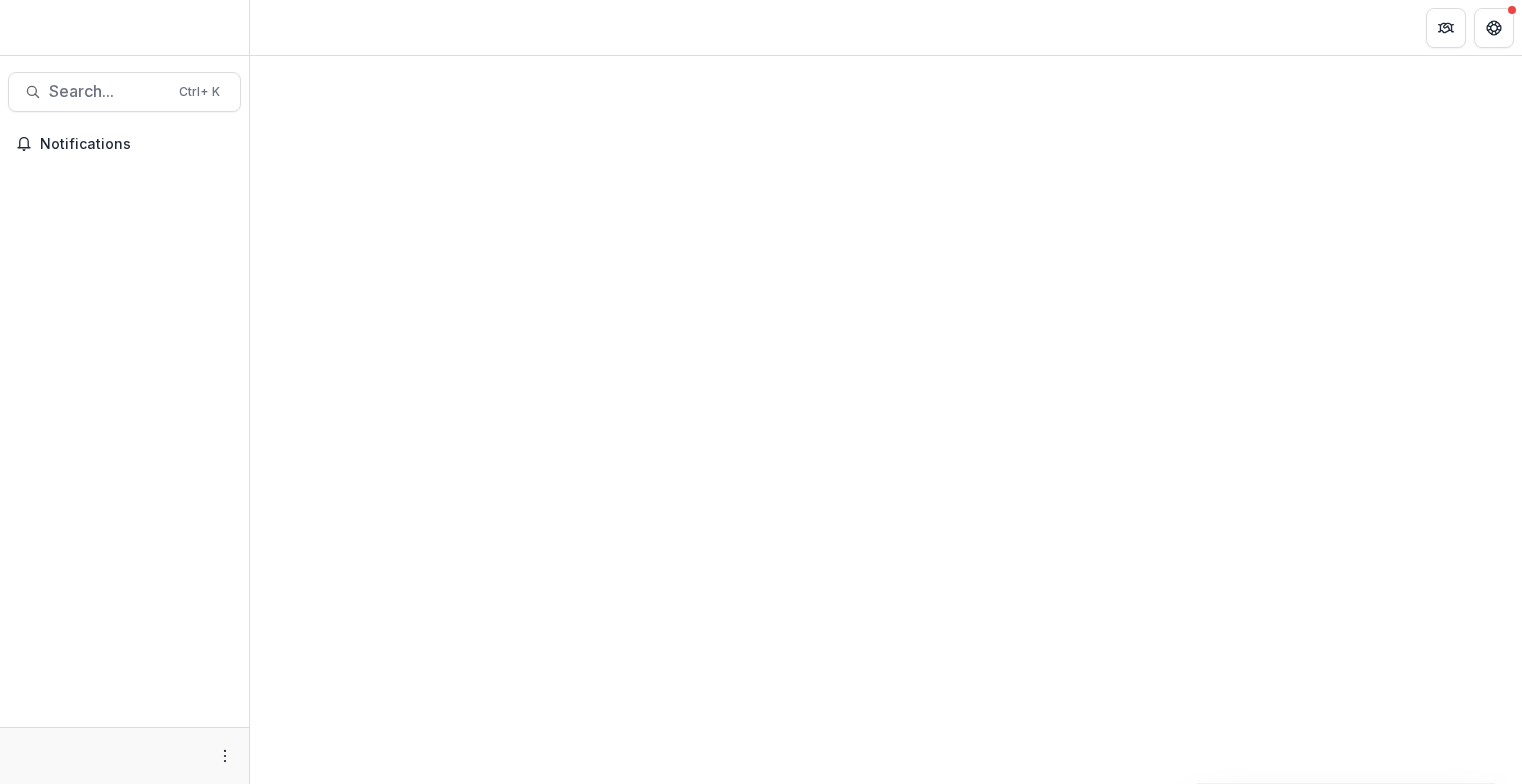 scroll, scrollTop: 0, scrollLeft: 0, axis: both 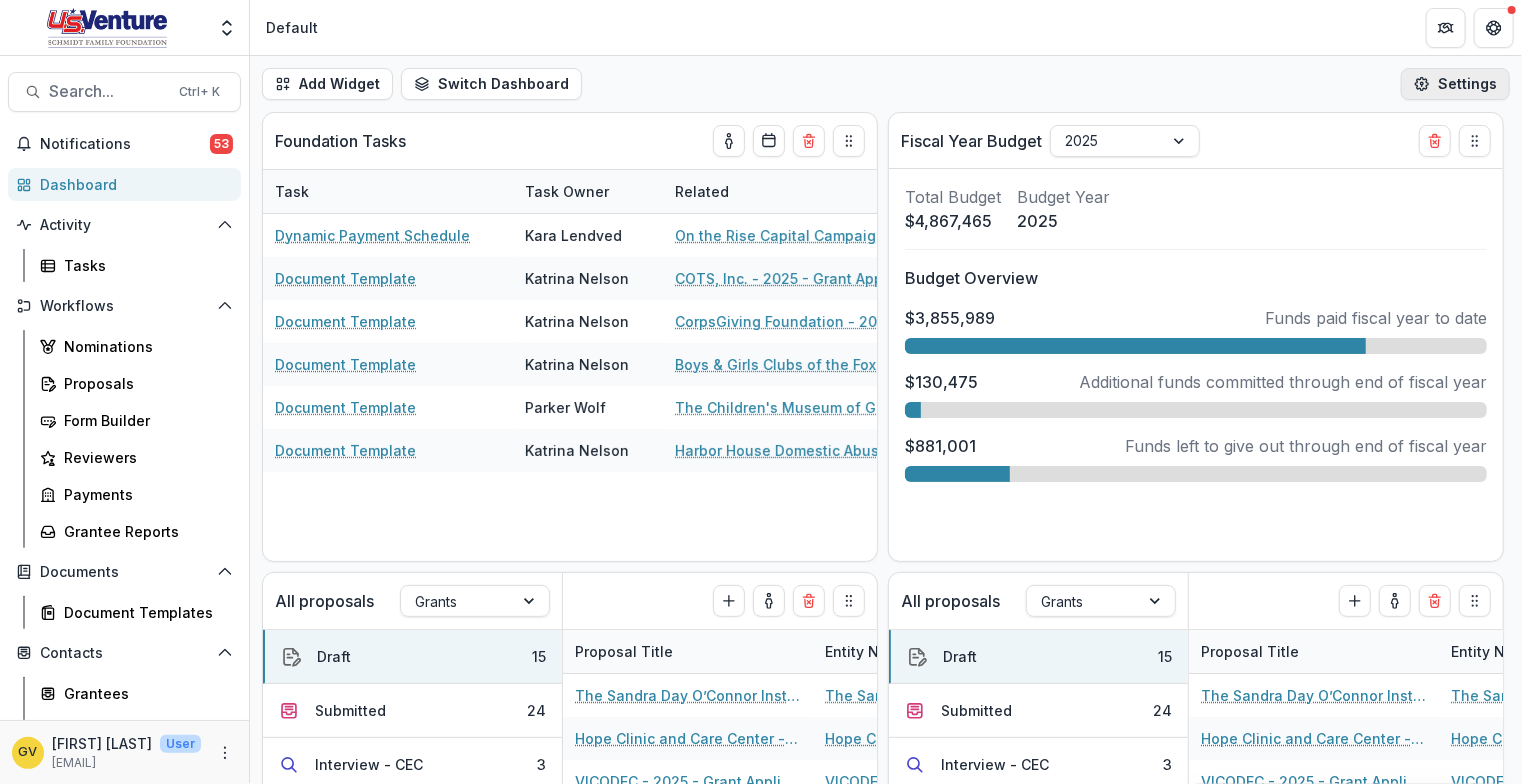 click on "Settings" at bounding box center [1455, 84] 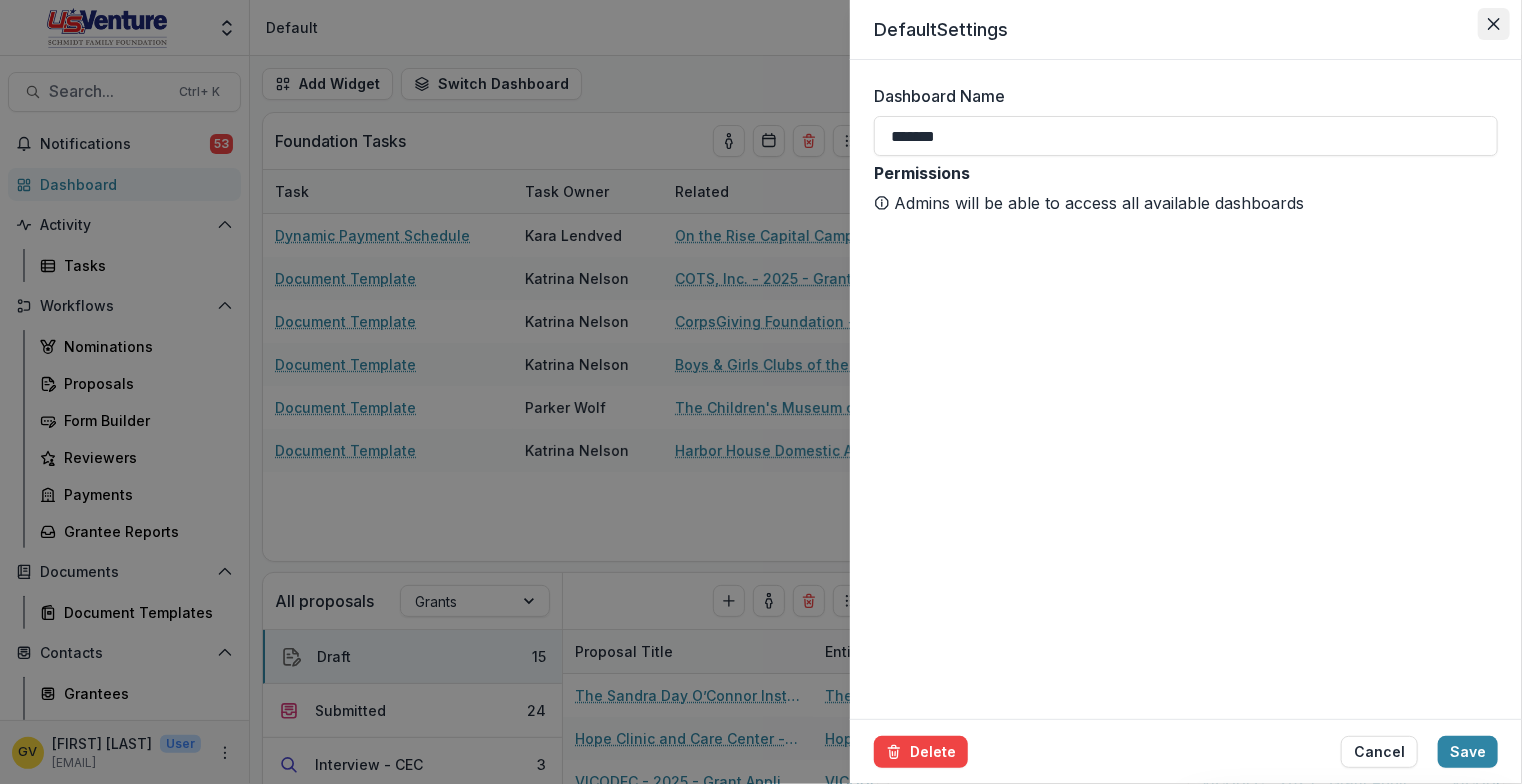click at bounding box center [1494, 24] 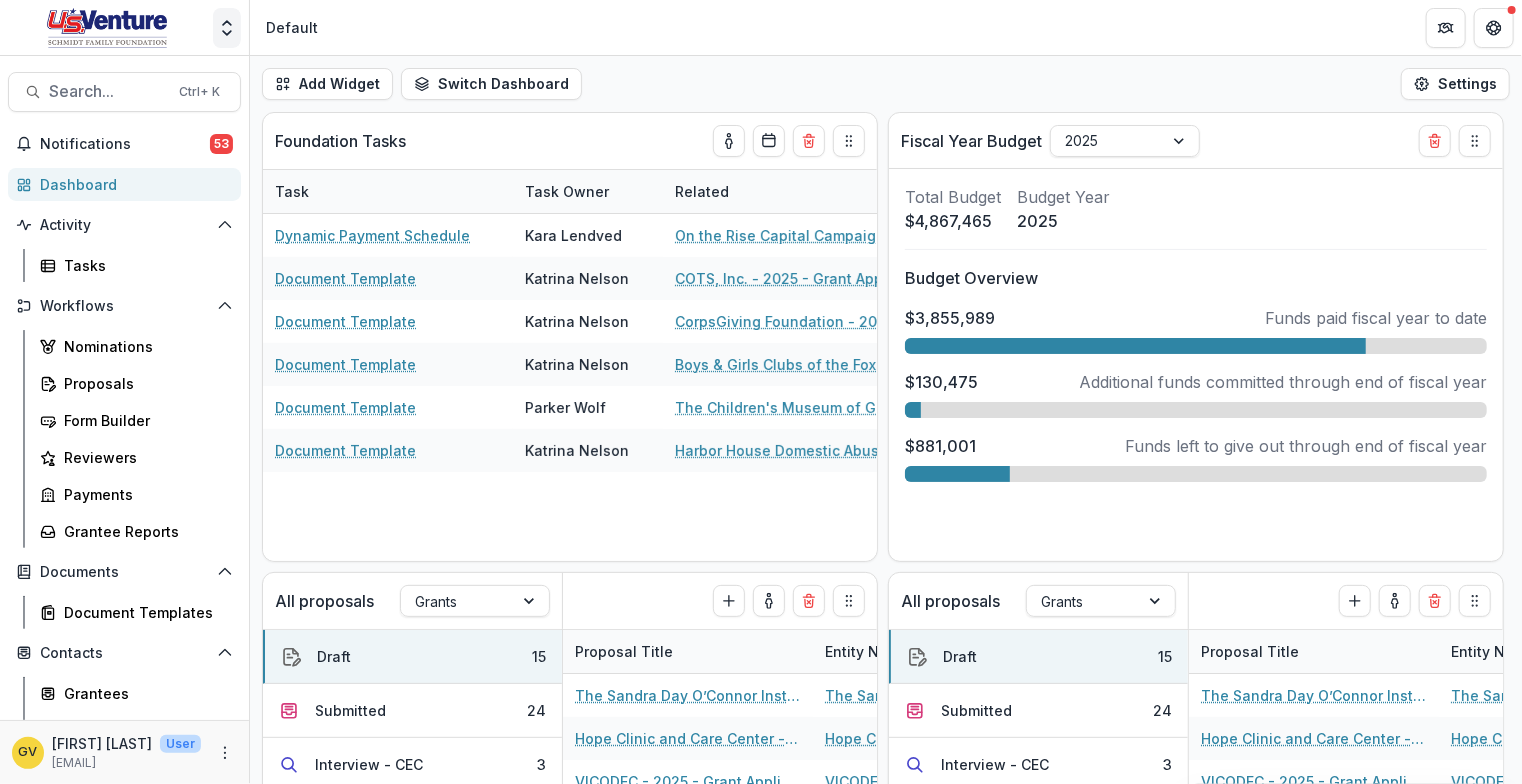 click 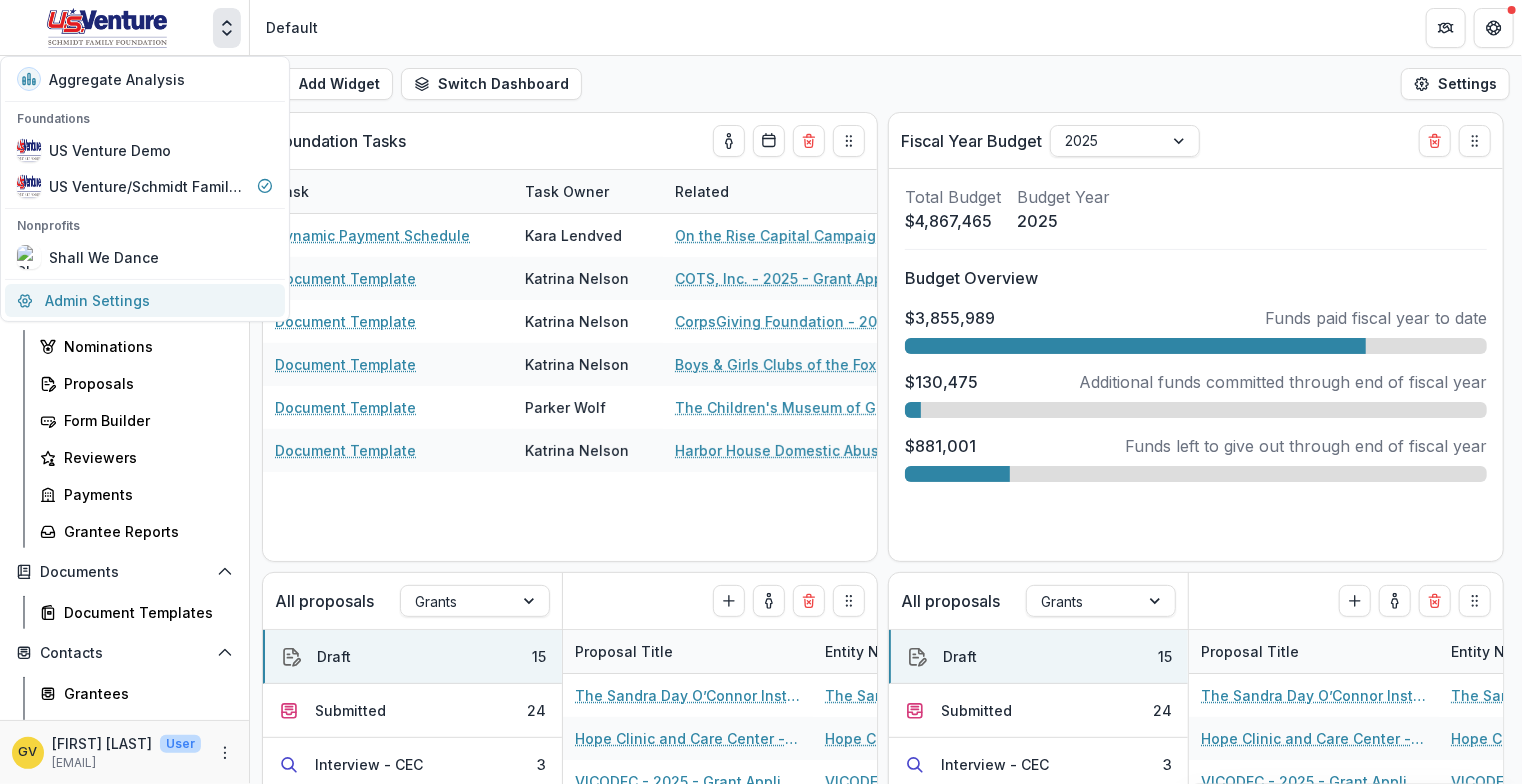 click on "Admin Settings" at bounding box center (145, 300) 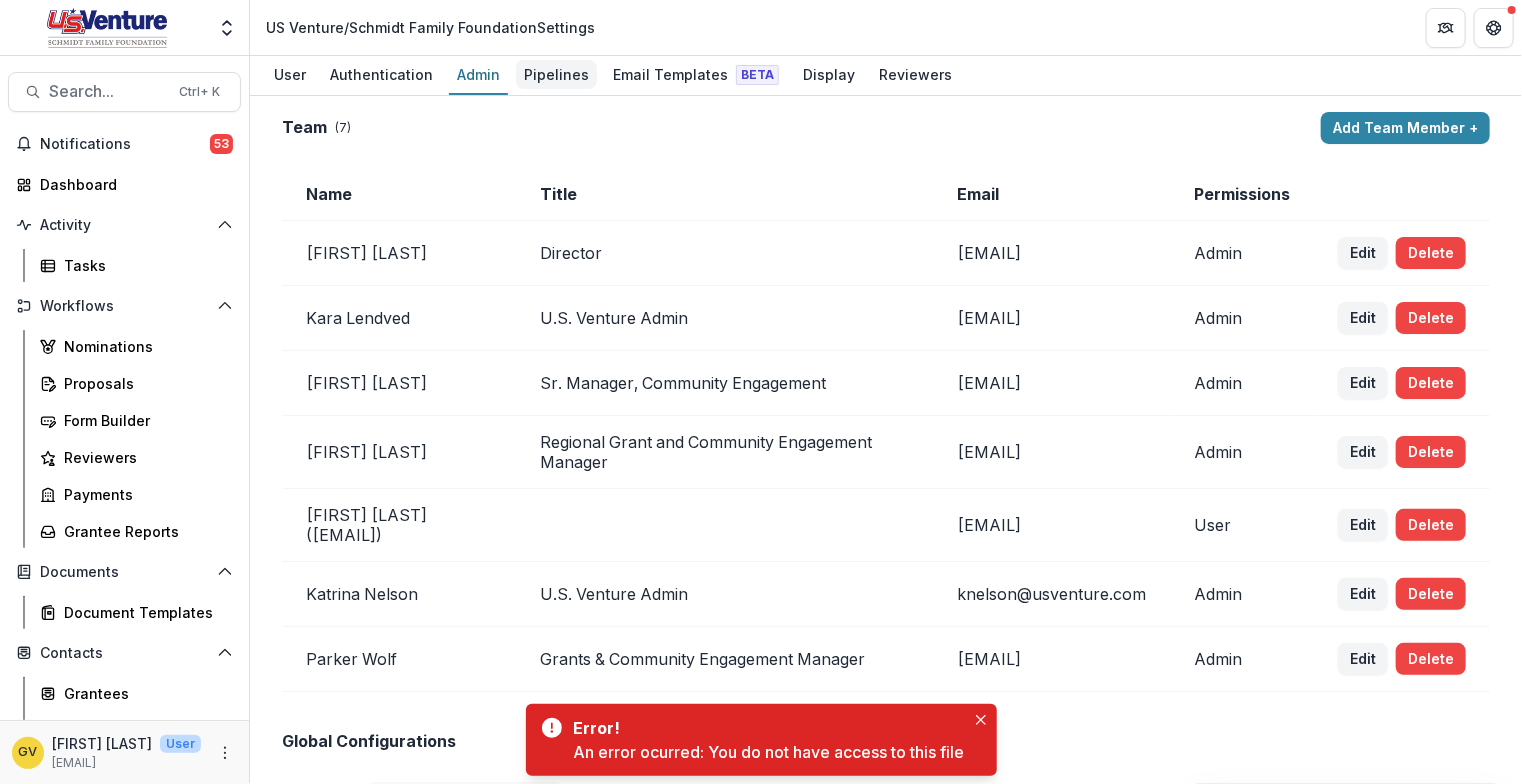 click on "Pipelines" at bounding box center (556, 74) 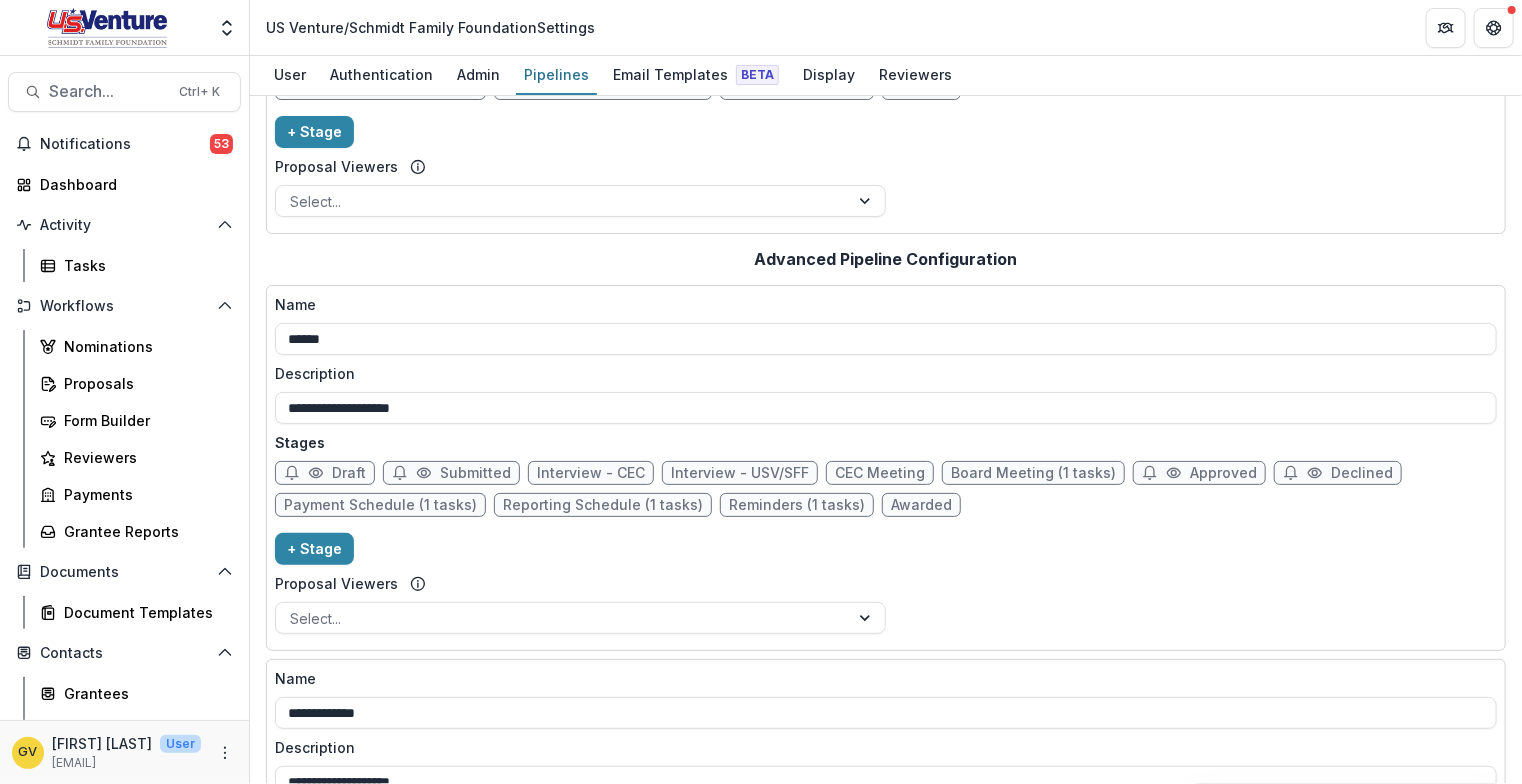 scroll, scrollTop: 0, scrollLeft: 0, axis: both 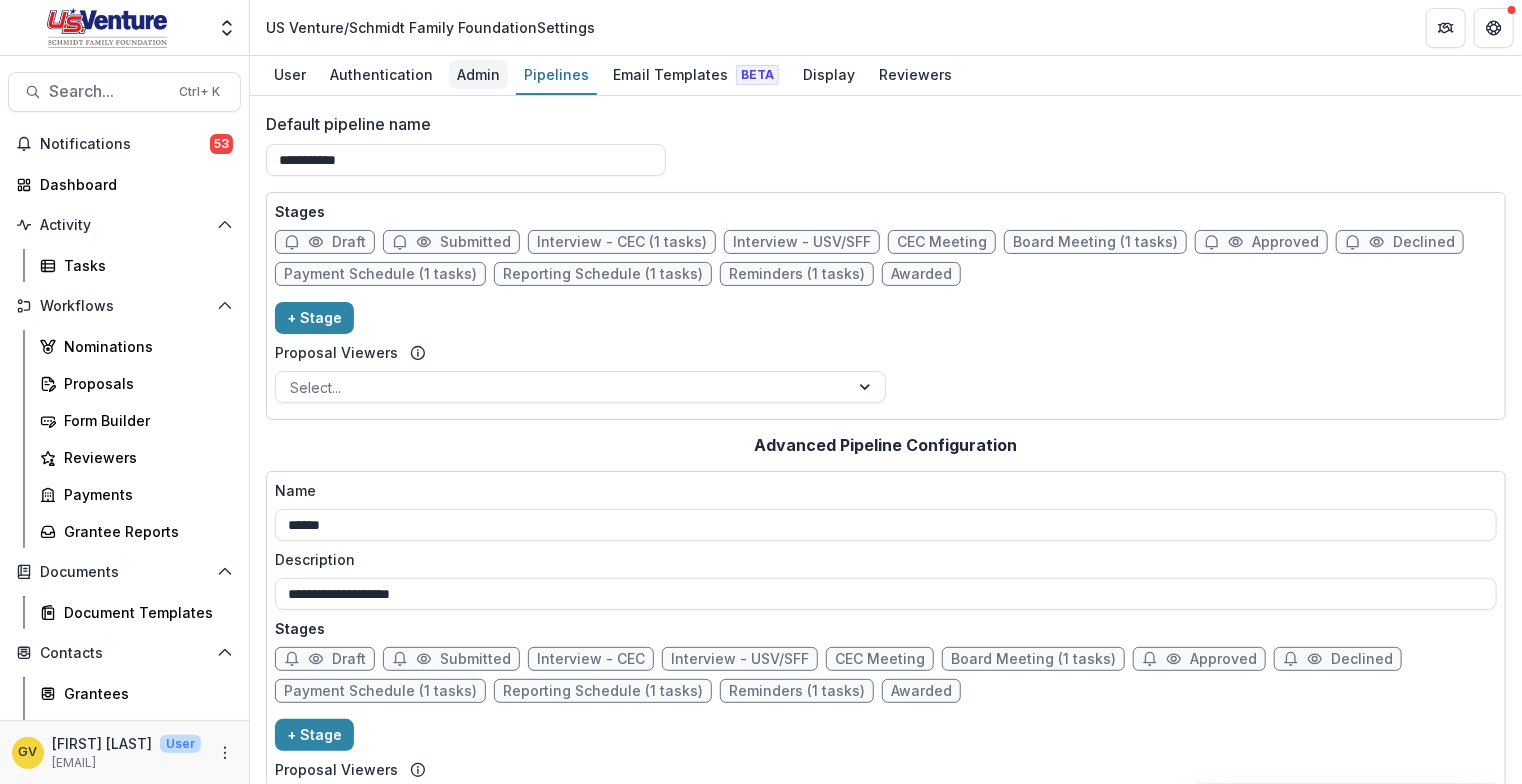 click on "Admin" at bounding box center [478, 74] 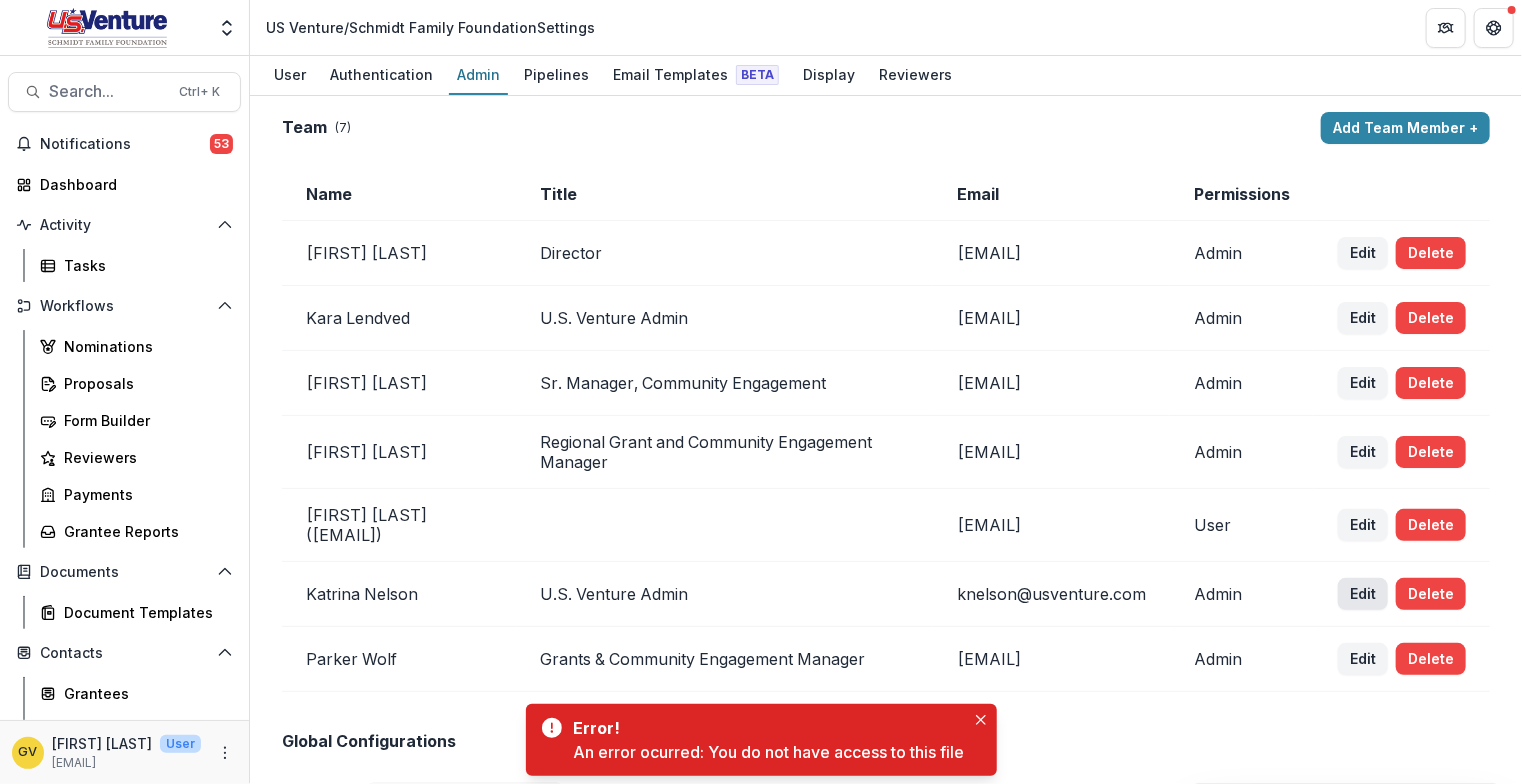 click on "Edit" at bounding box center [1363, 594] 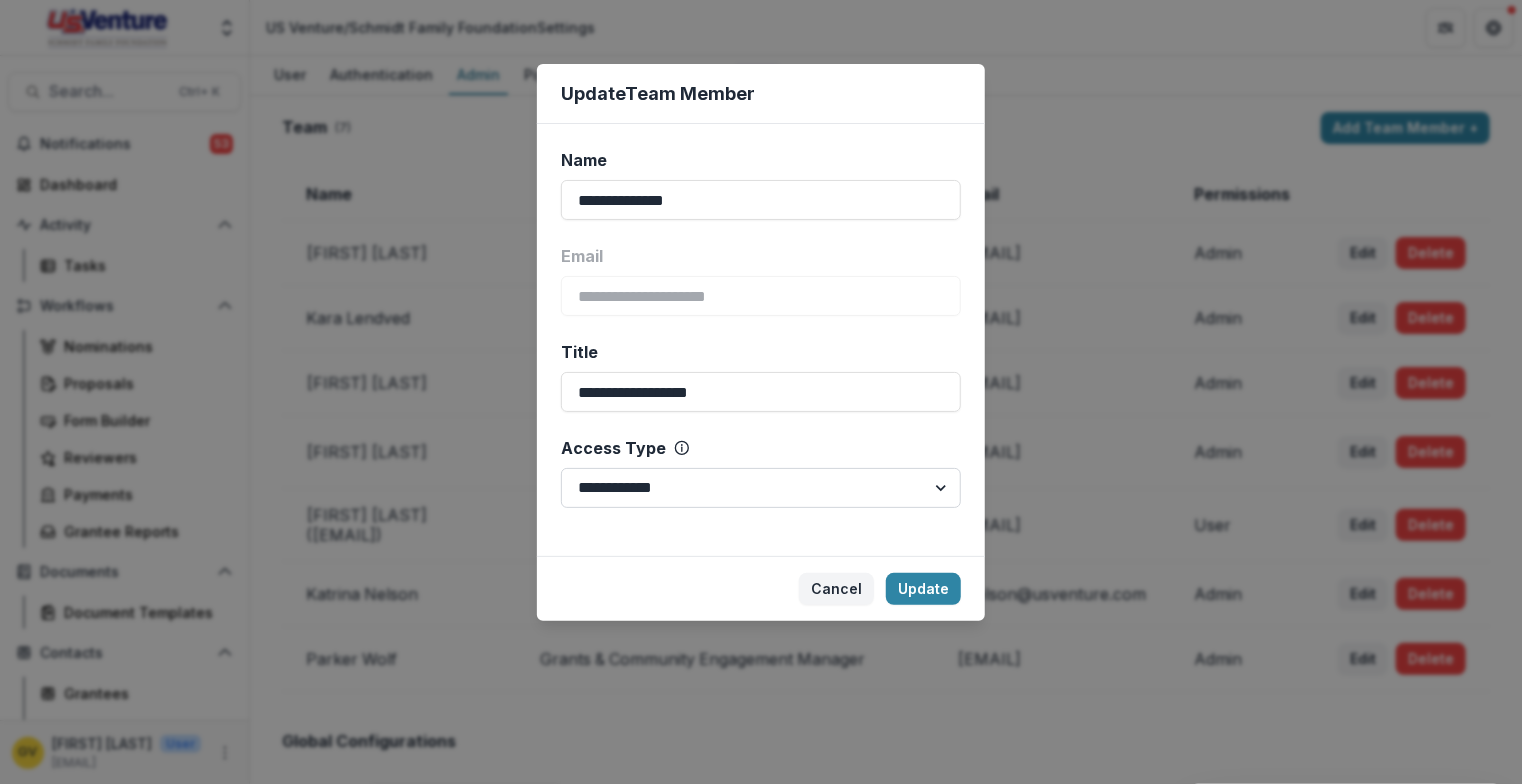click on "**********" at bounding box center (761, 488) 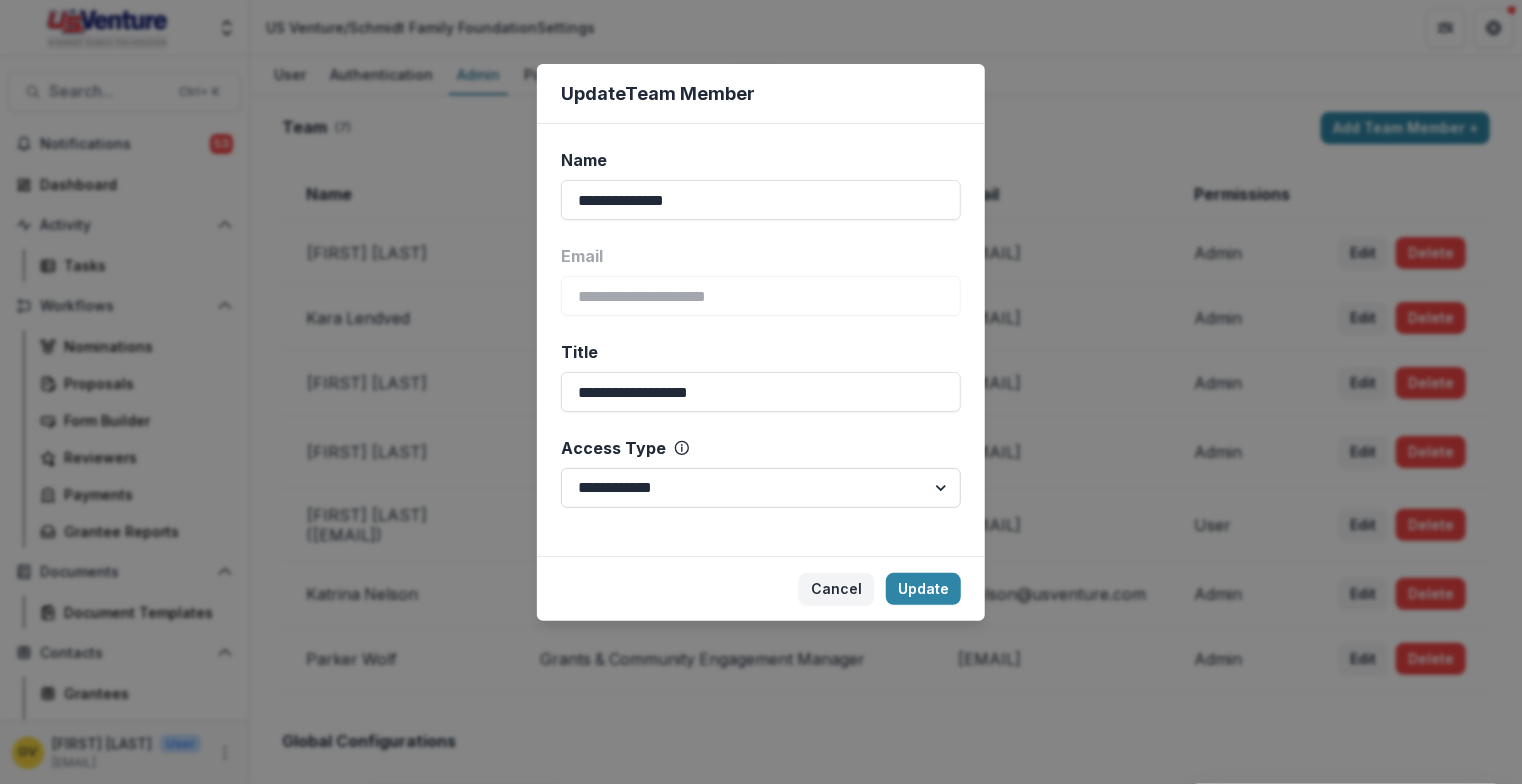 click on "**********" at bounding box center [761, 488] 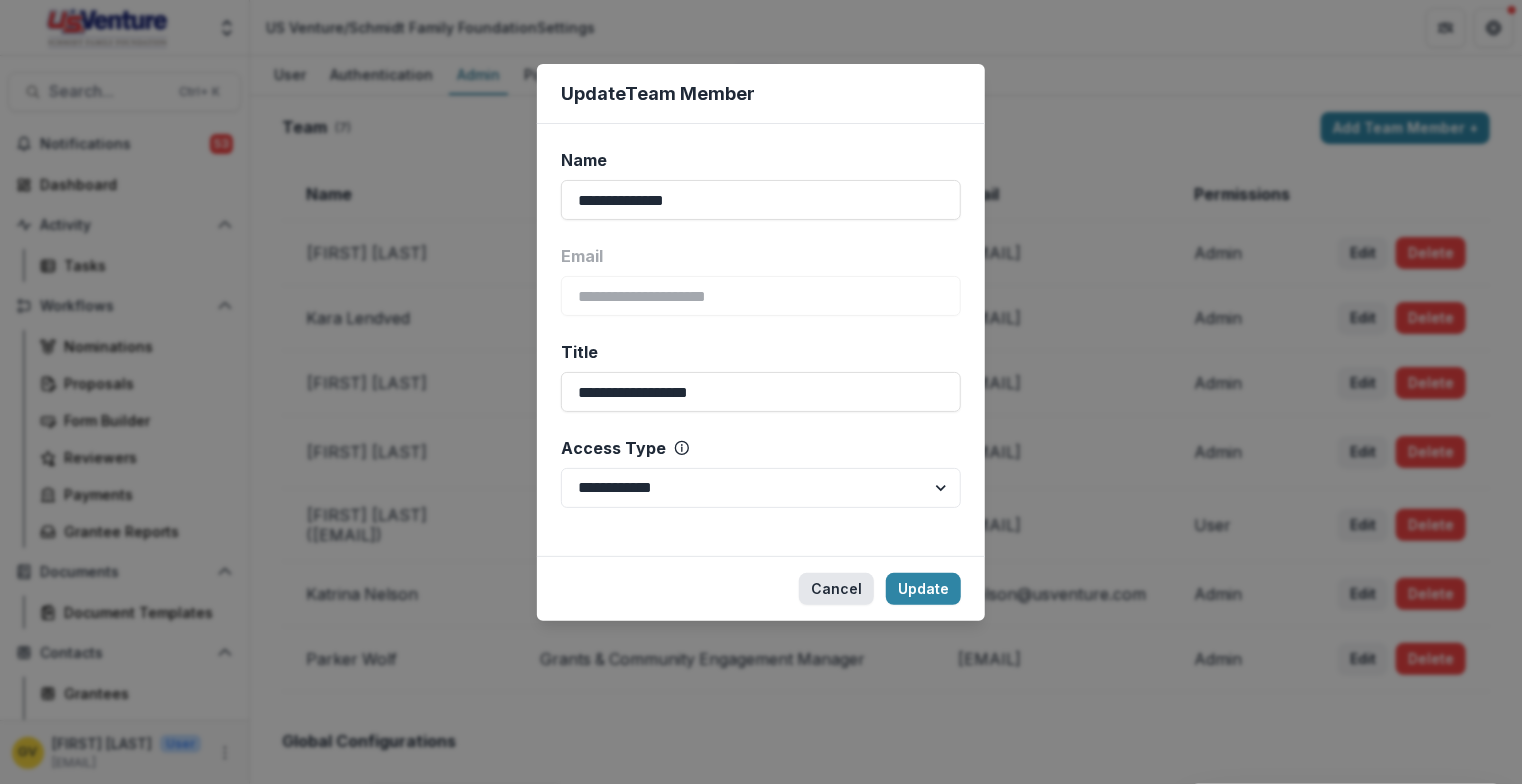 click on "Cancel" at bounding box center [836, 589] 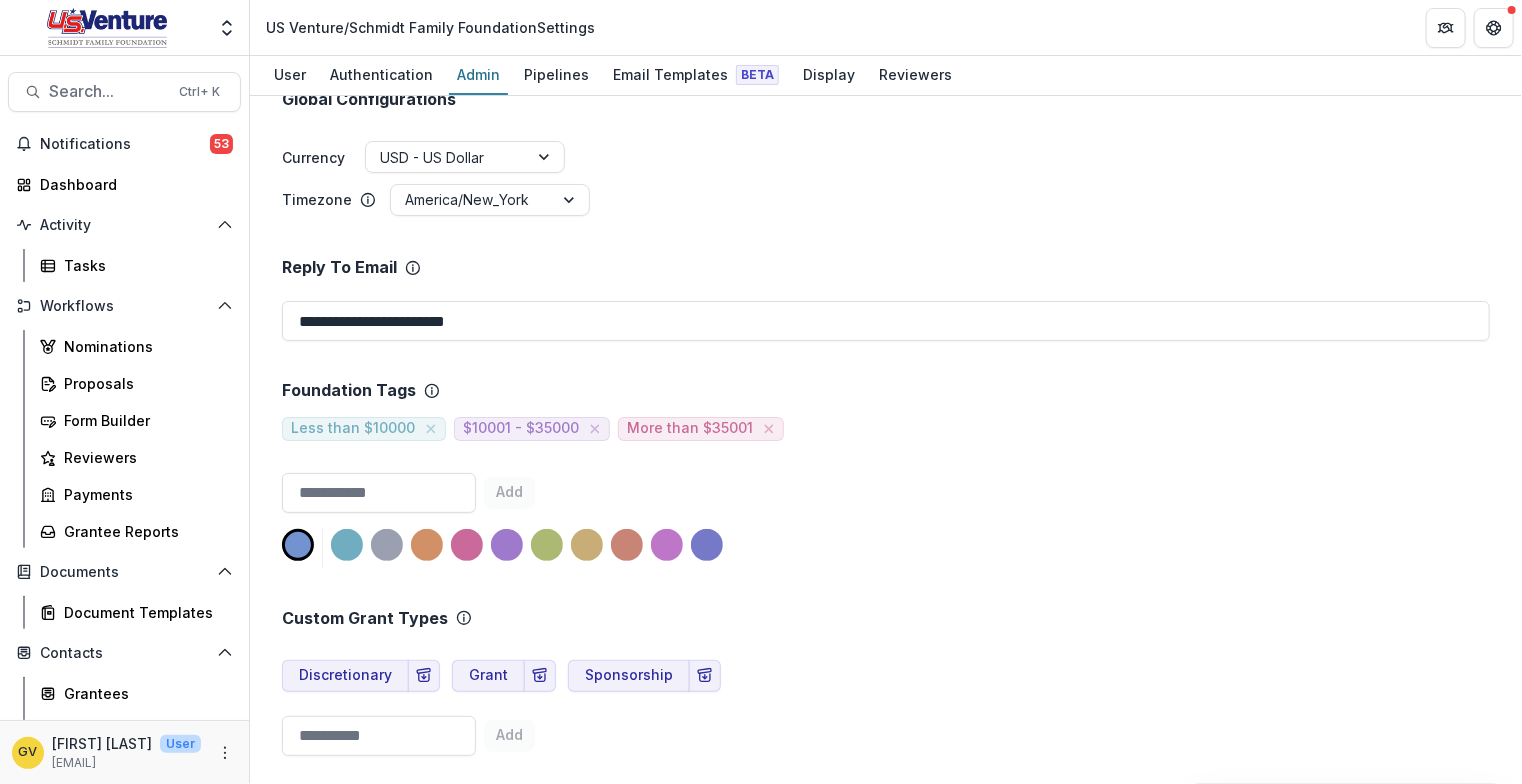 scroll, scrollTop: 660, scrollLeft: 0, axis: vertical 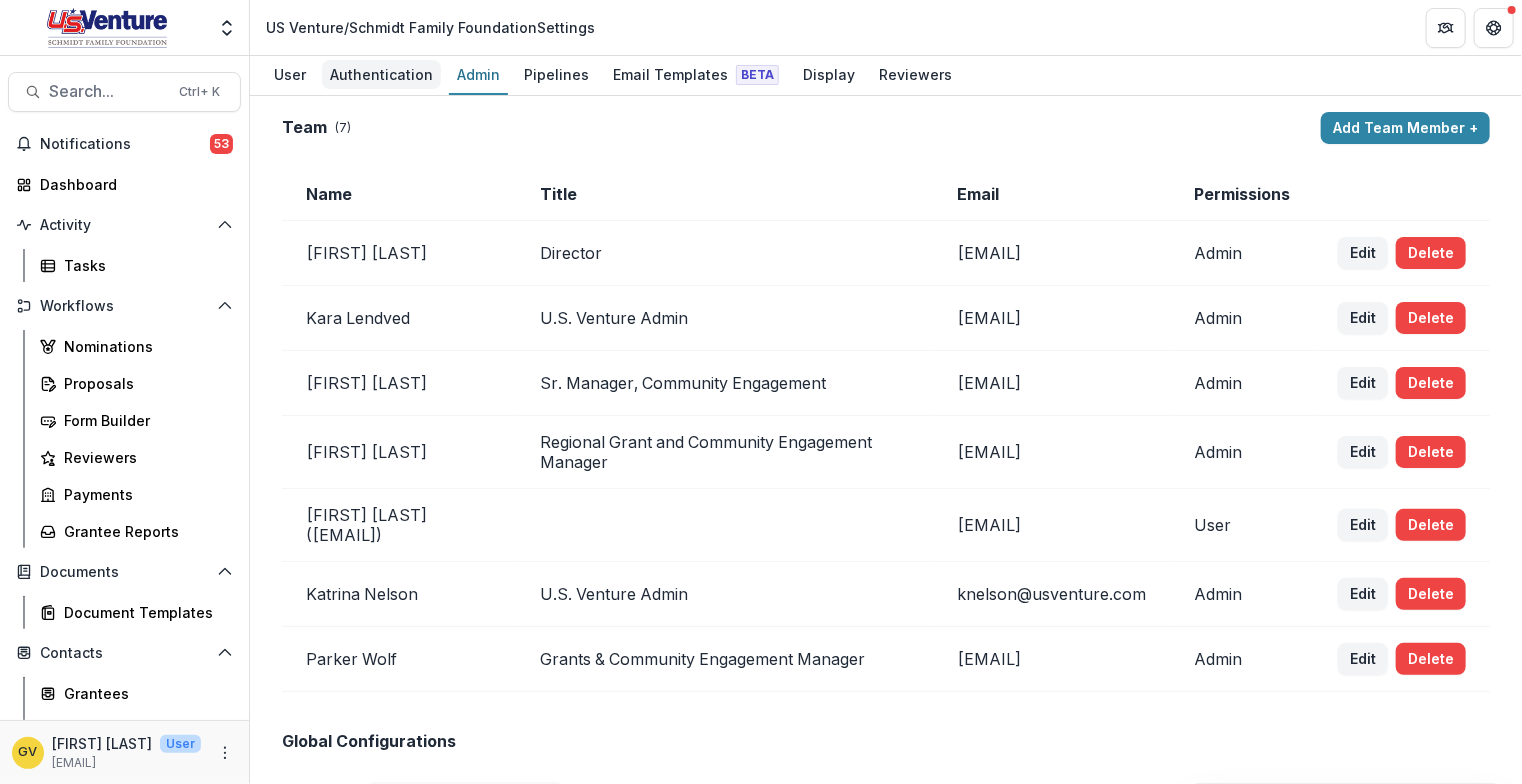 click on "Authentication" at bounding box center [381, 74] 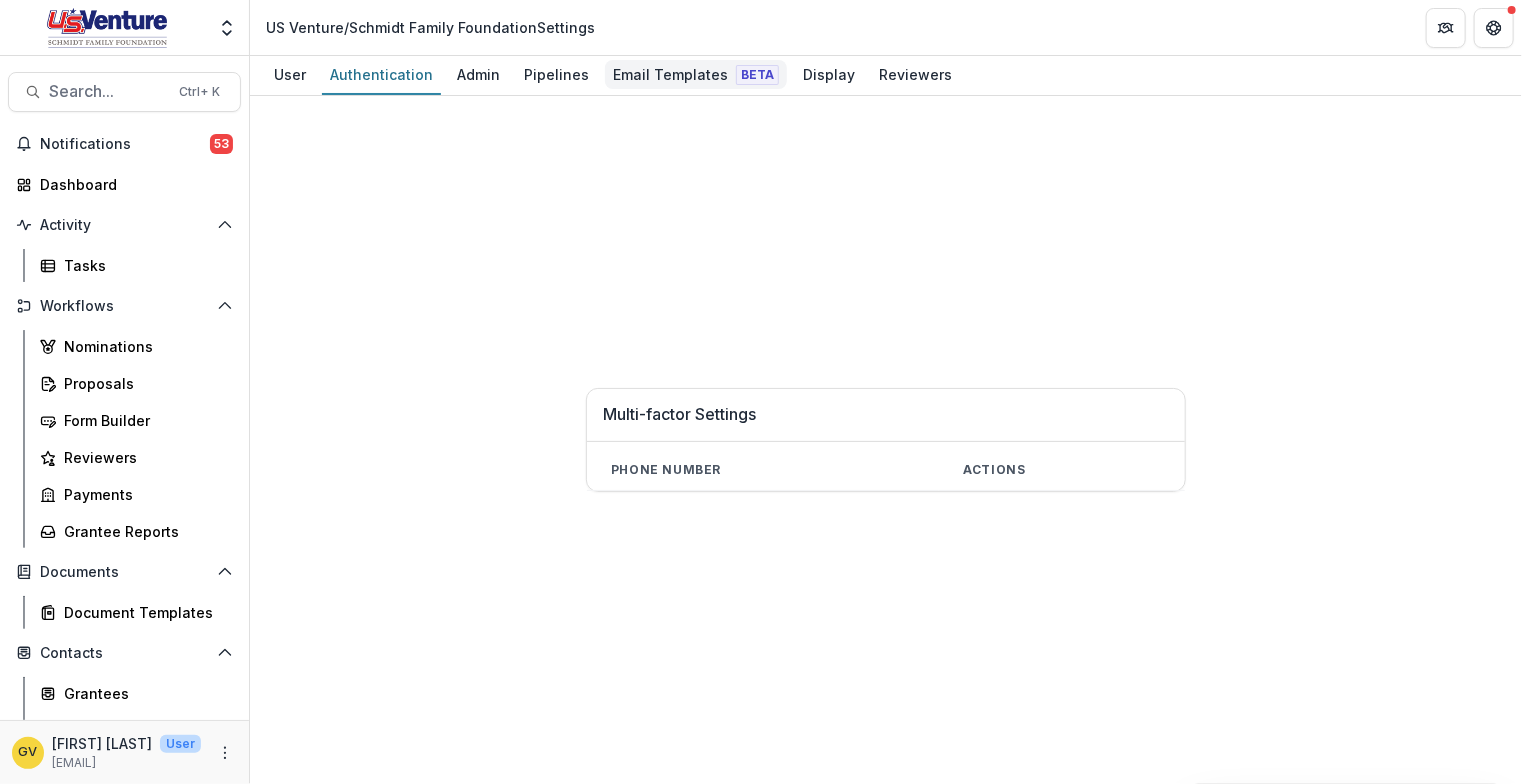 drag, startPoint x: 657, startPoint y: 77, endPoint x: 635, endPoint y: 74, distance: 22.203604 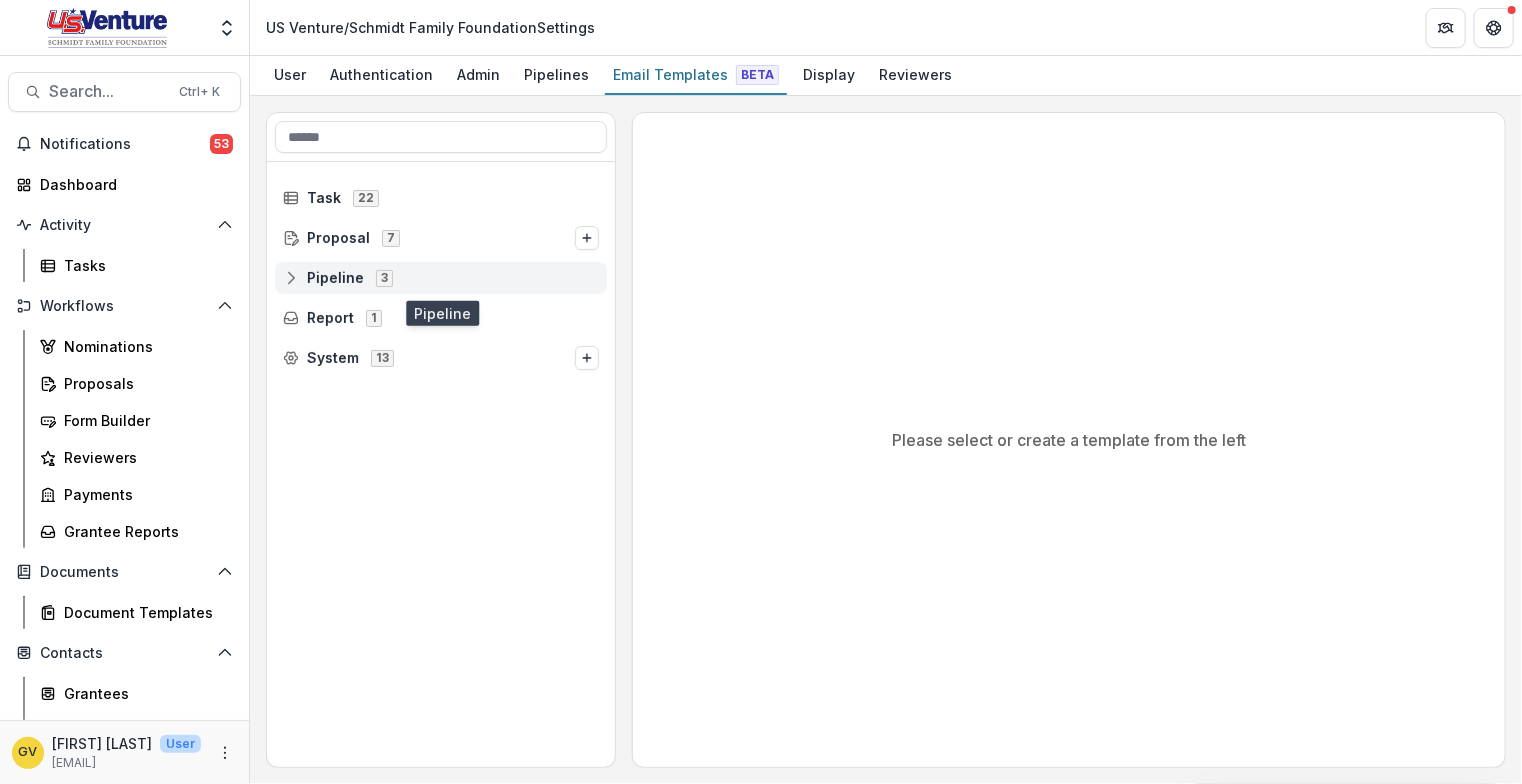 click on "Pipeline" at bounding box center [335, 278] 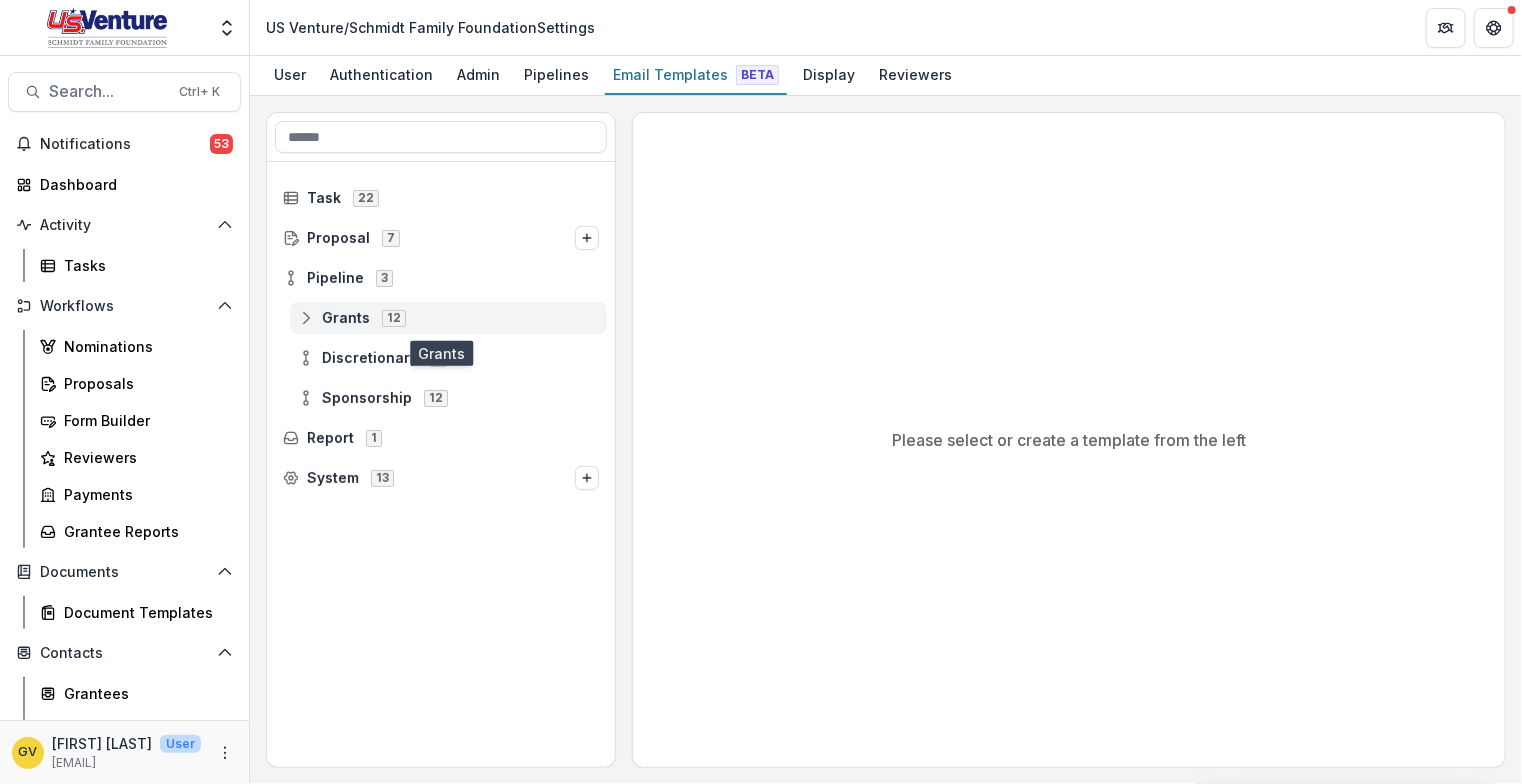 click on "Grants" at bounding box center [346, 318] 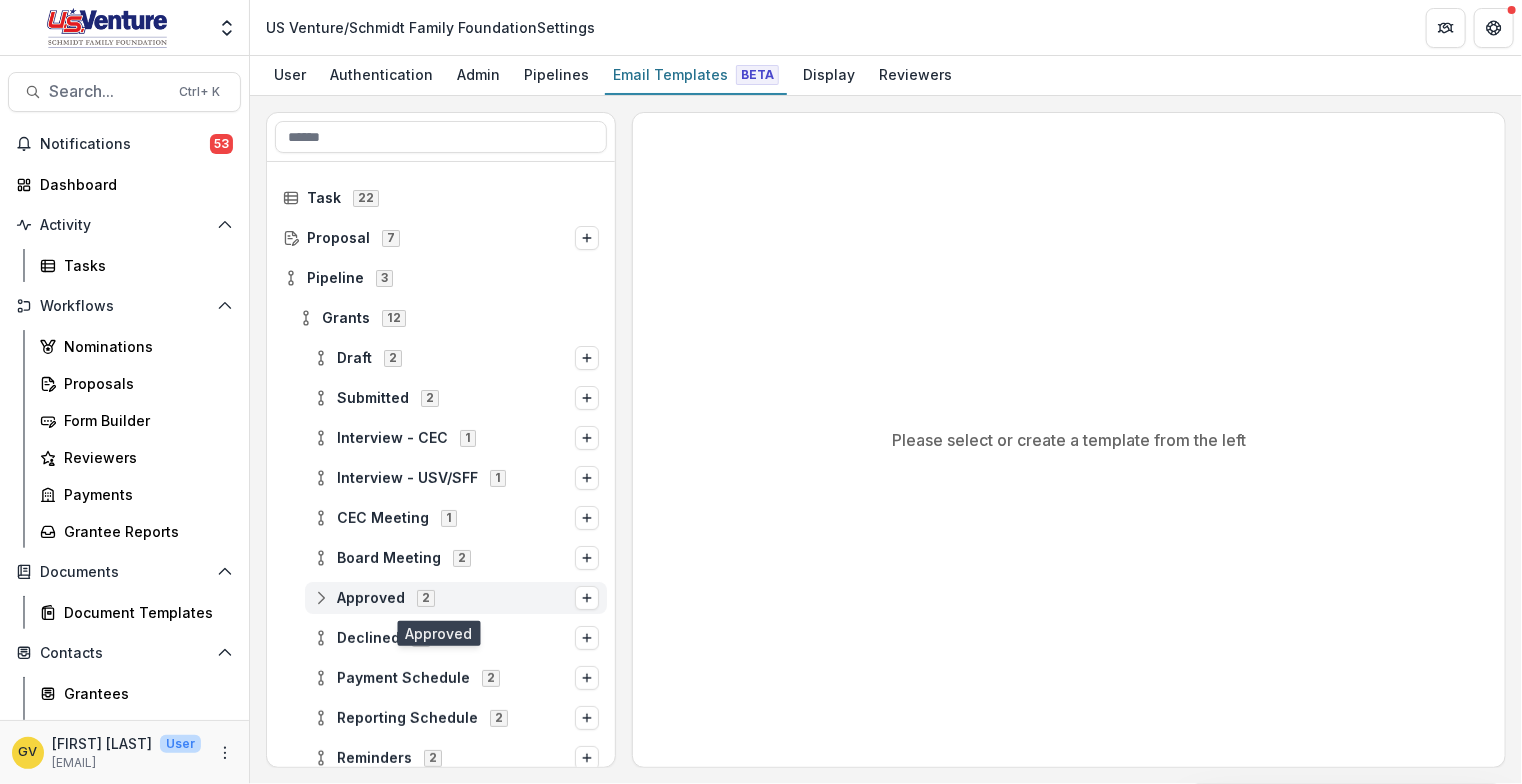 click on "Approved" at bounding box center [371, 598] 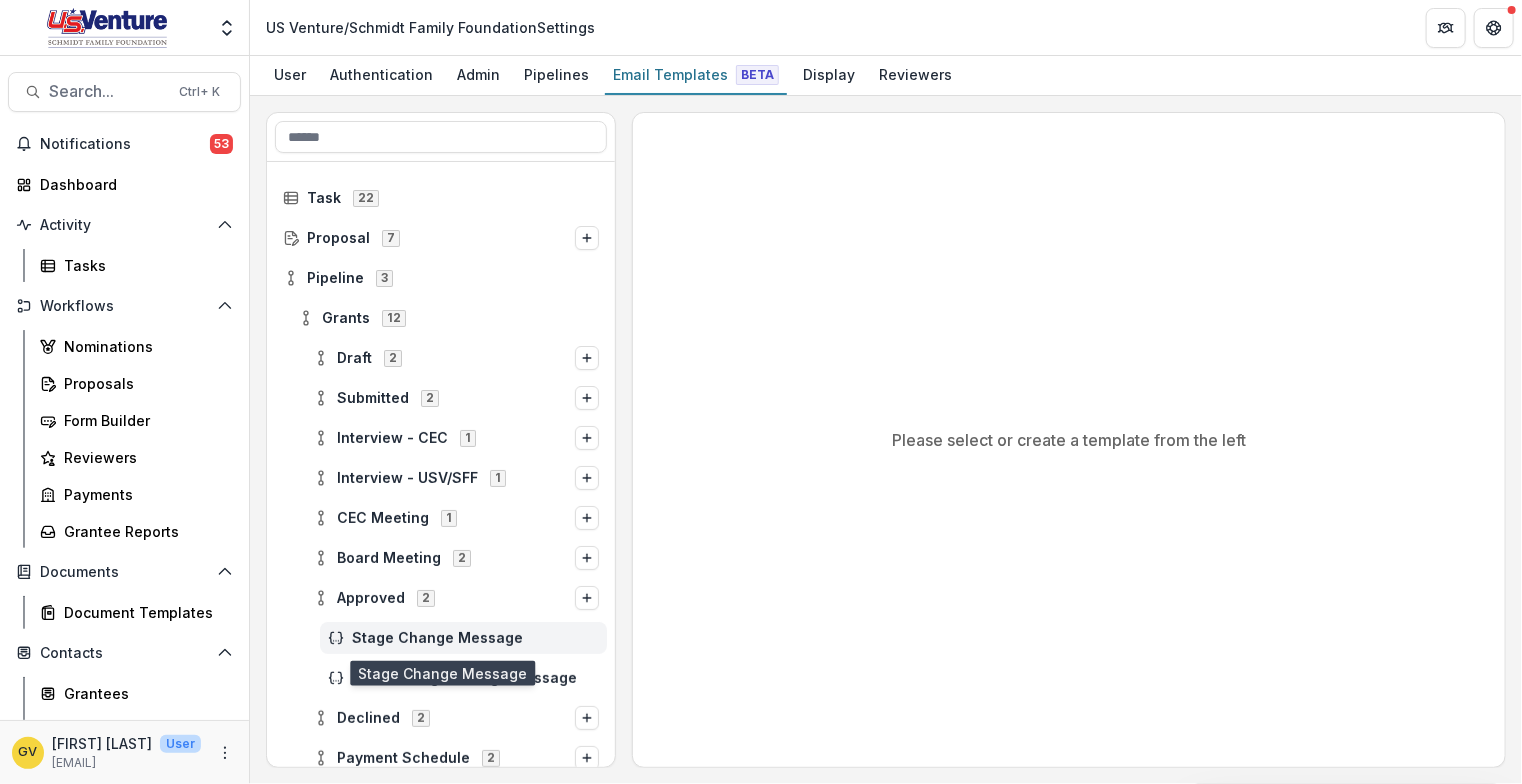 drag, startPoint x: 376, startPoint y: 623, endPoint x: 365, endPoint y: 643, distance: 22.825424 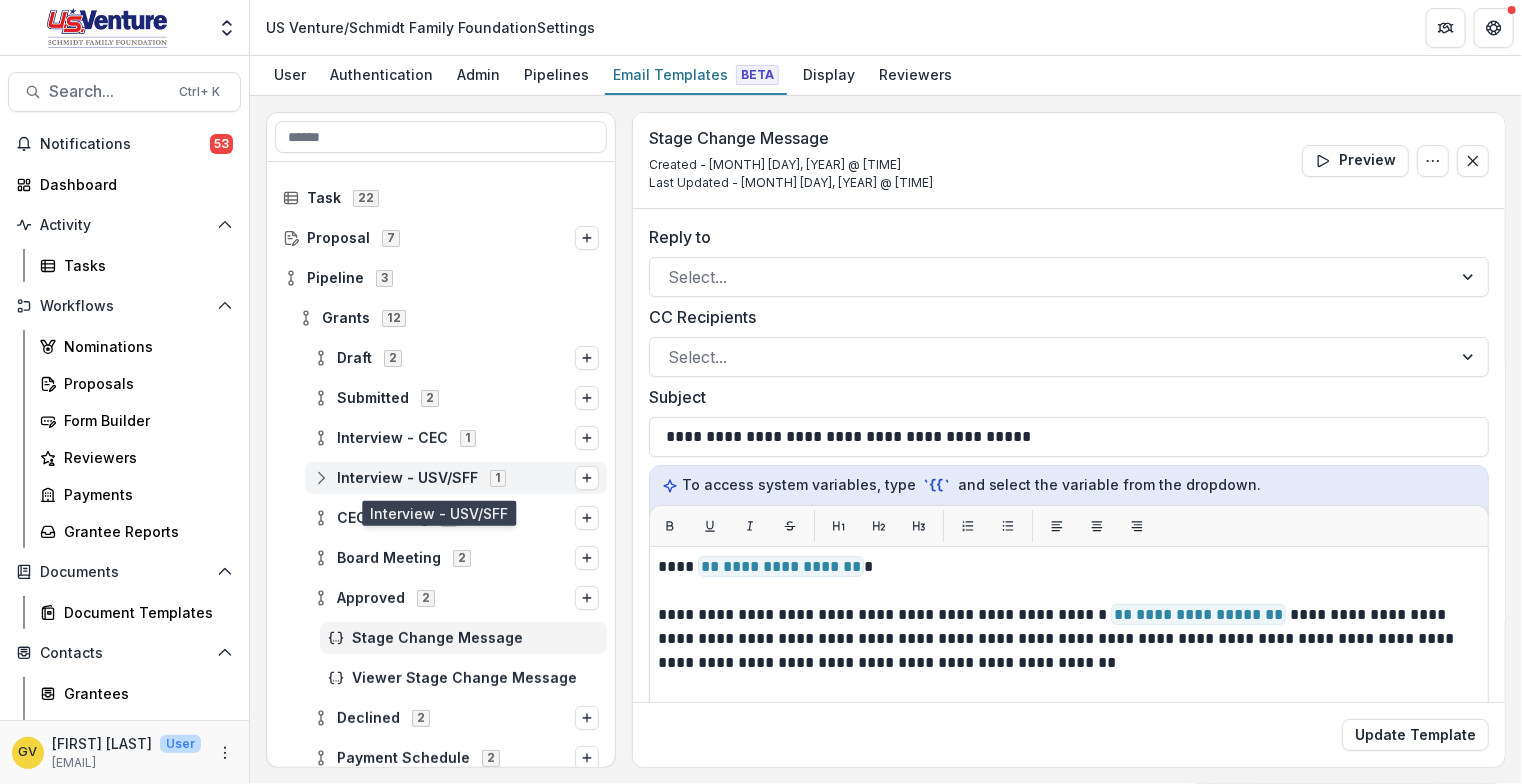 click on "Interview - USV/SFF" at bounding box center (407, 478) 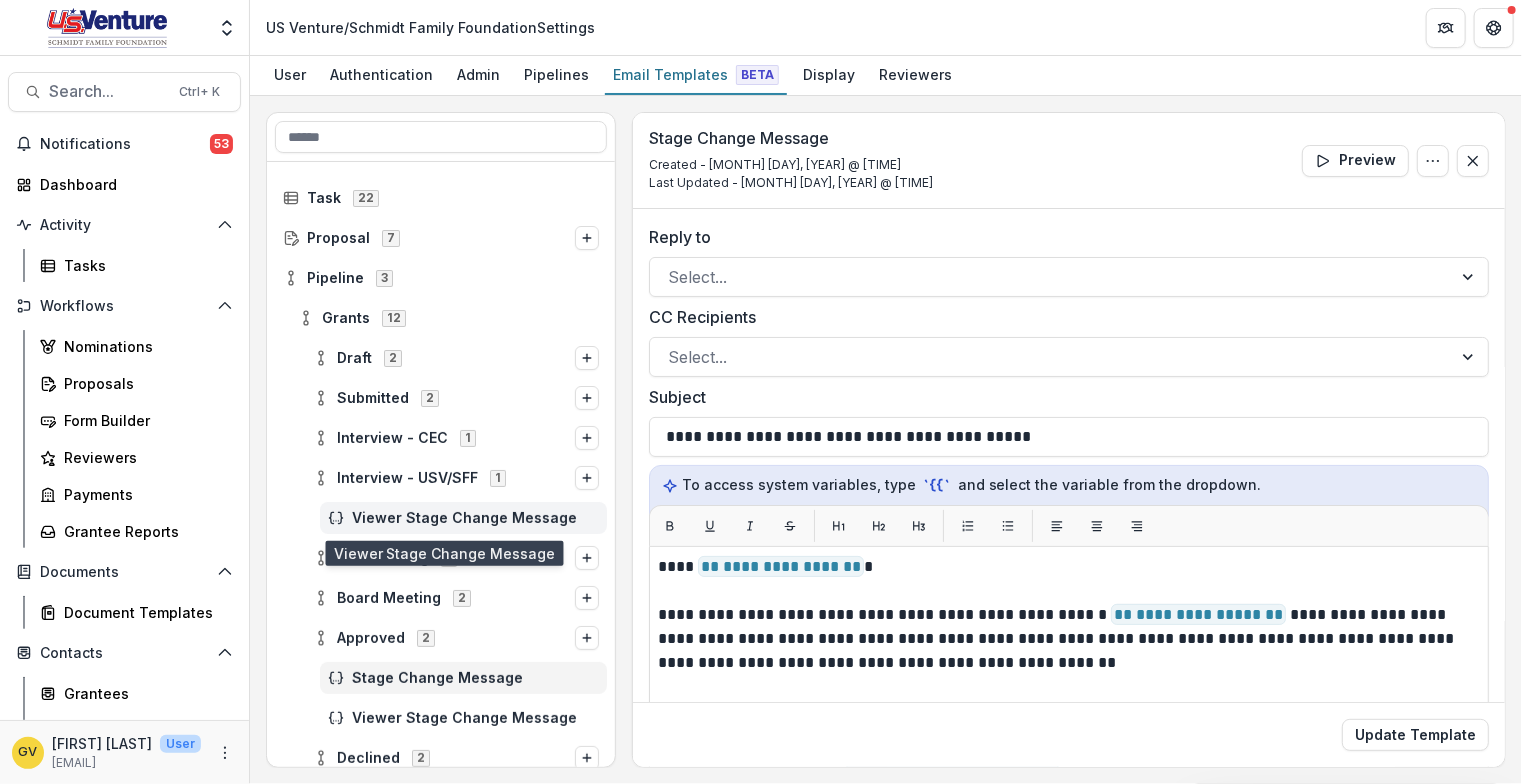 click 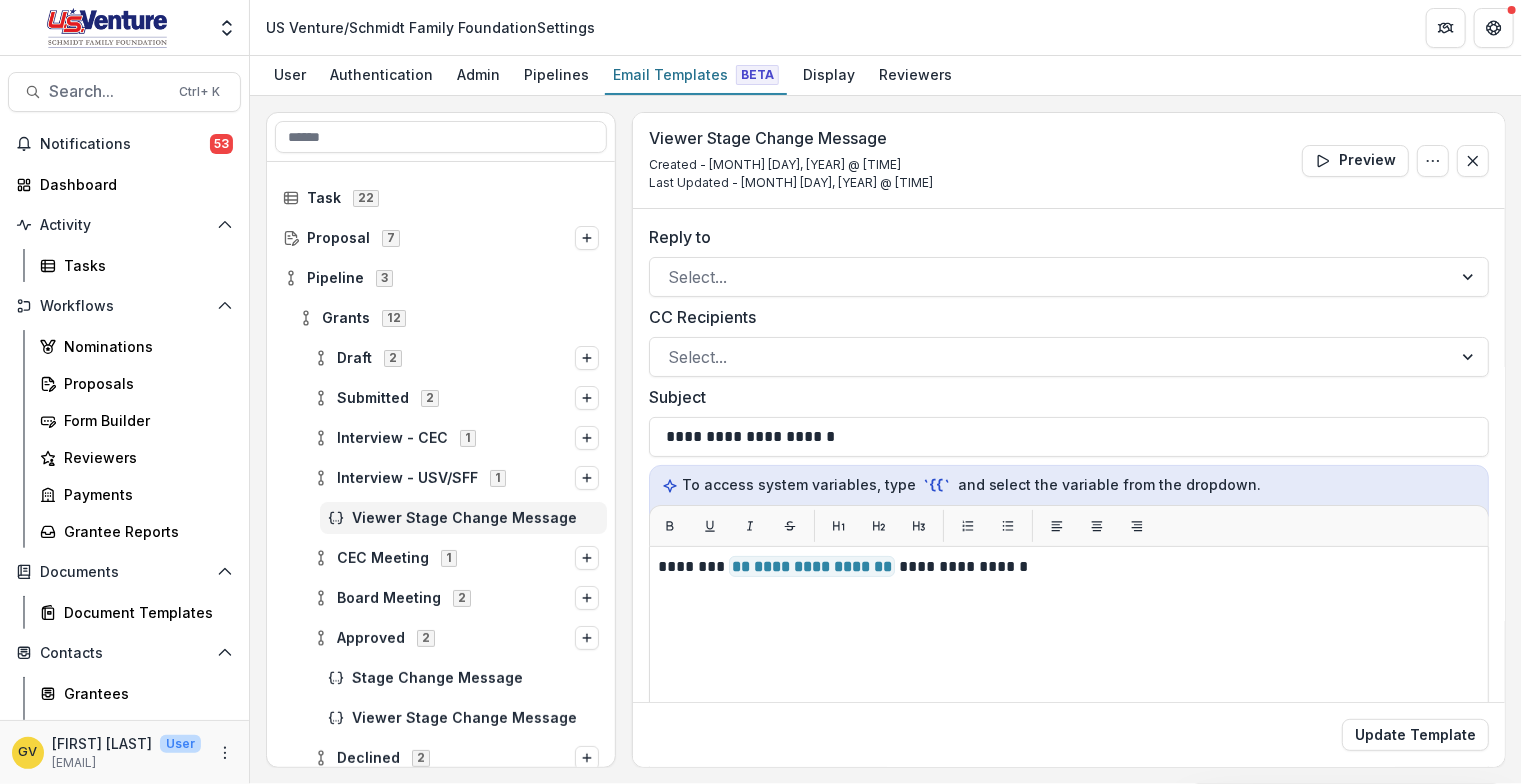 click on "US Venture/Schmidt Family Foundation  Settings" at bounding box center (886, 27) 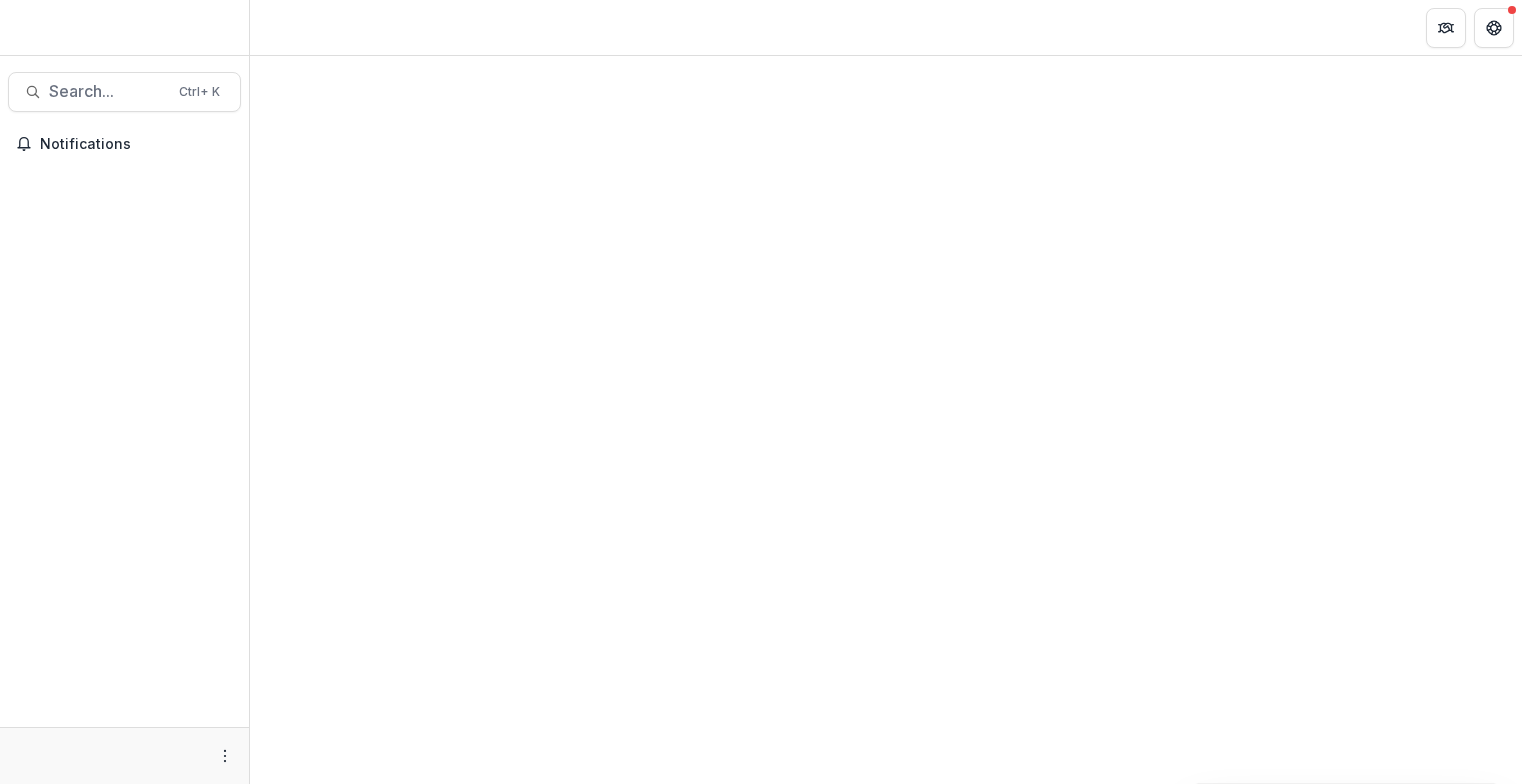 scroll, scrollTop: 0, scrollLeft: 0, axis: both 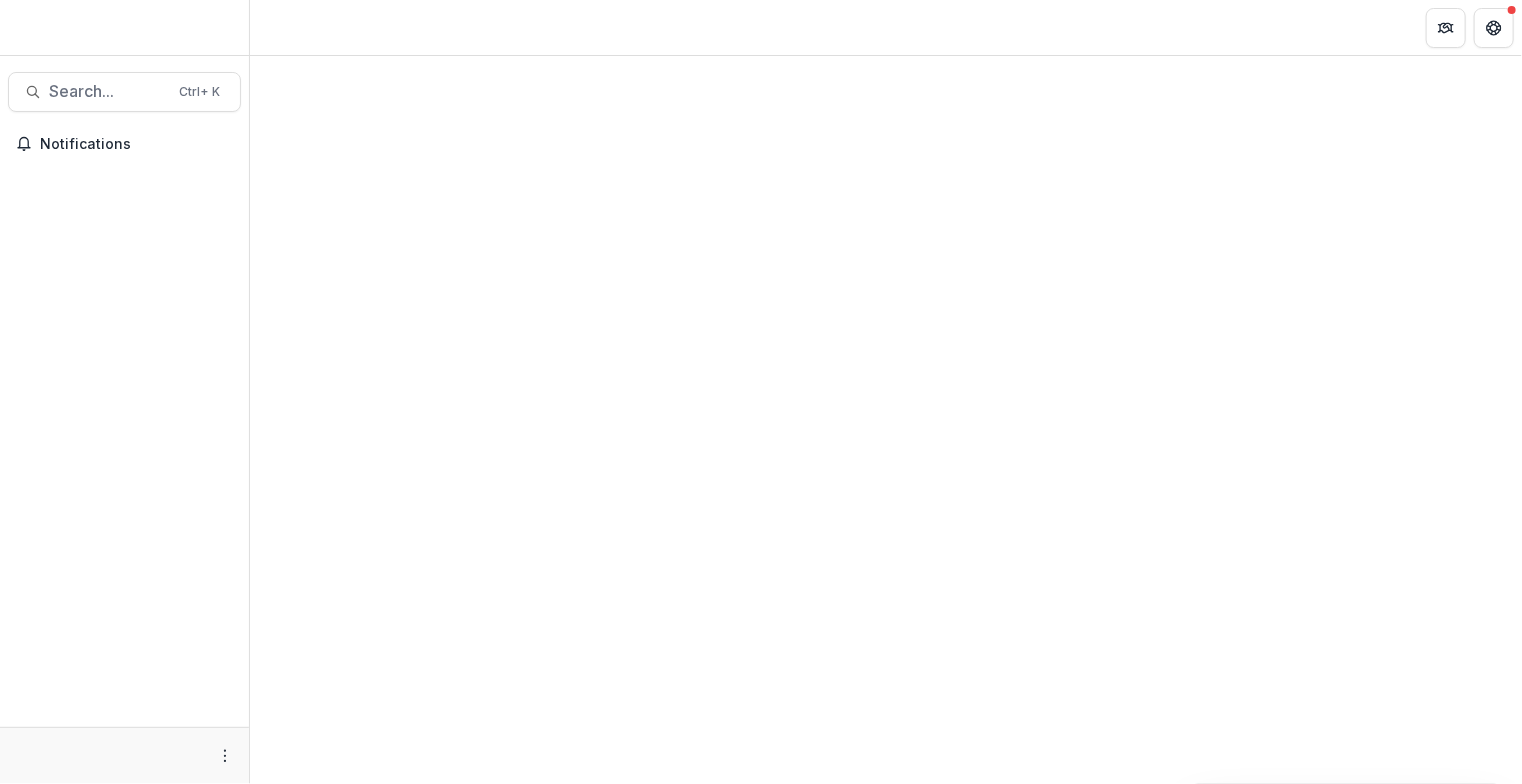 click at bounding box center (125, 27) 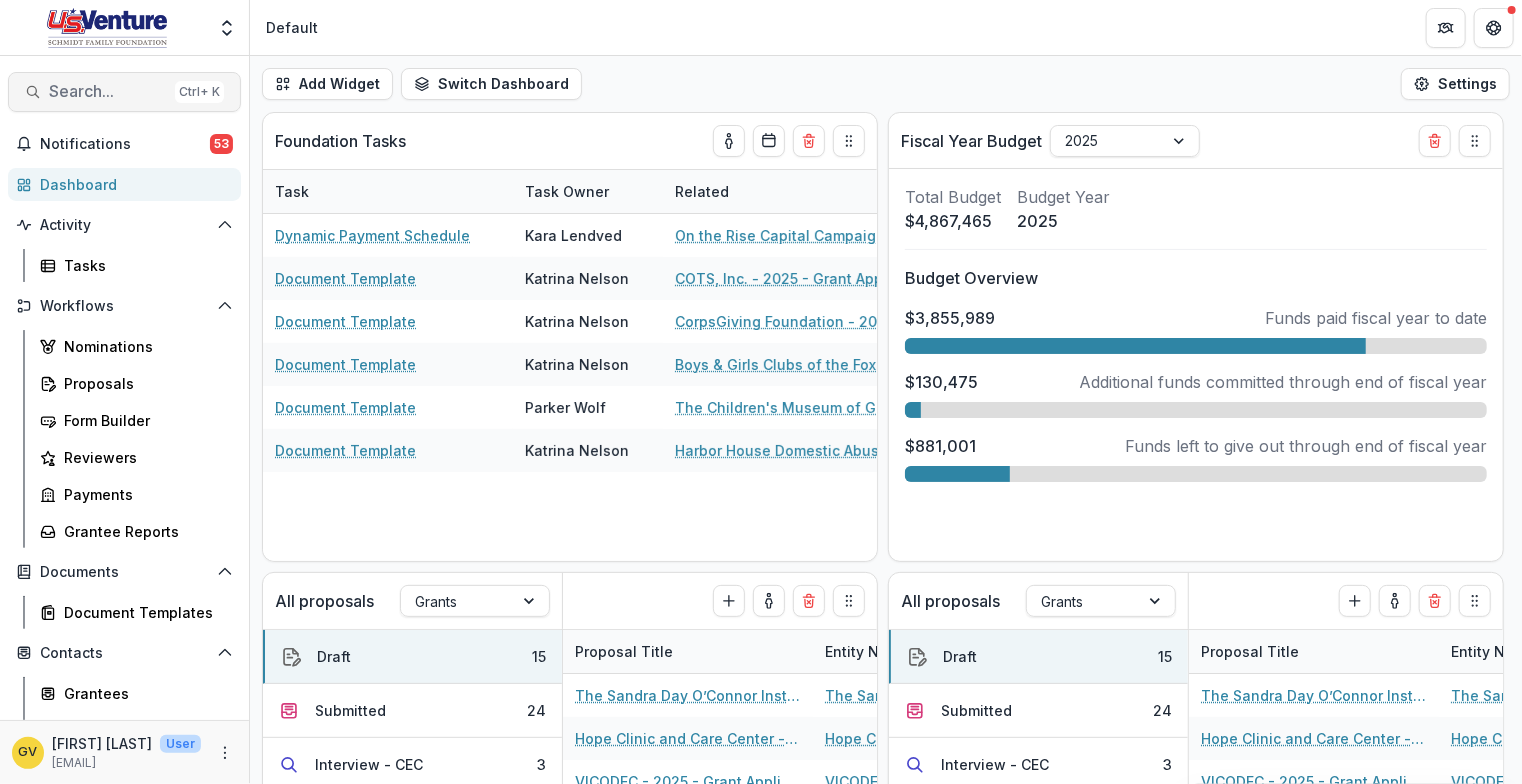 click on "Search..." at bounding box center (108, 91) 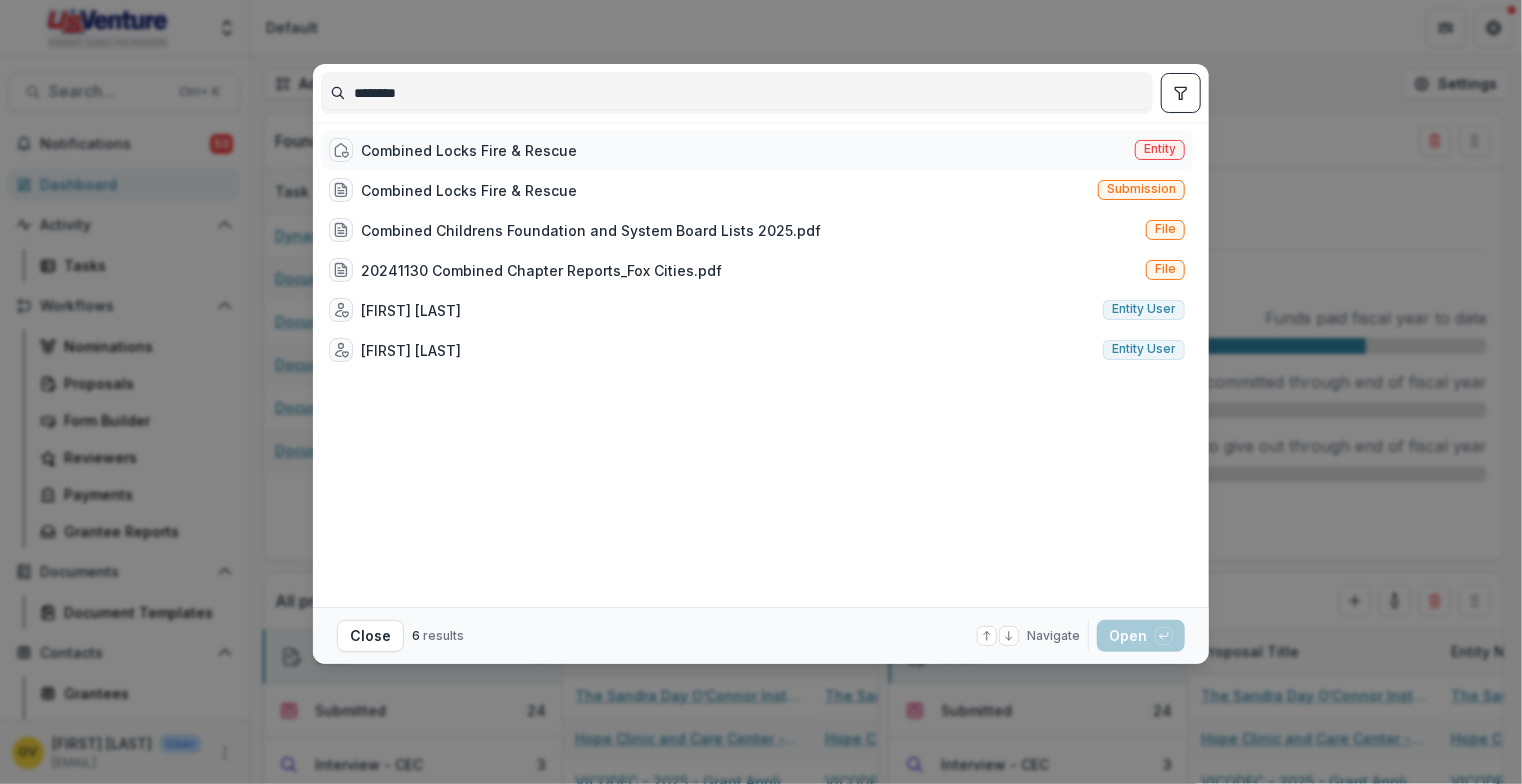 type on "********" 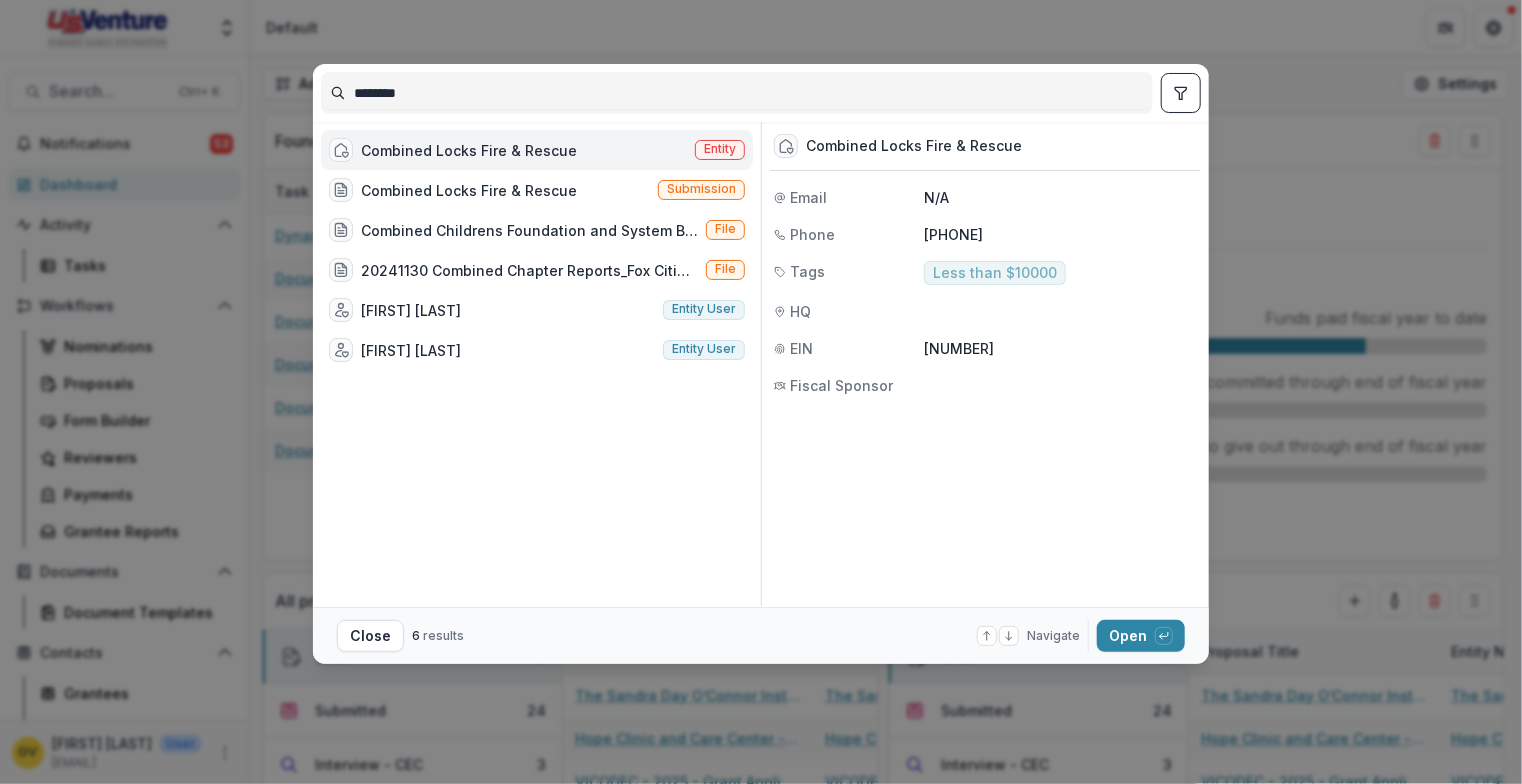 click on "Combined Locks Fire & Rescue" at bounding box center [469, 150] 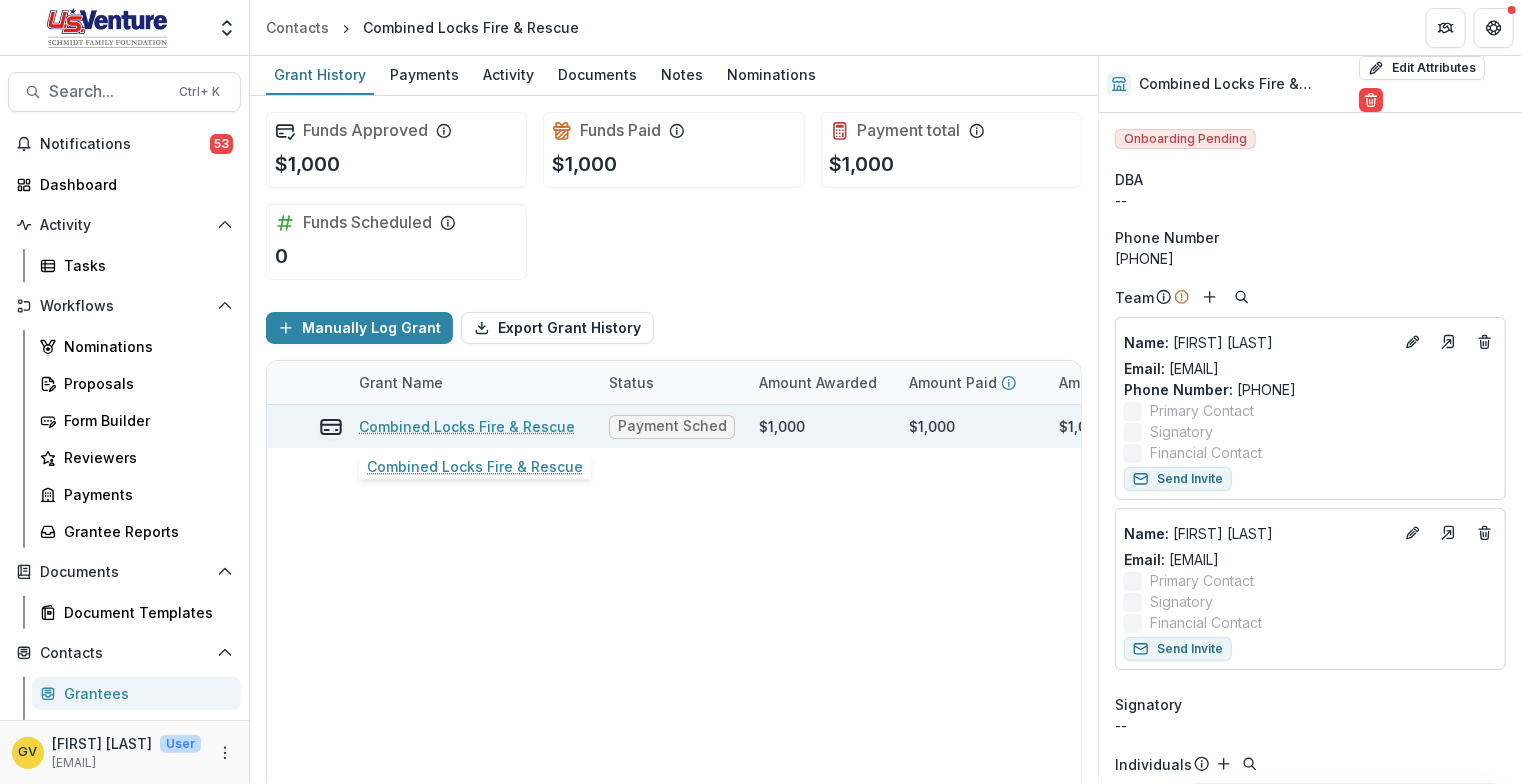 click on "Combined Locks Fire & Rescue" at bounding box center [467, 426] 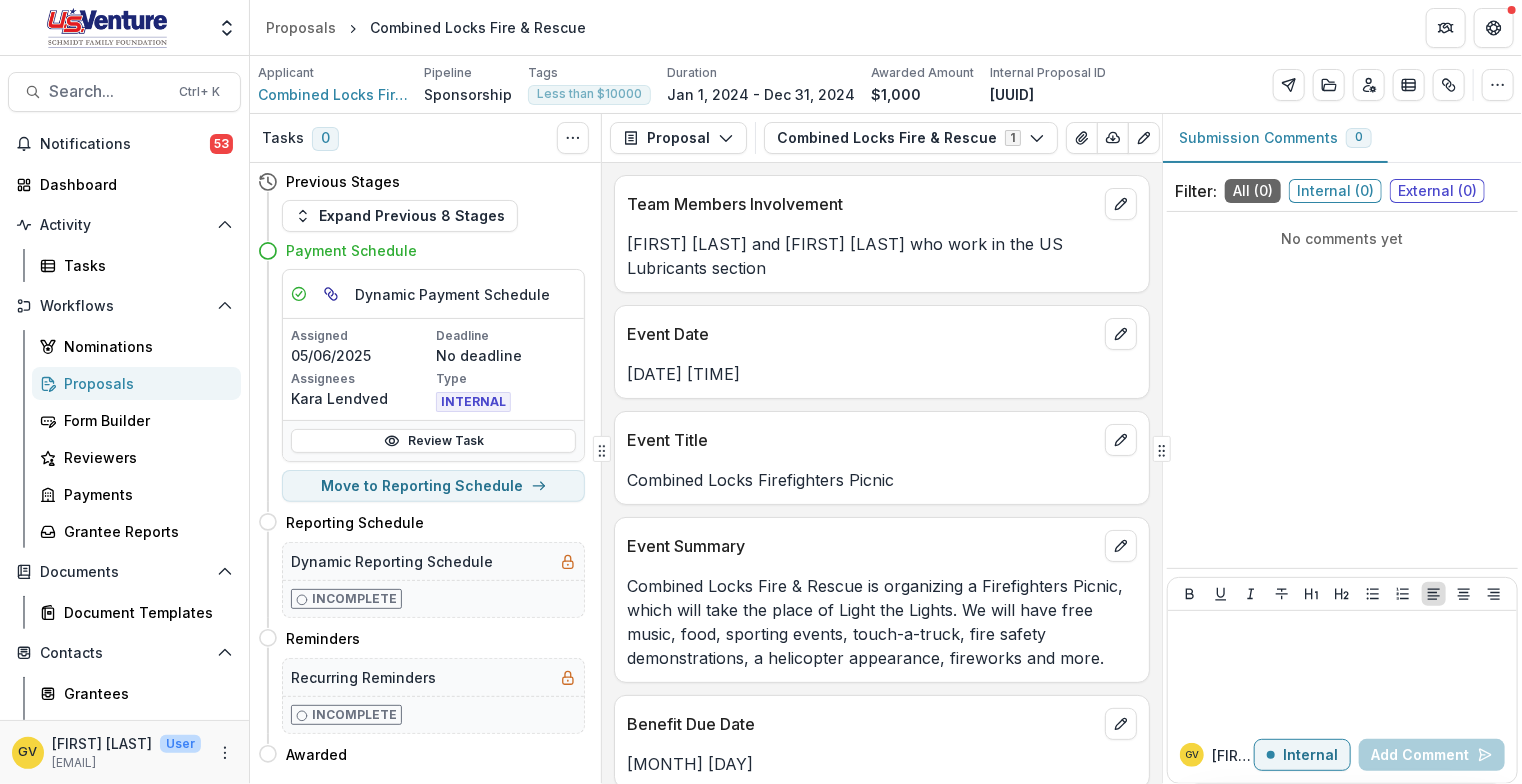 drag, startPoint x: 1154, startPoint y: 326, endPoint x: 1159, endPoint y: 377, distance: 51.24451 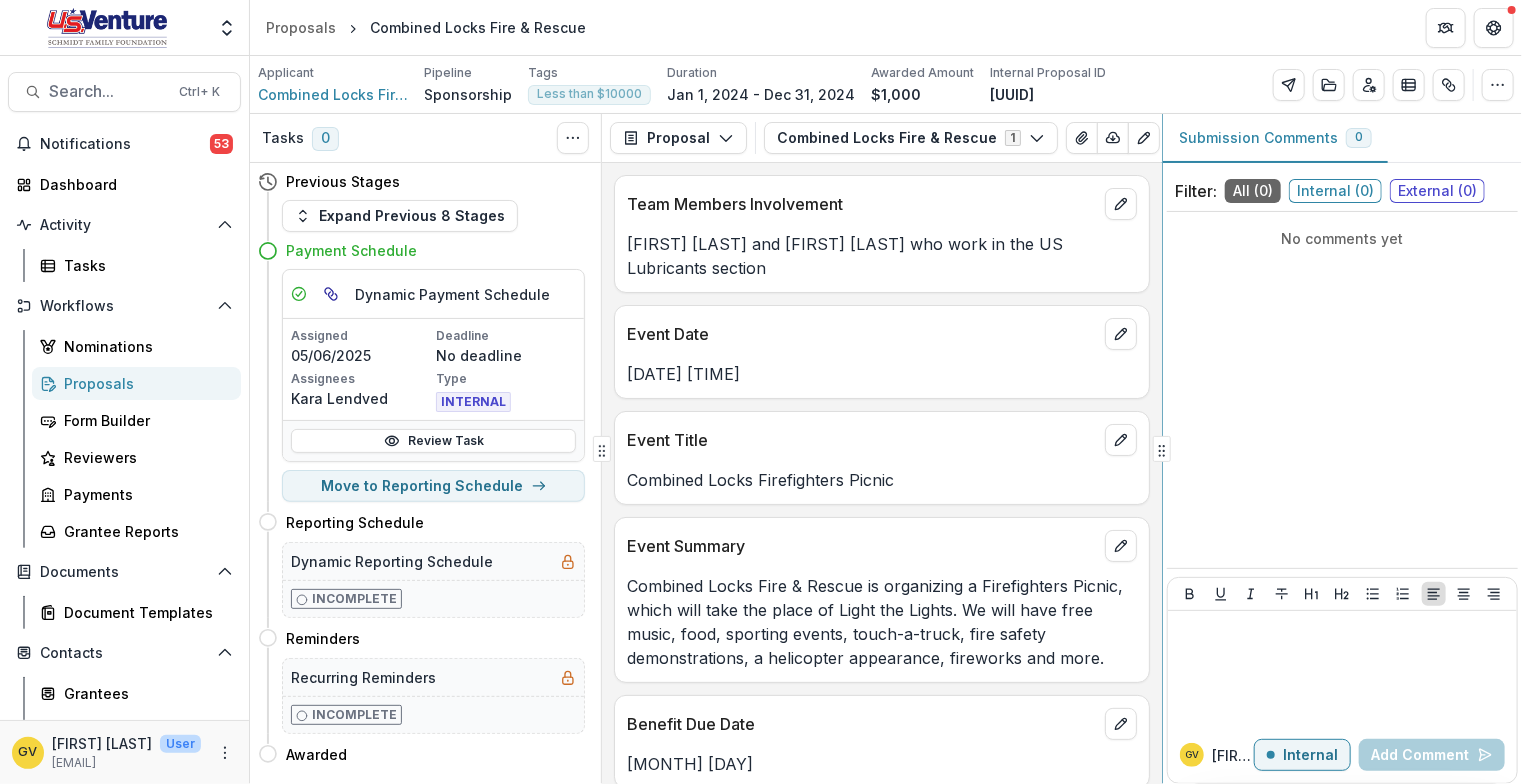 scroll, scrollTop: 21, scrollLeft: 0, axis: vertical 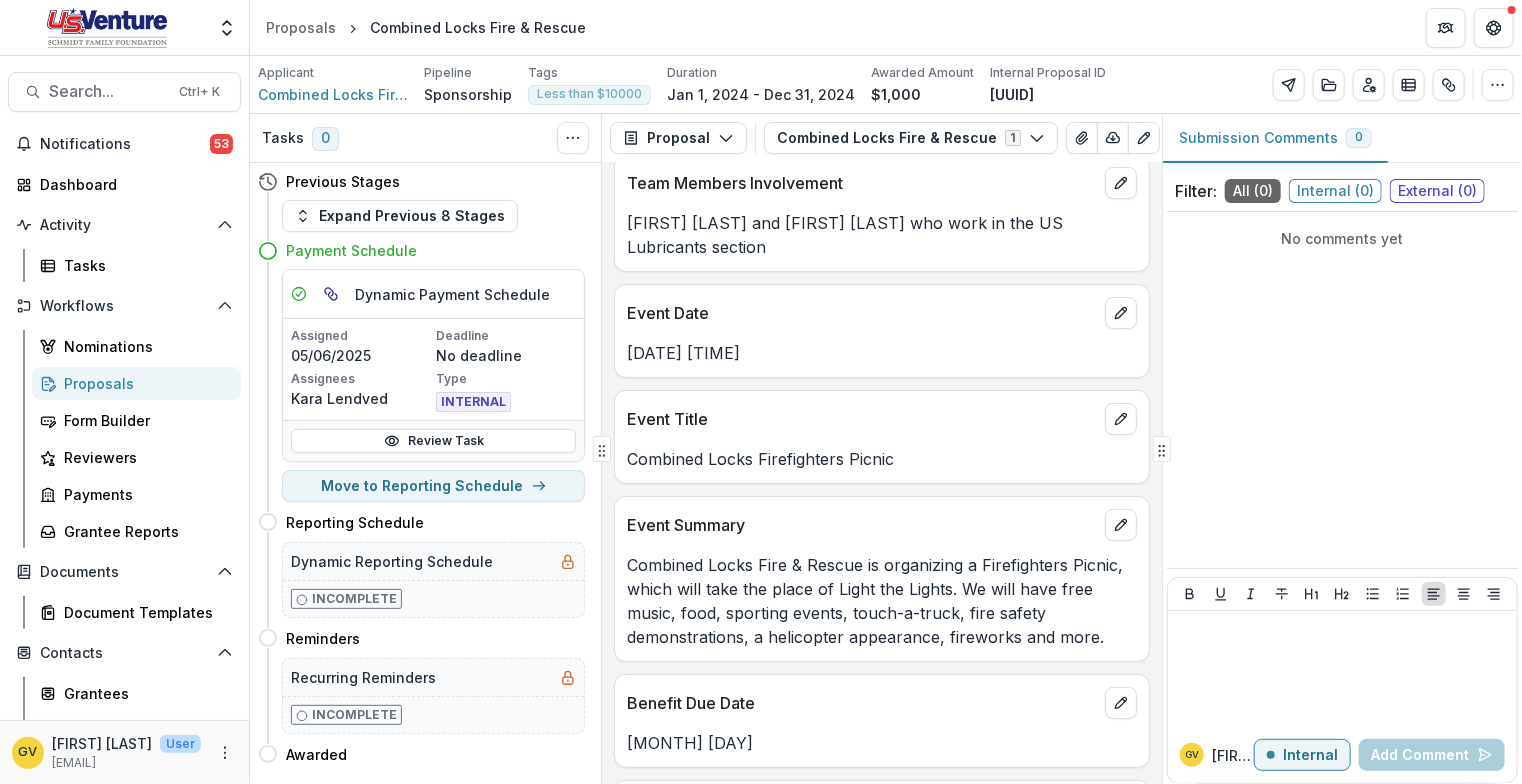 click on "Team Members Involvement Michael Savage and Jeffrey Danley who work in the US Lubricants section Event Date 8/24/2024 0:00 Event Title Combined Locks Firefighters Picnic Event Summary Combined Locks Fire & Rescue is organizing a Firefighters Picnic, which will take the place of Light the Lights. We will have free music, food, sporting events, touch-a-truck, fire safety demonstrations, a helicopter appearance, fireworks and more. Benefit Due Date July 1st Fundraising Goal 15,000 Choose an impact area that best applies to this grant Public Safety Describe how this project wil impact the indicators selected As a Fire & Rescue Department, our goal is community outreach and education. By sponsoring an event such as this, we are not only able to reach local families who live in the Village of Combined Locks, but families from outlying areas as well. Outcome 1 None of the Above Outcome 2 Not started Brochure of Sponsorship or Event Packet Information" at bounding box center [882, 473] 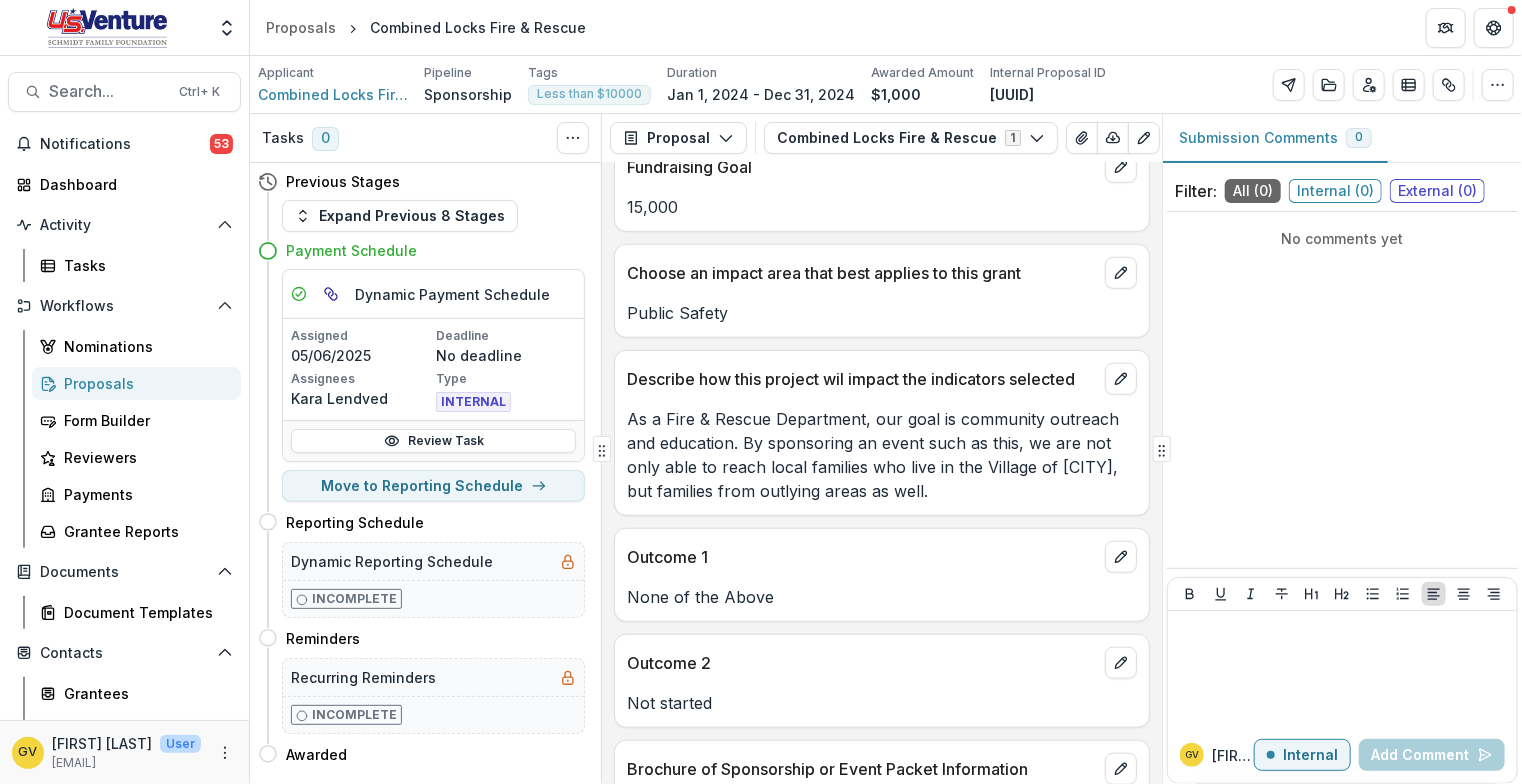 scroll, scrollTop: 746, scrollLeft: 0, axis: vertical 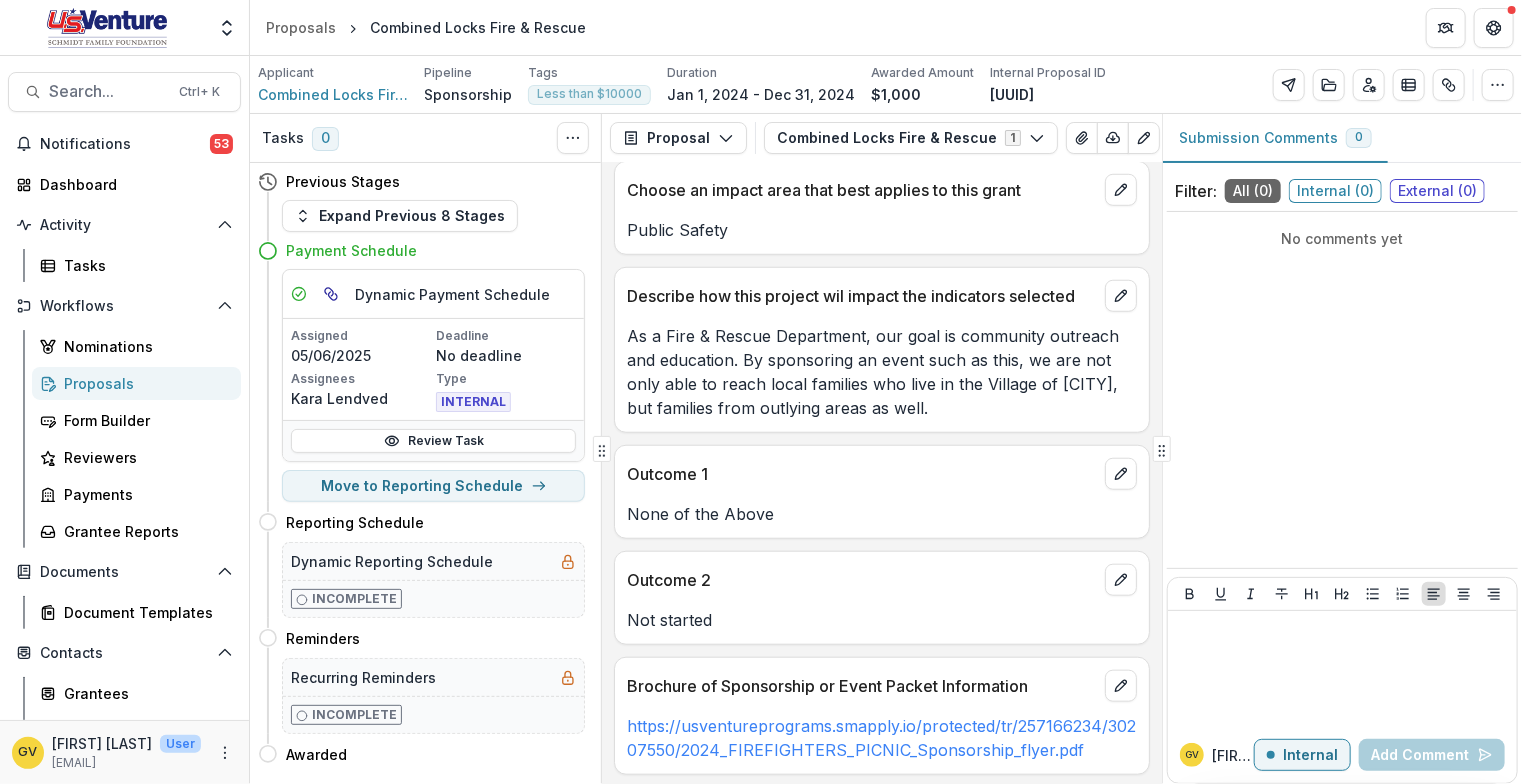 click on "Team Members Involvement Michael Savage and Jeffrey Danley who work in the US Lubricants section Event Date 8/24/2024 0:00 Event Title Combined Locks Firefighters Picnic Event Summary Combined Locks Fire & Rescue is organizing a Firefighters Picnic, which will take the place of Light the Lights. We will have free music, food, sporting events, touch-a-truck, fire safety demonstrations, a helicopter appearance, fireworks and more. Benefit Due Date July 1st Fundraising Goal 15,000 Choose an impact area that best applies to this grant Public Safety Describe how this project wil impact the indicators selected As a Fire & Rescue Department, our goal is community outreach and education. By sponsoring an event such as this, we are not only able to reach local families who live in the Village of Combined Locks, but families from outlying areas as well. Outcome 1 None of the Above Outcome 2 Not started Brochure of Sponsorship or Event Packet Information" at bounding box center (882, 473) 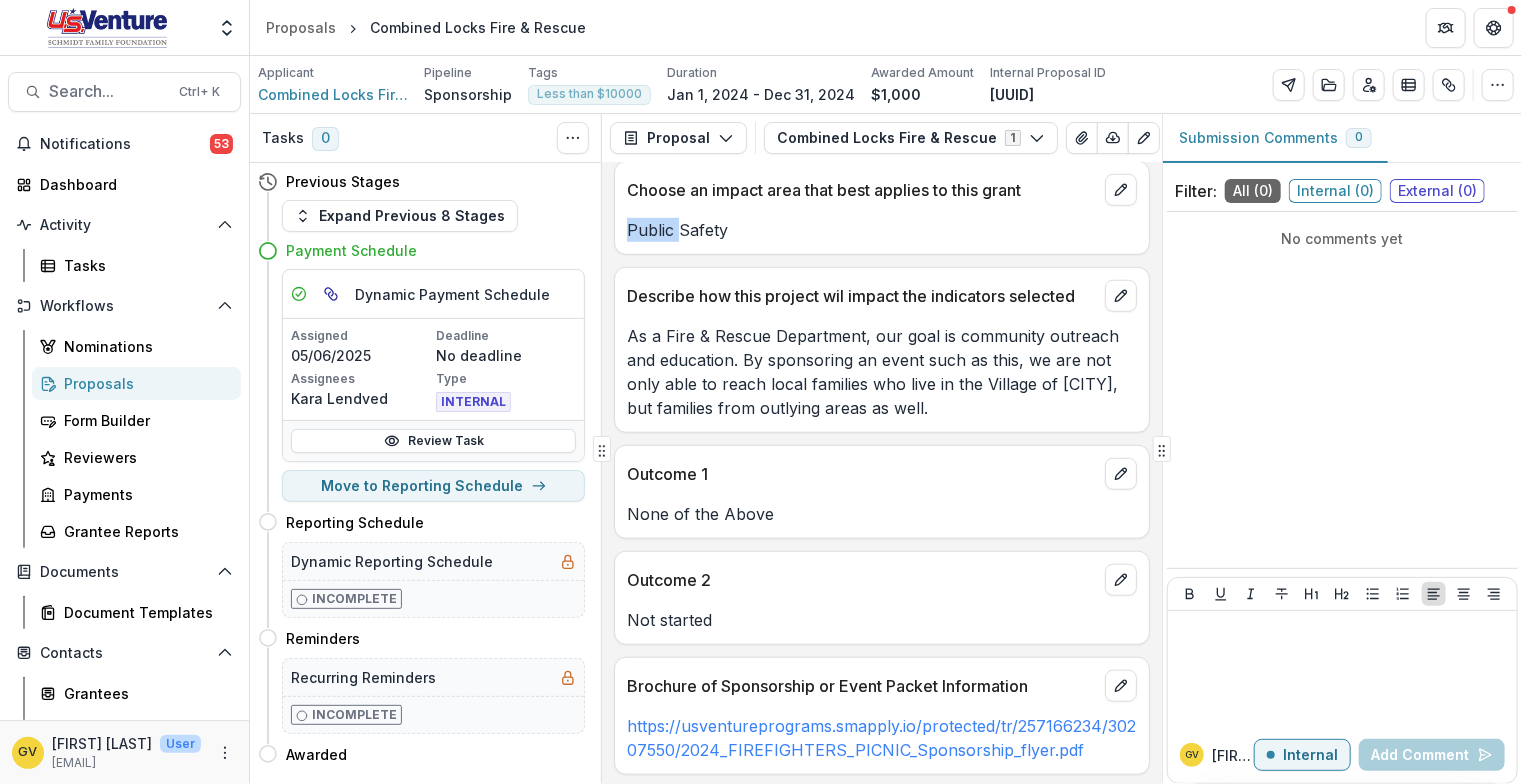 click on "Team Members Involvement Michael Savage and Jeffrey Danley who work in the US Lubricants section Event Date 8/24/2024 0:00 Event Title Combined Locks Firefighters Picnic Event Summary Combined Locks Fire & Rescue is organizing a Firefighters Picnic, which will take the place of Light the Lights. We will have free music, food, sporting events, touch-a-truck, fire safety demonstrations, a helicopter appearance, fireworks and more. Benefit Due Date July 1st Fundraising Goal 15,000 Choose an impact area that best applies to this grant Public Safety Describe how this project wil impact the indicators selected As a Fire & Rescue Department, our goal is community outreach and education. By sponsoring an event such as this, we are not only able to reach local families who live in the Village of Combined Locks, but families from outlying areas as well. Outcome 1 None of the Above Outcome 2 Not started Brochure of Sponsorship or Event Packet Information" at bounding box center (882, 473) 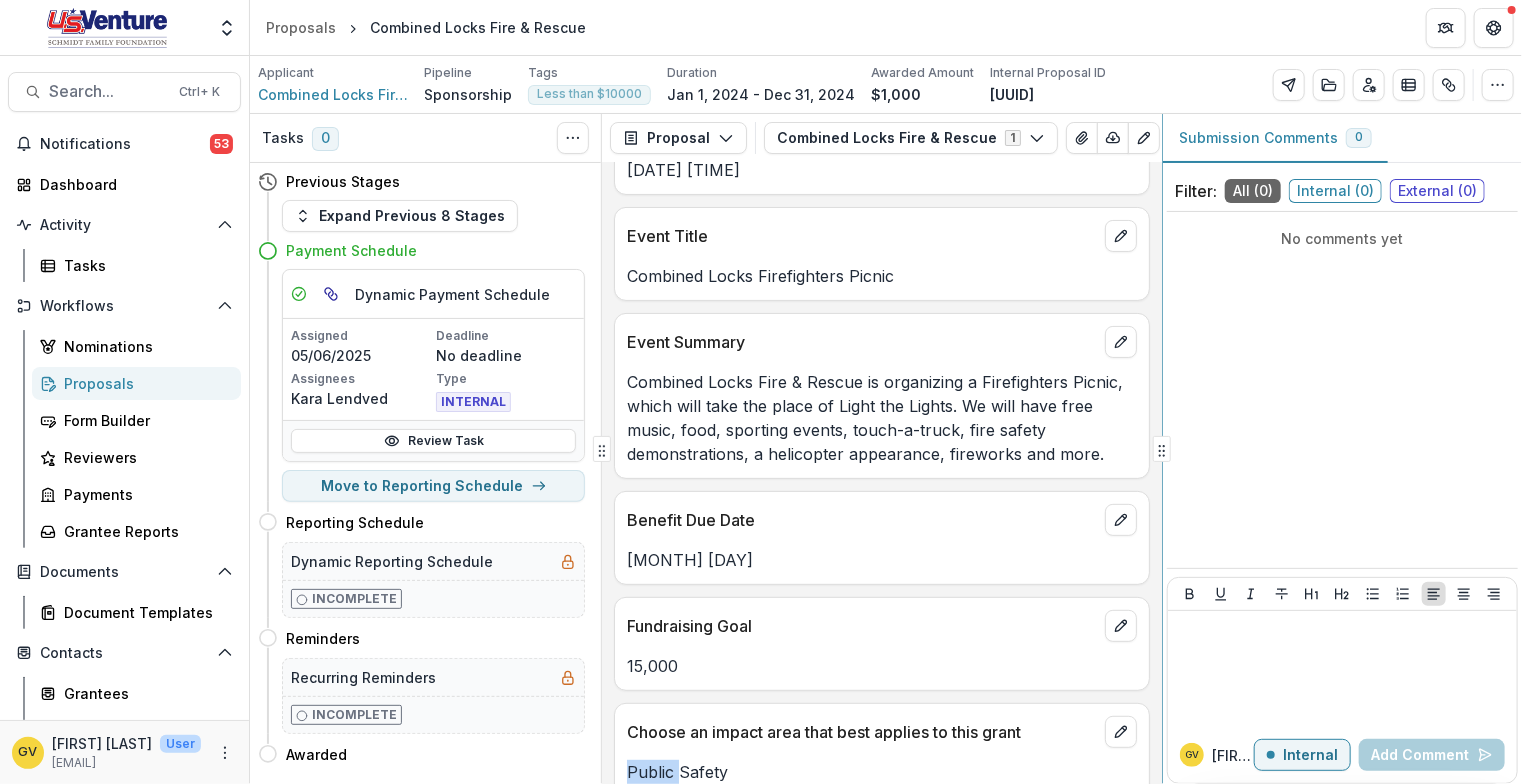 scroll, scrollTop: 0, scrollLeft: 0, axis: both 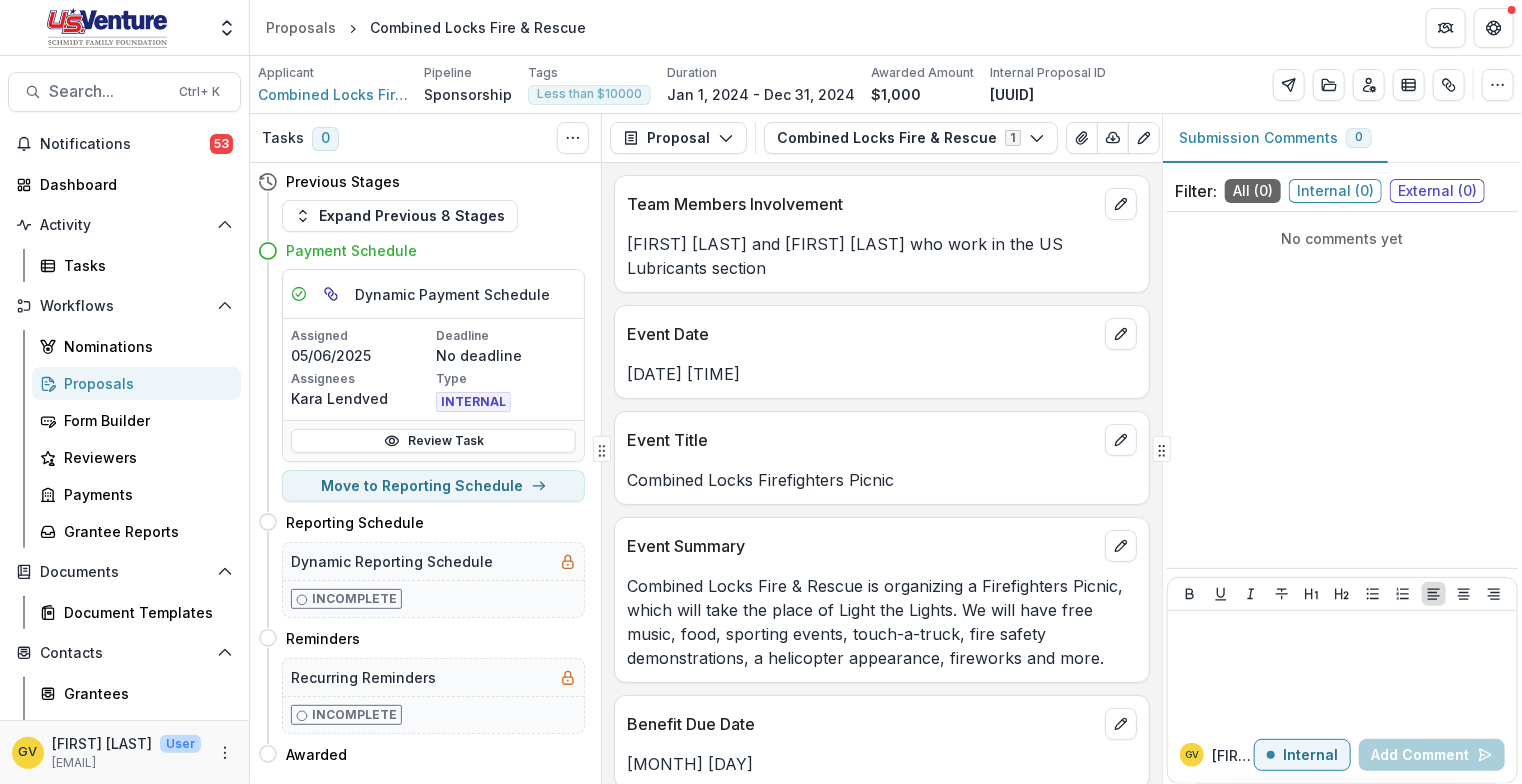 click on "Team Members Involvement Michael Savage and Jeffrey Danley who work in the US Lubricants section Event Date 8/24/2024 0:00 Event Title Combined Locks Firefighters Picnic Event Summary Combined Locks Fire & Rescue is organizing a Firefighters Picnic, which will take the place of Light the Lights. We will have free music, food, sporting events, touch-a-truck, fire safety demonstrations, a helicopter appearance, fireworks and more. Benefit Due Date July 1st Fundraising Goal 15,000 Choose an impact area that best applies to this grant Public Safety Describe how this project wil impact the indicators selected As a Fire & Rescue Department, our goal is community outreach and education. By sponsoring an event such as this, we are not only able to reach local families who live in the Village of Combined Locks, but families from outlying areas as well. Outcome 1 None of the Above Outcome 2 Not started Brochure of Sponsorship or Event Packet Information" at bounding box center (882, 473) 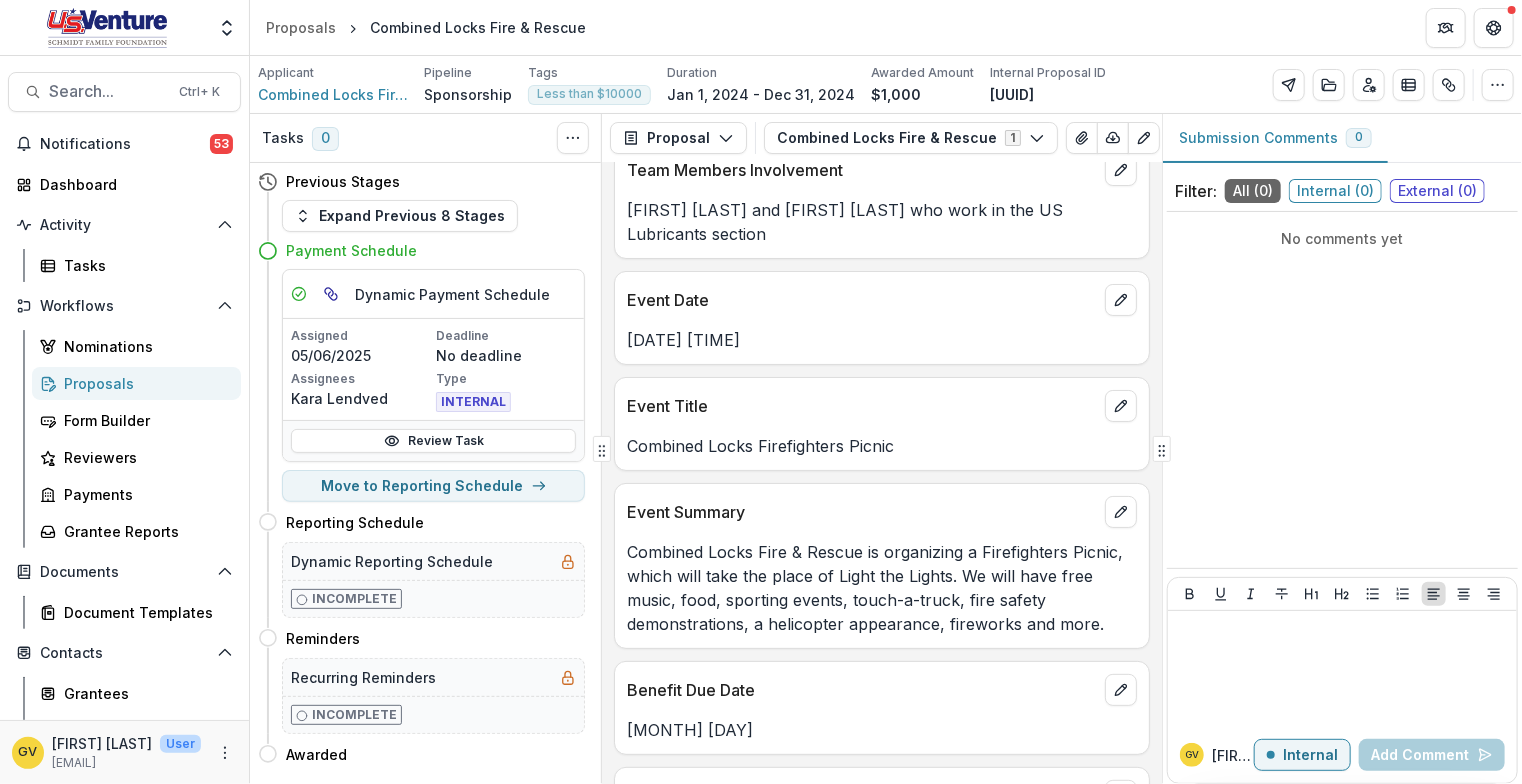 scroll, scrollTop: 0, scrollLeft: 0, axis: both 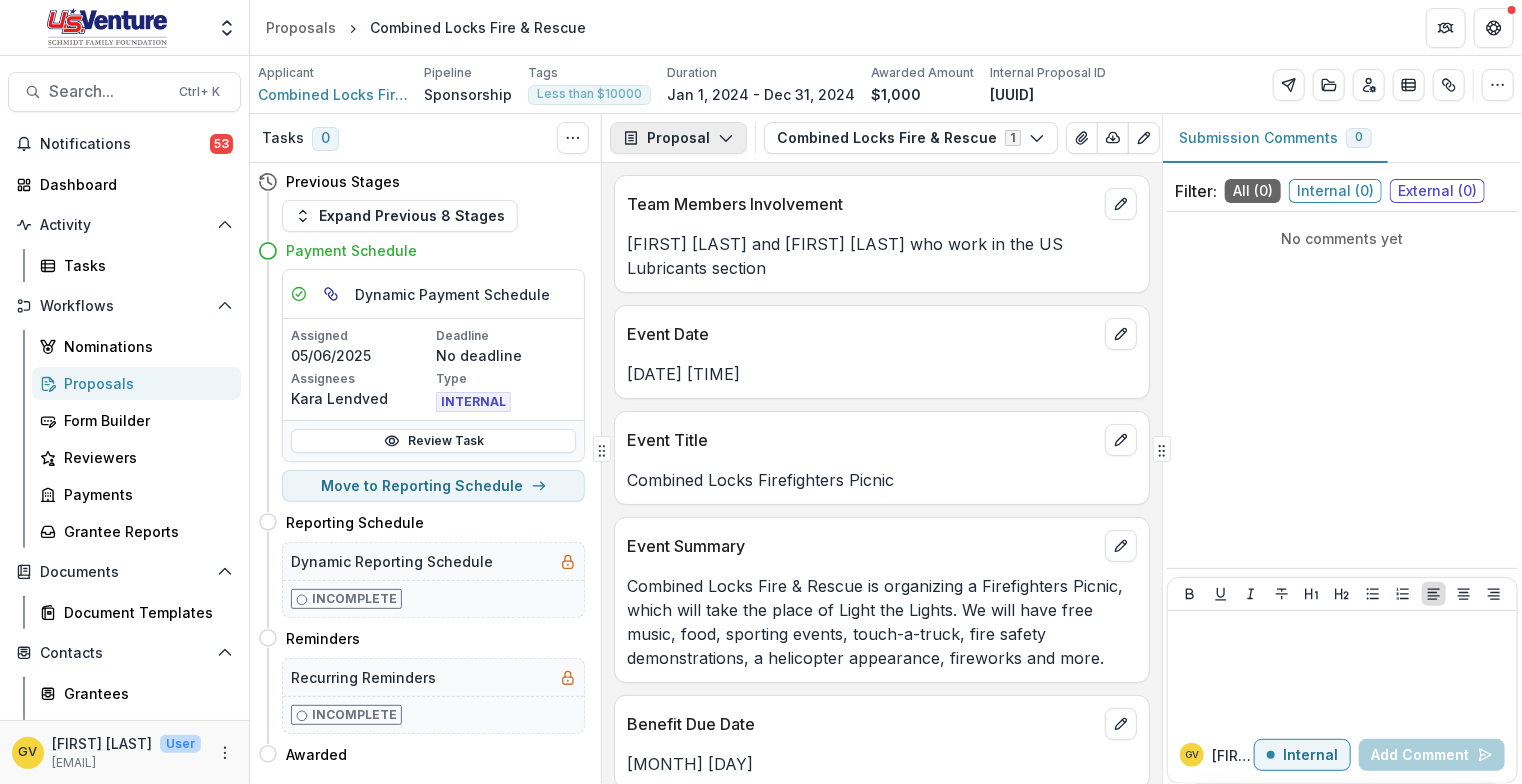 click on "Proposal" at bounding box center [678, 138] 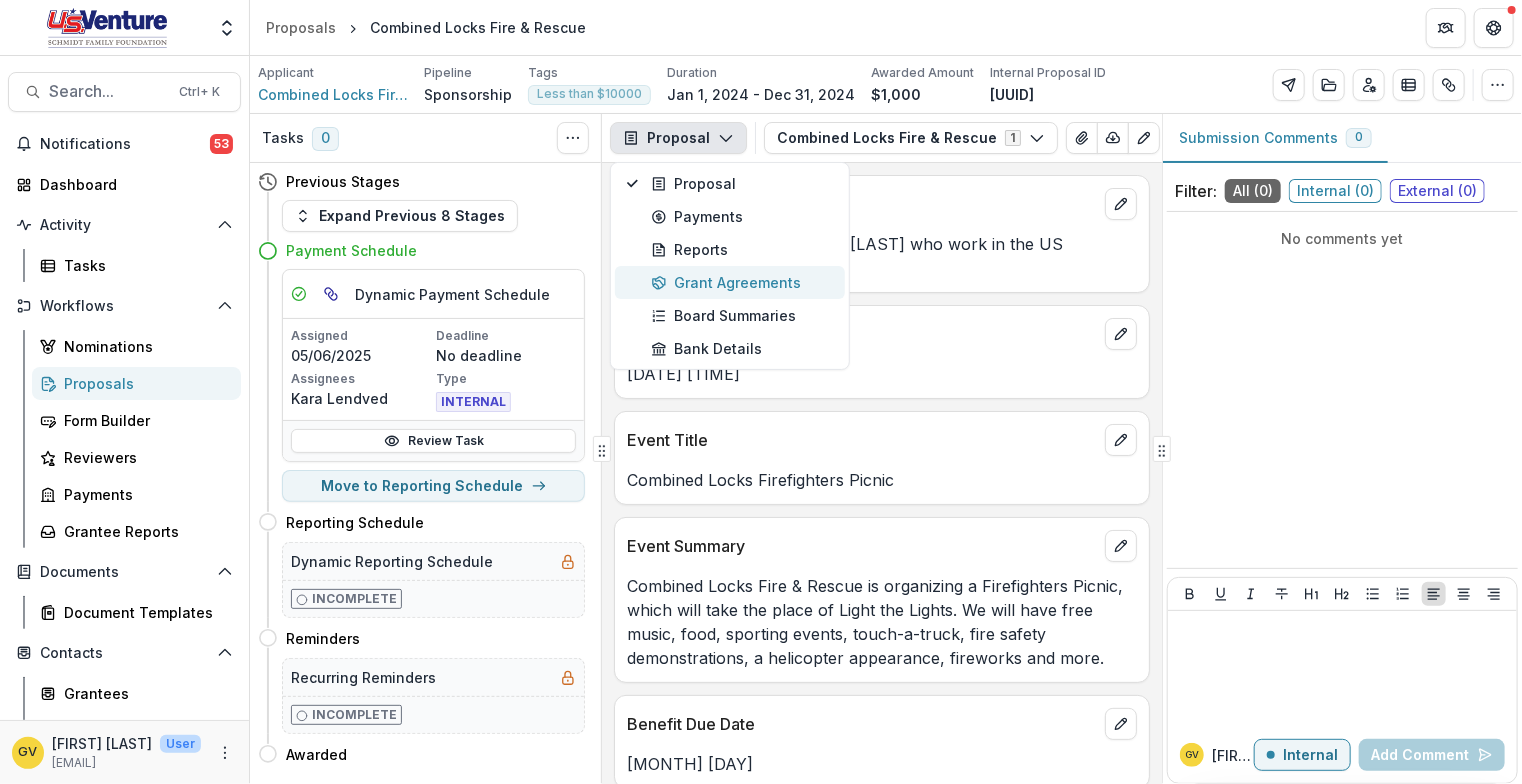 click on "Grant Agreements" at bounding box center (730, 282) 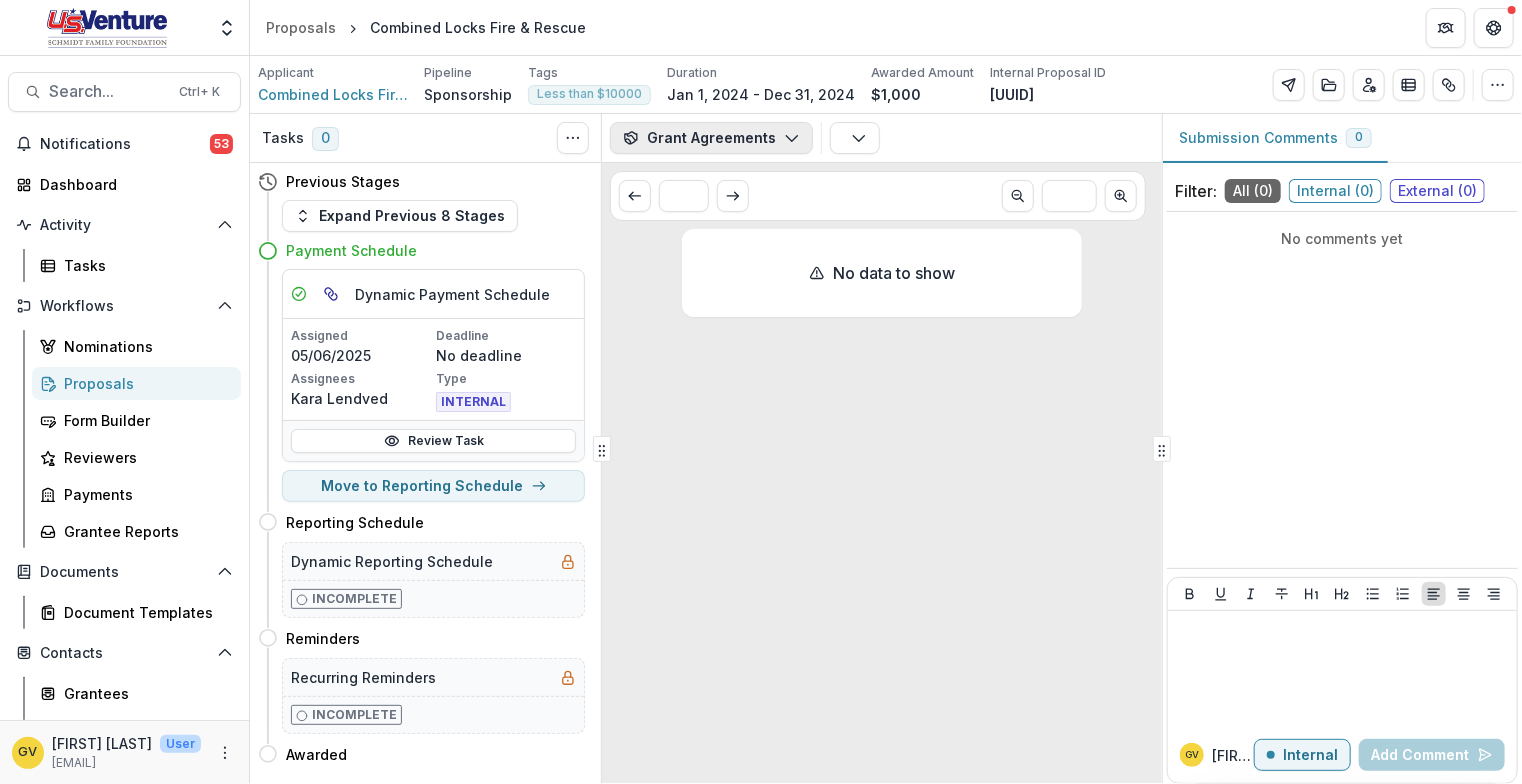 click on "Grant Agreements" at bounding box center [711, 138] 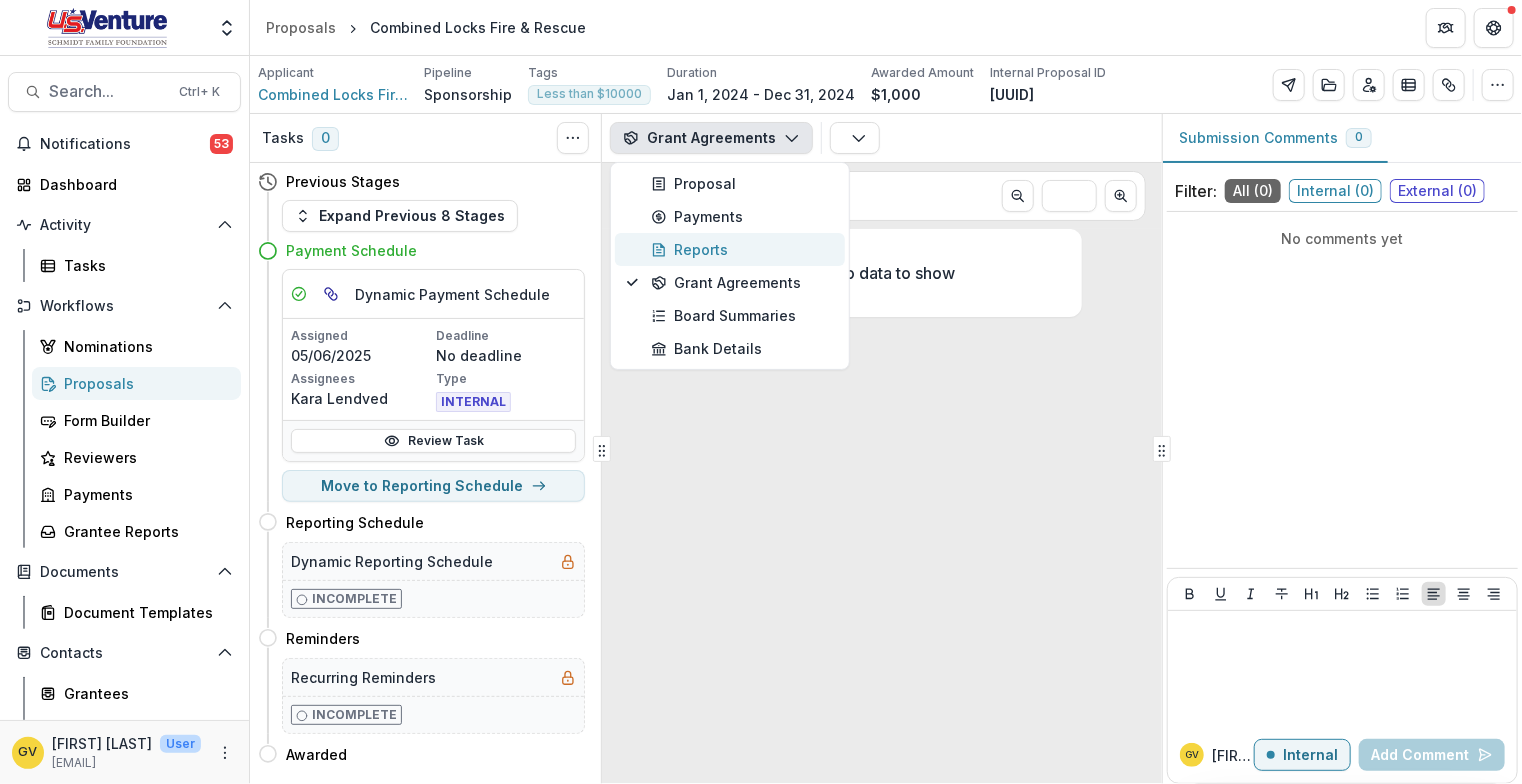 click on "Reports" at bounding box center (742, 249) 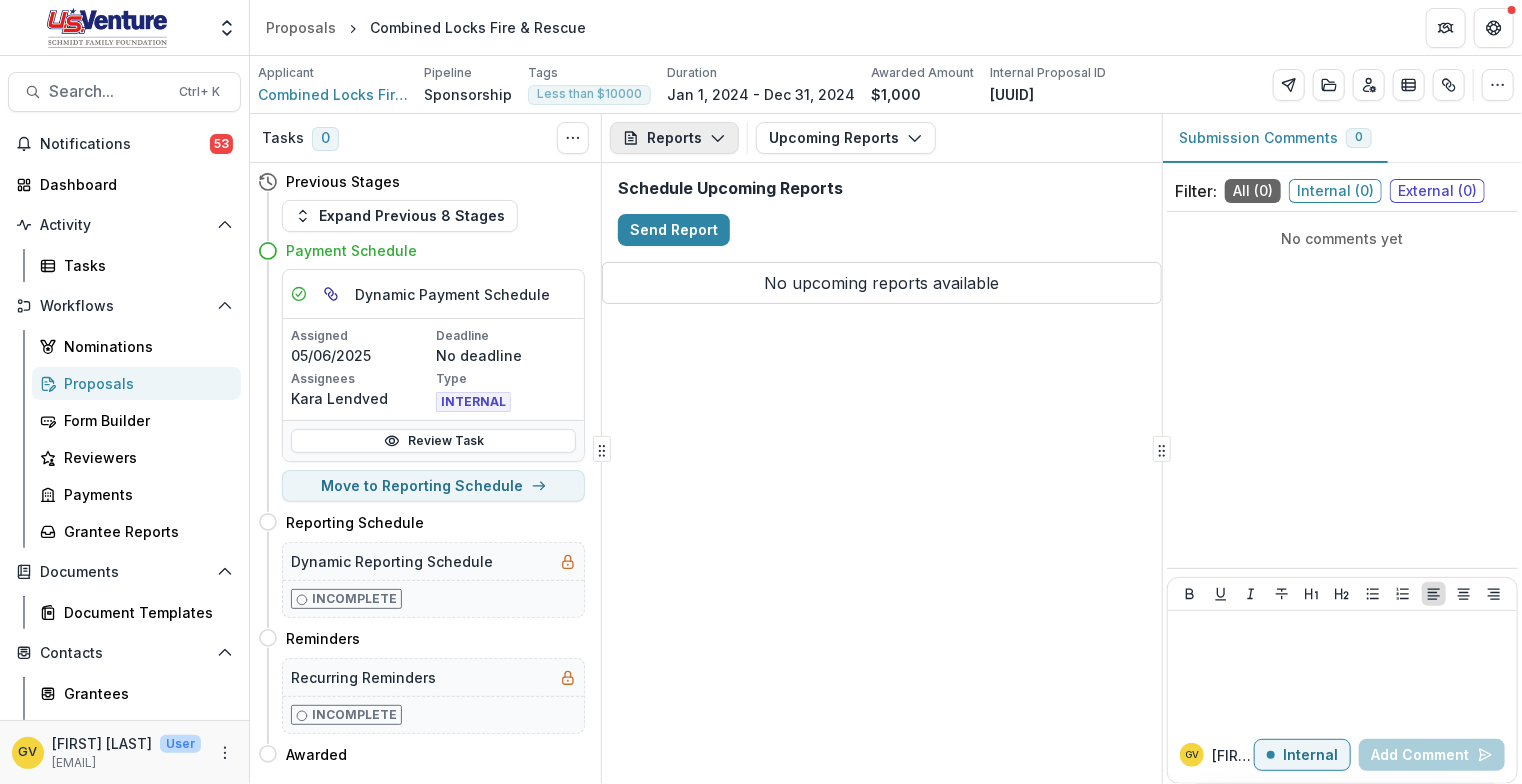 click on "Reports" at bounding box center (674, 138) 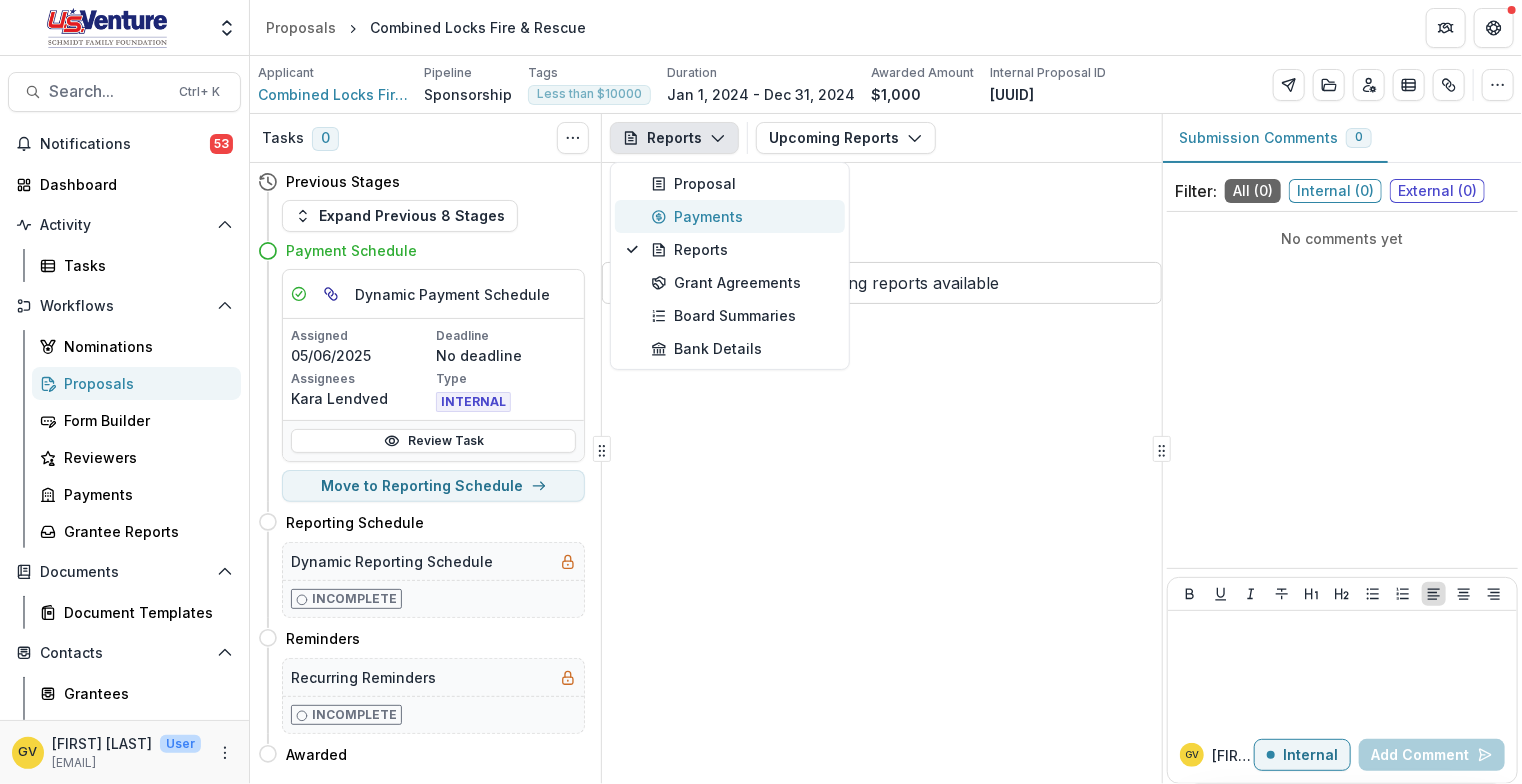 click on "Payments" at bounding box center [742, 216] 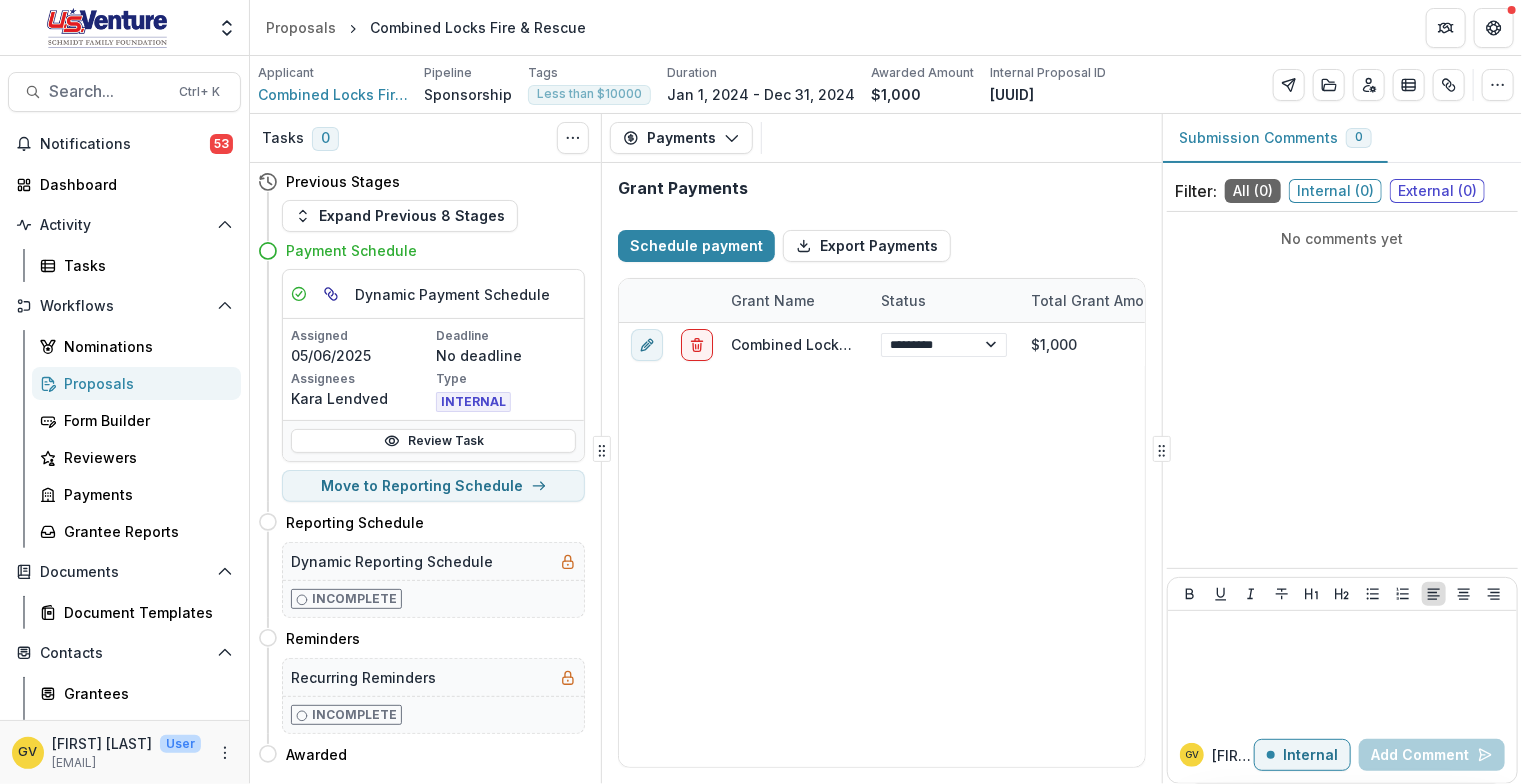select on "****" 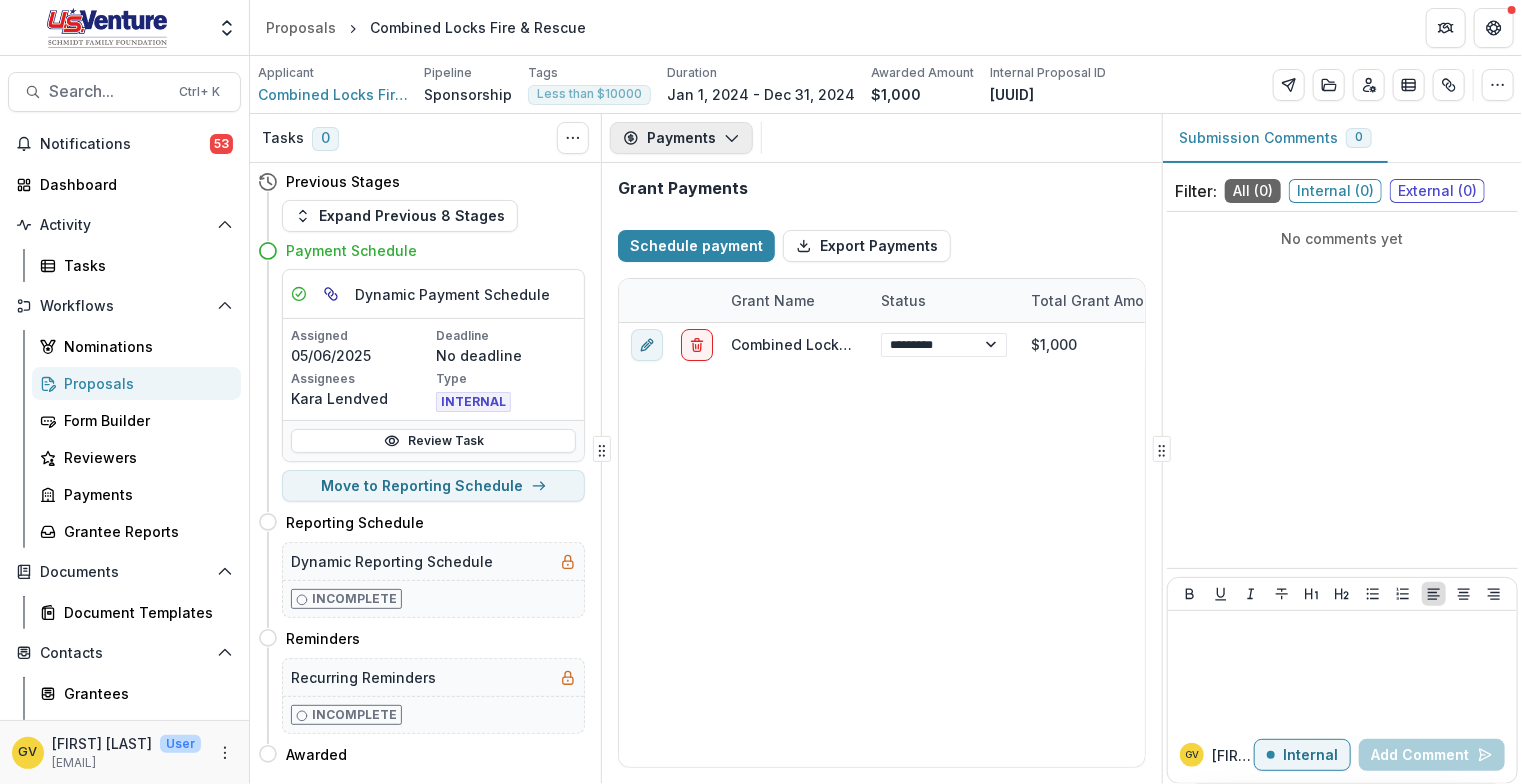 click on "Payments" at bounding box center (681, 138) 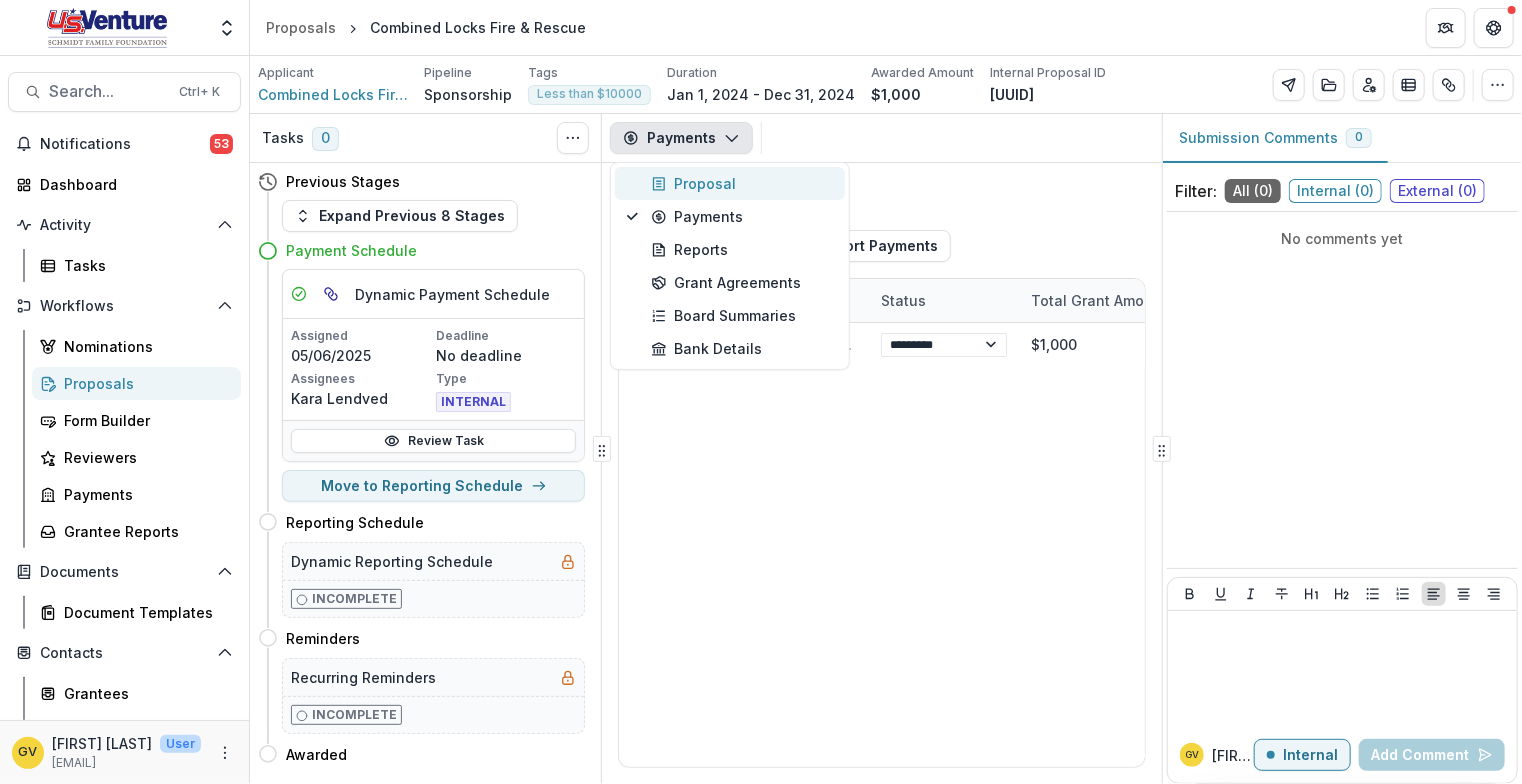 click on "Proposal" at bounding box center [742, 183] 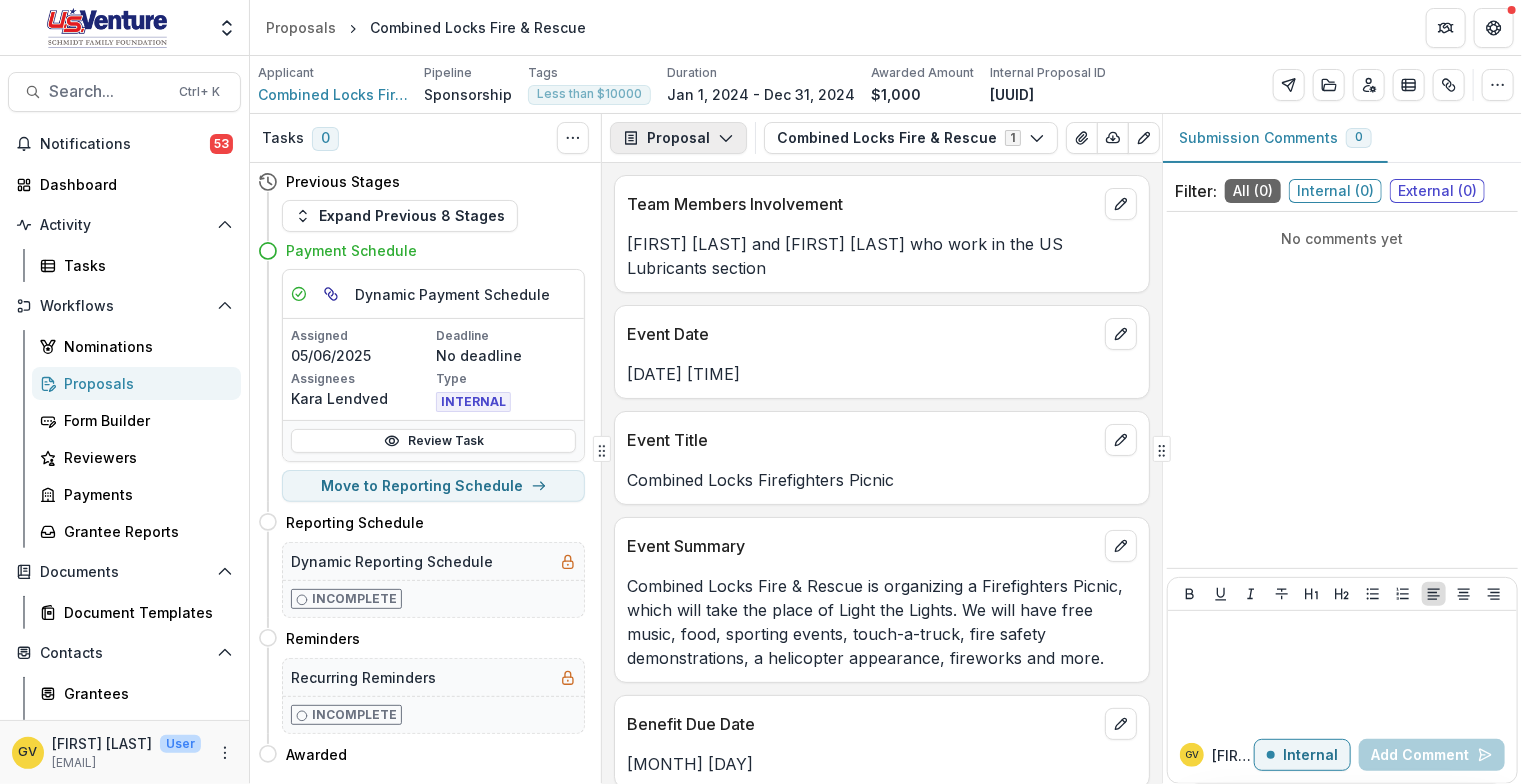 click 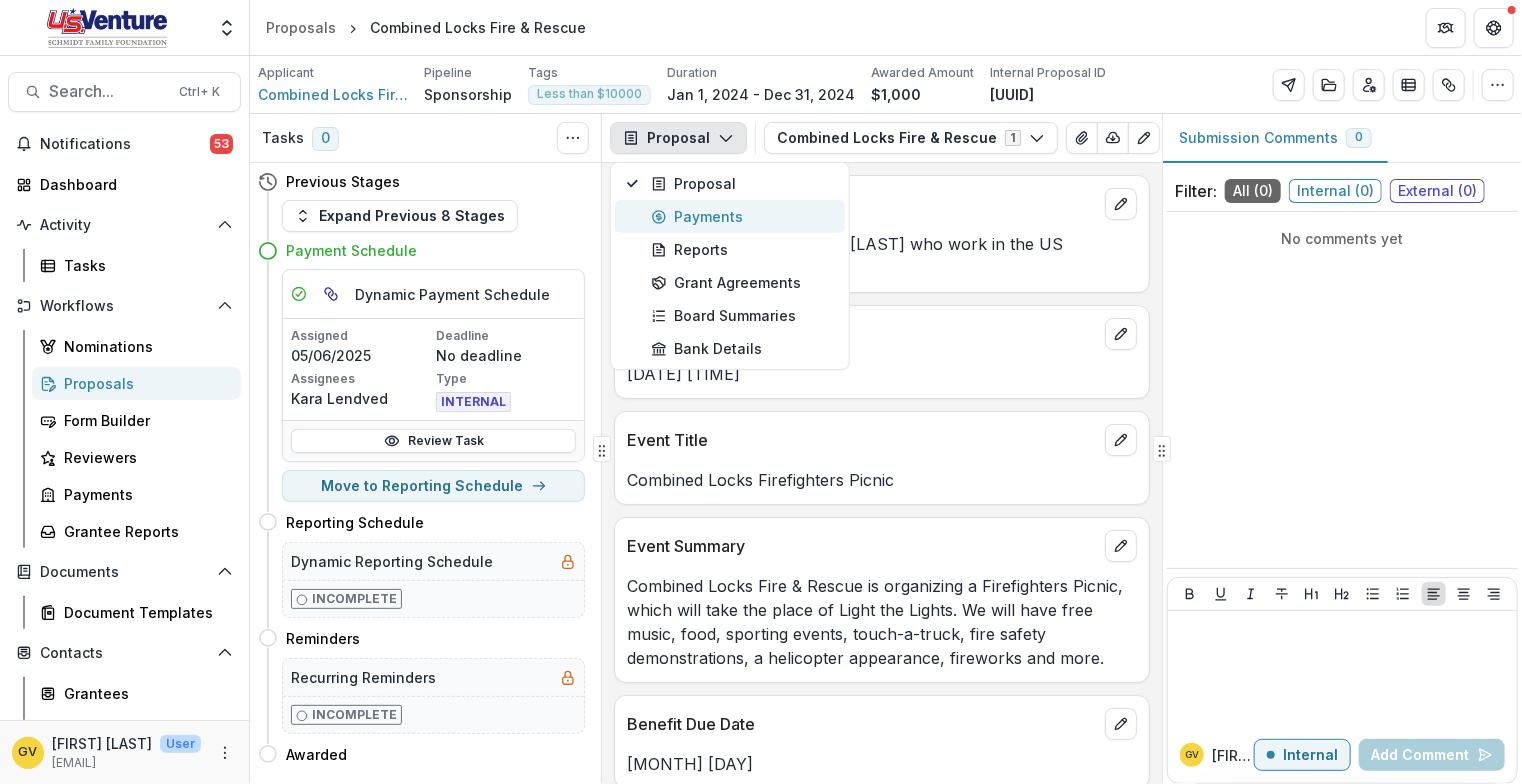 click on "Payments" at bounding box center (742, 216) 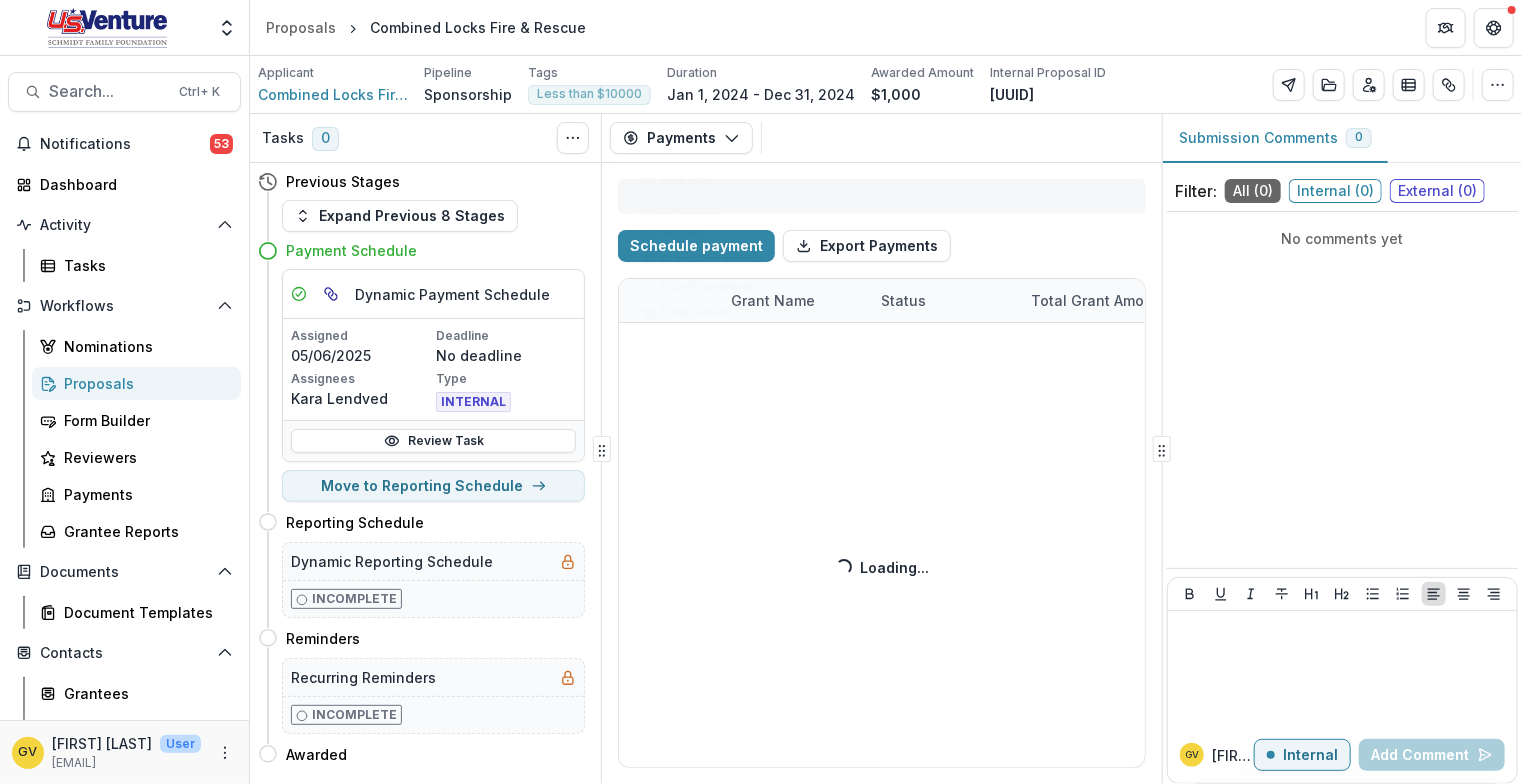 select on "****" 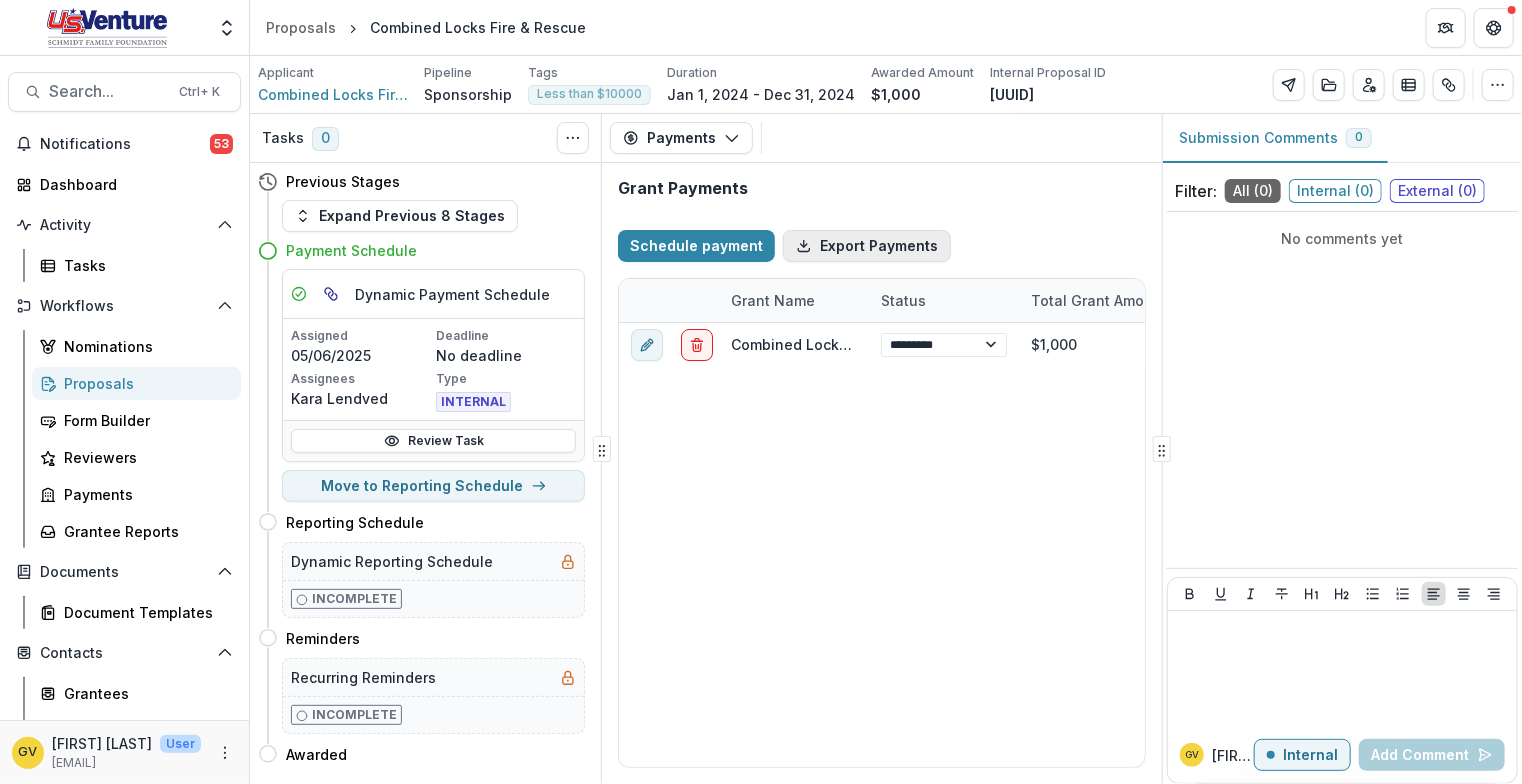 select on "****" 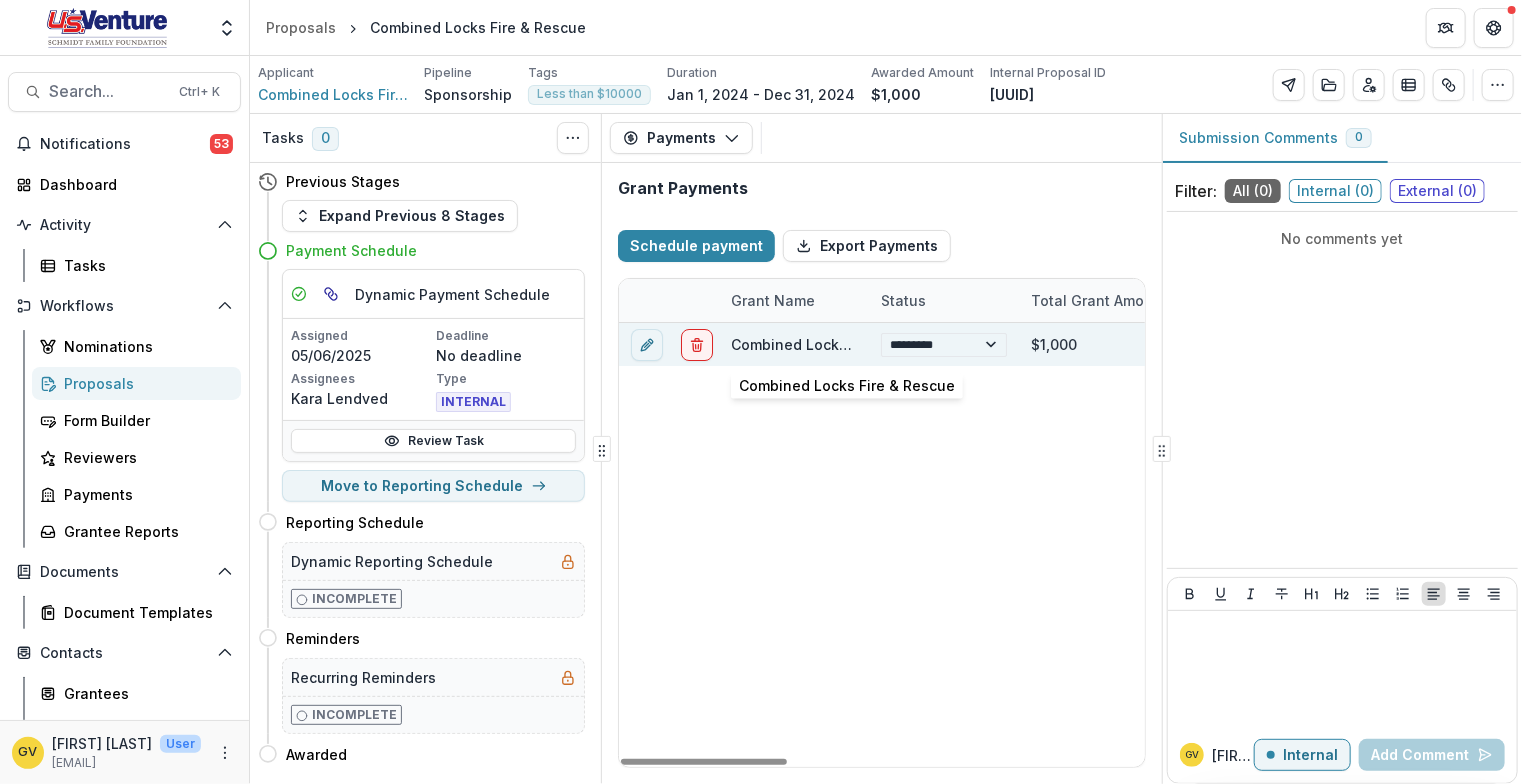 click on "Combined Locks Fire & Rescue" at bounding box center [839, 344] 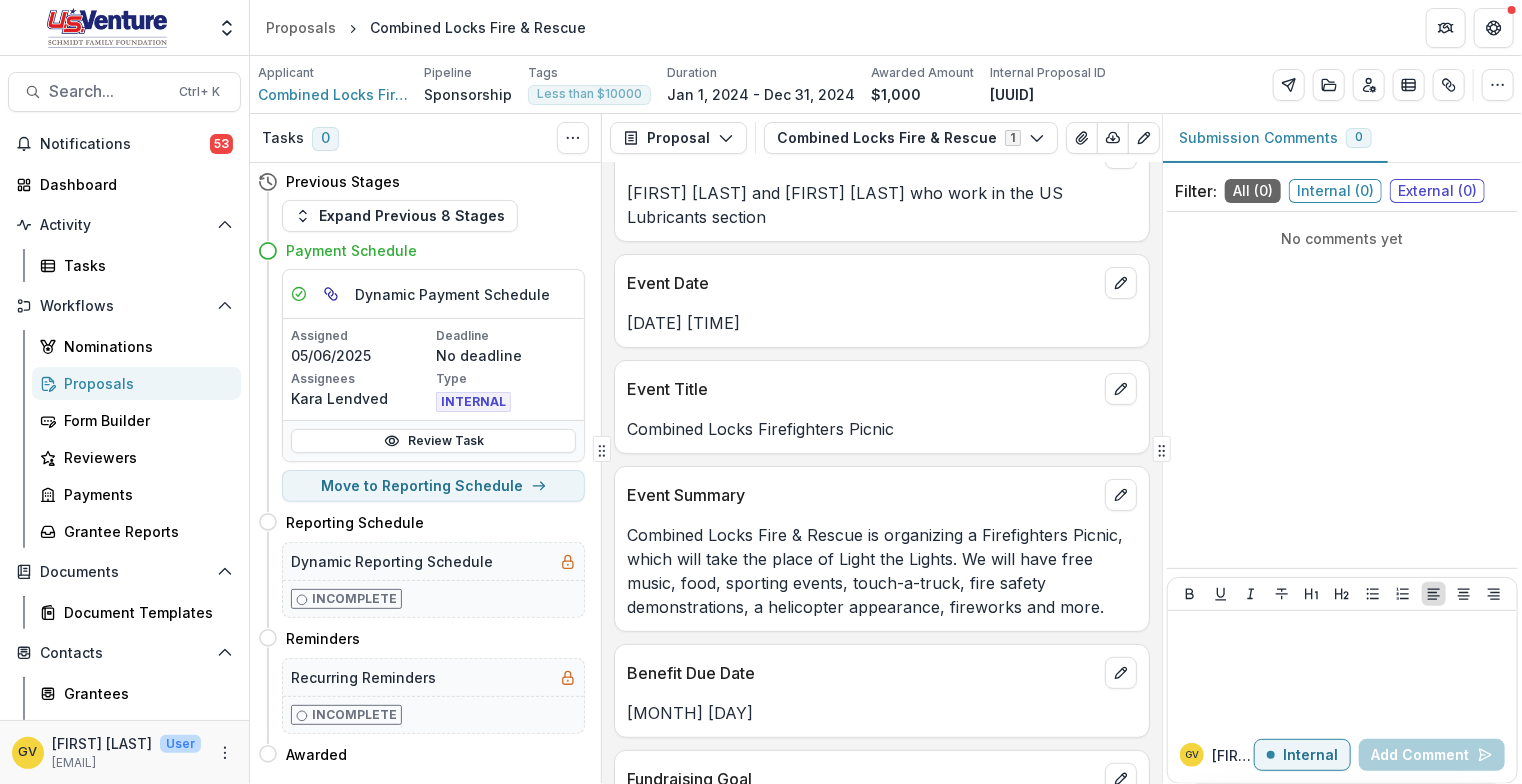 scroll, scrollTop: 0, scrollLeft: 0, axis: both 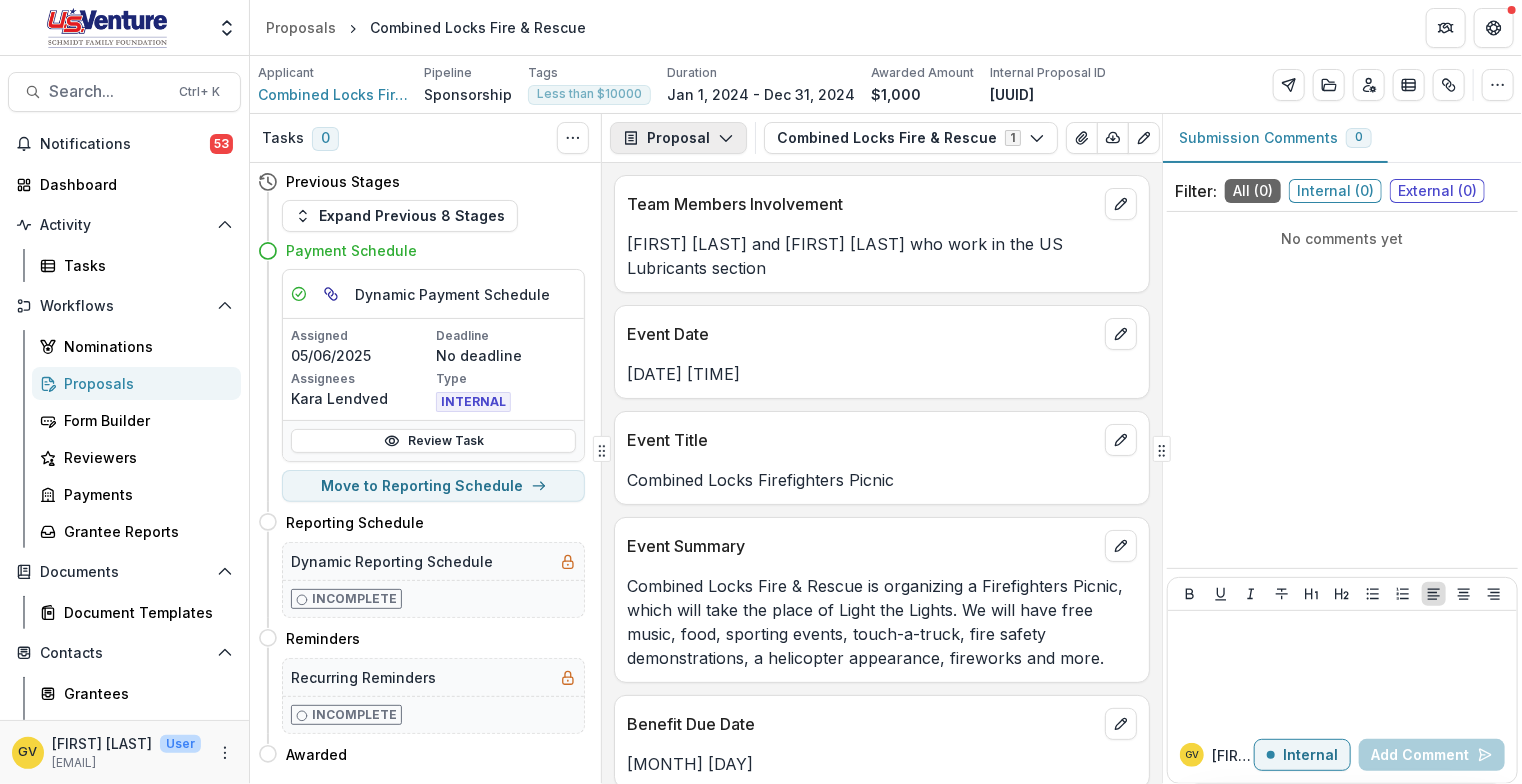 click on "Proposal" at bounding box center (678, 138) 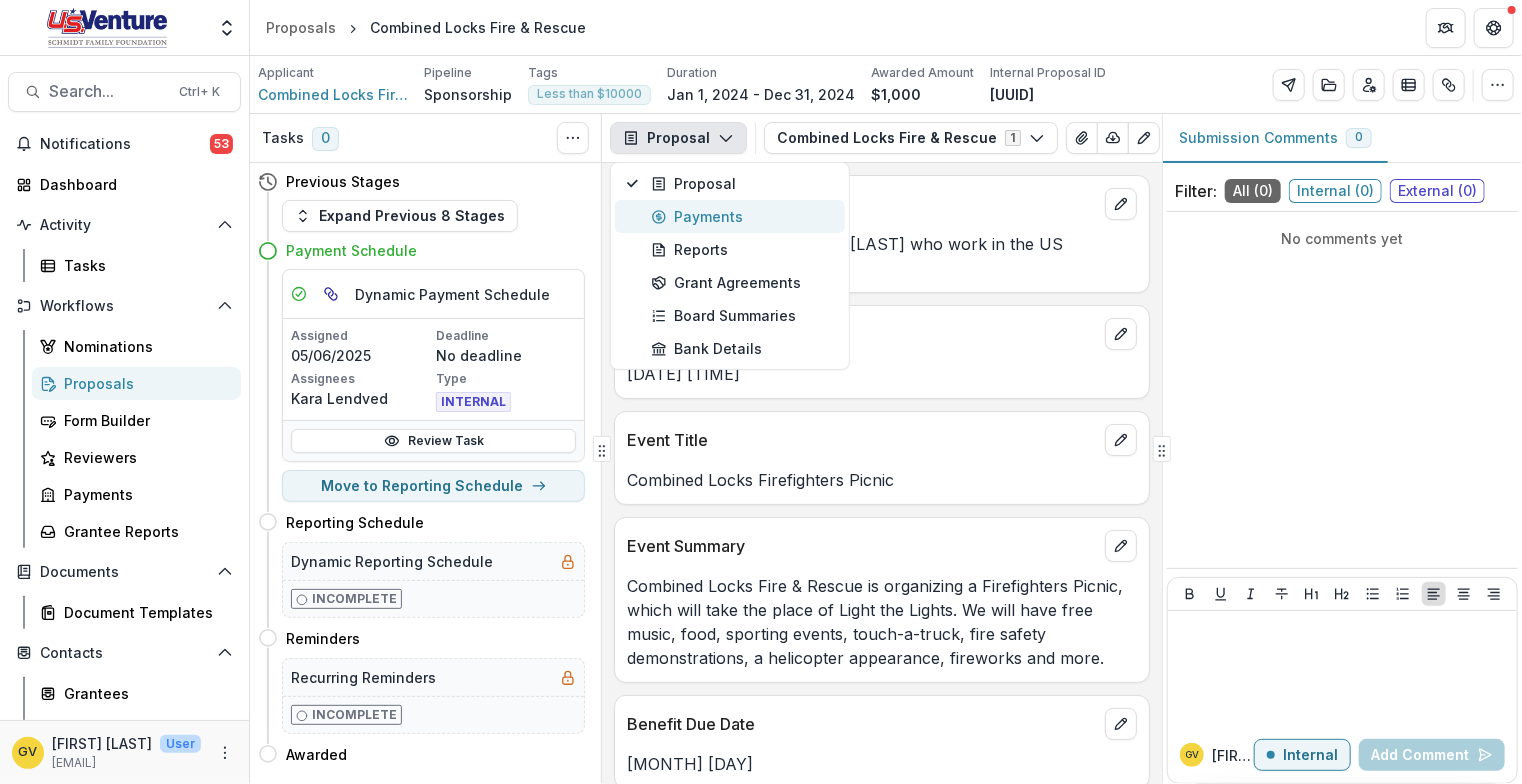 click on "Payments" at bounding box center (742, 216) 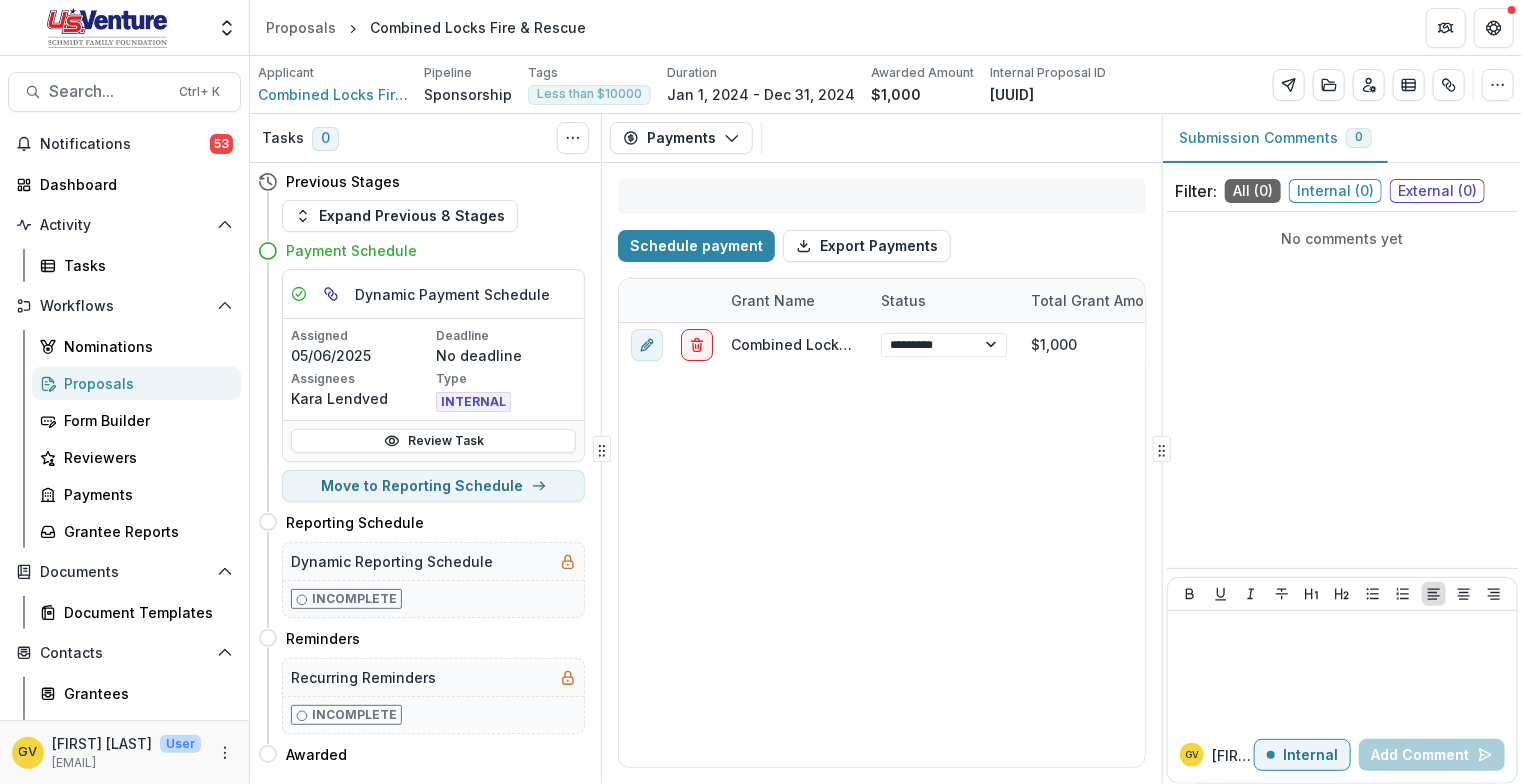 select on "****" 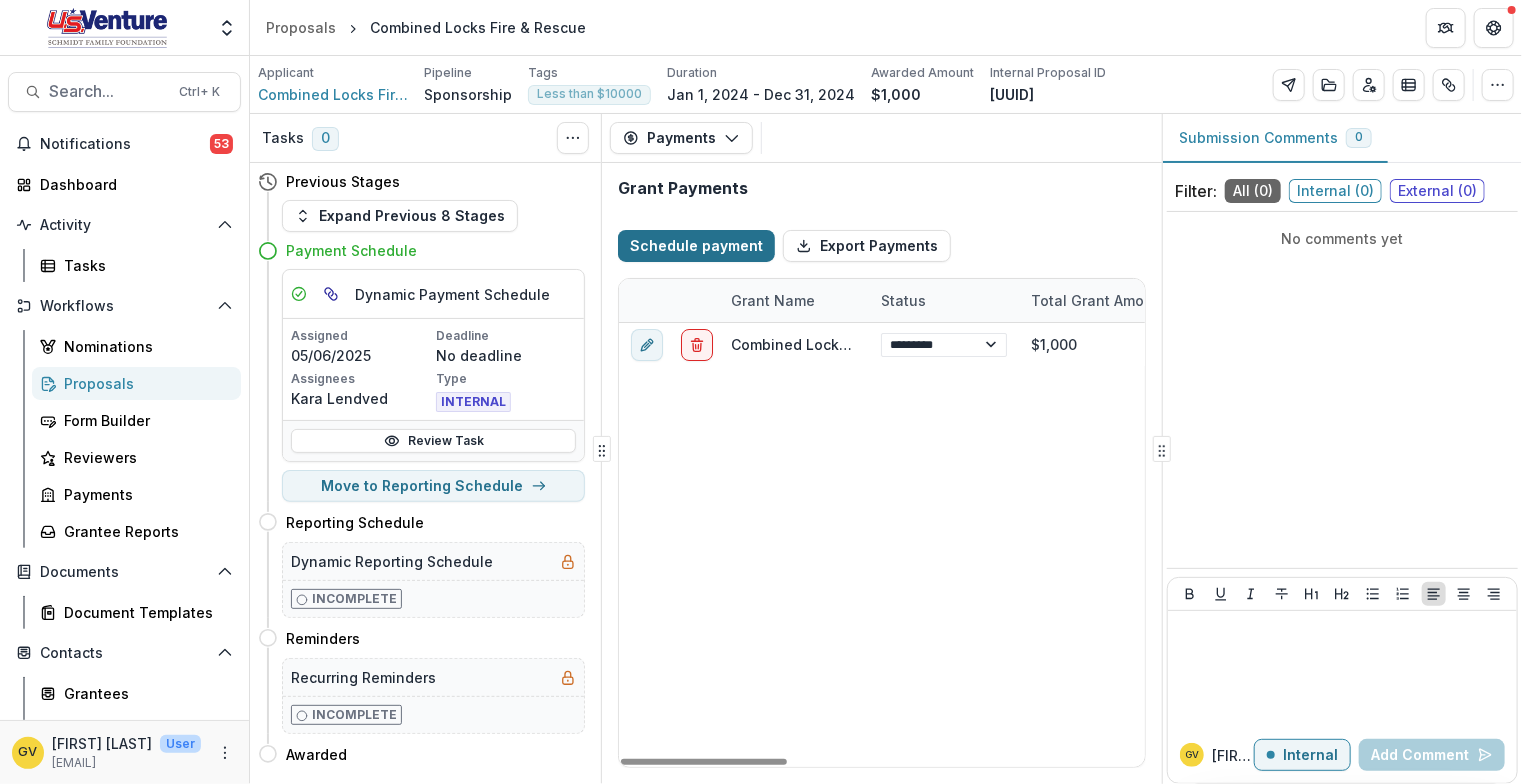 click on "Schedule payment" at bounding box center (696, 246) 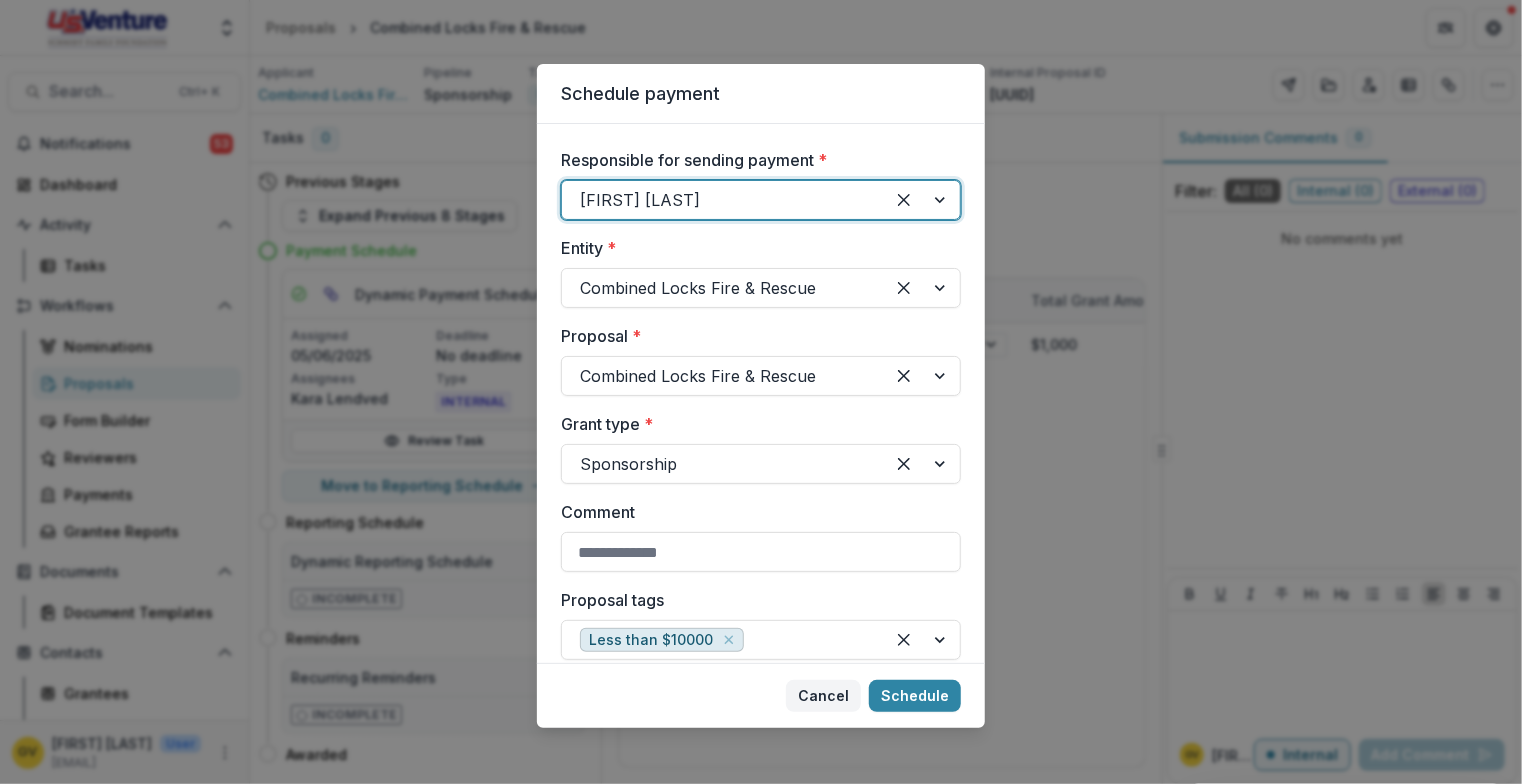 click on "Cancel" at bounding box center (823, 696) 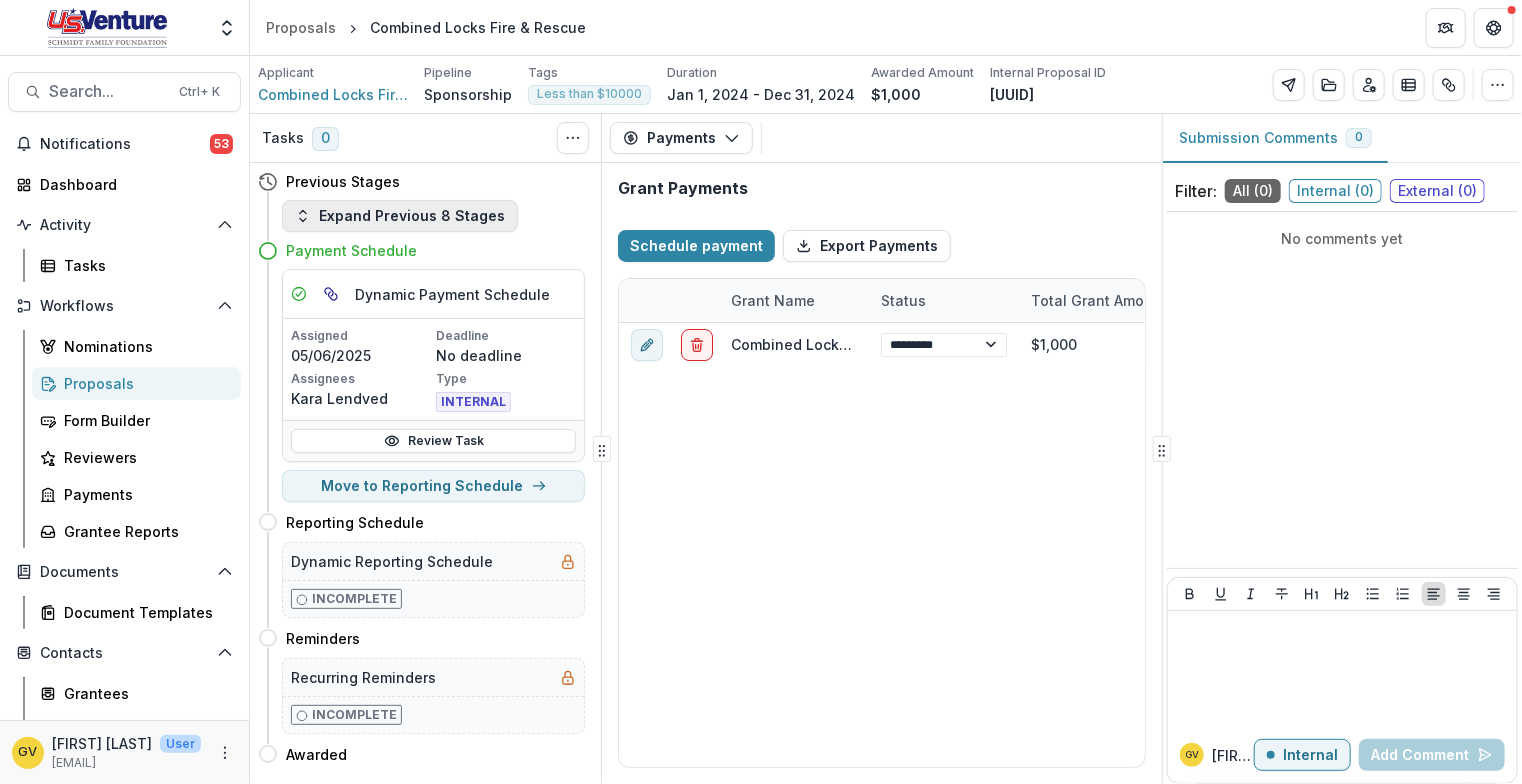 click on "Expand Previous 8 Stages" at bounding box center (400, 216) 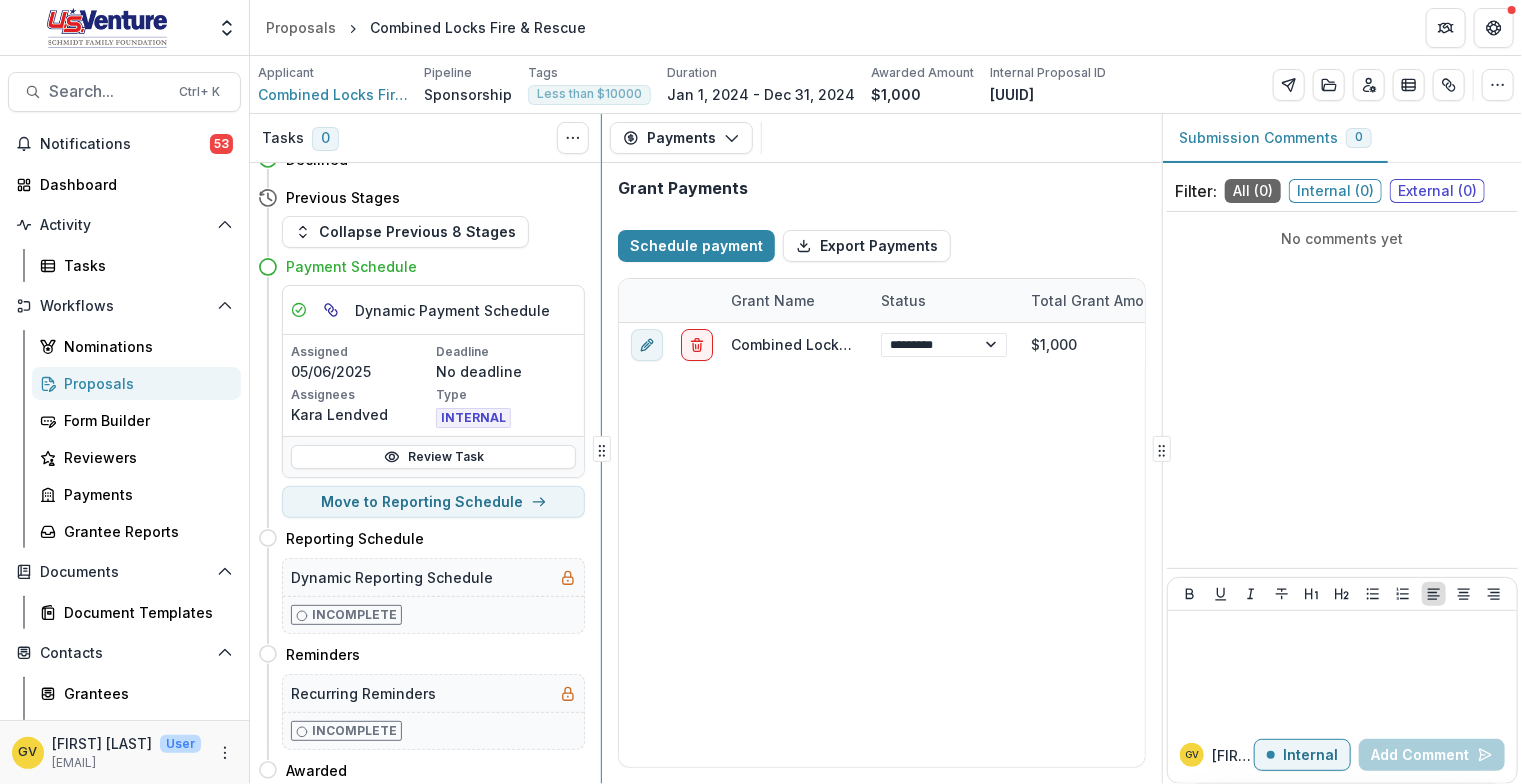 scroll, scrollTop: 306, scrollLeft: 0, axis: vertical 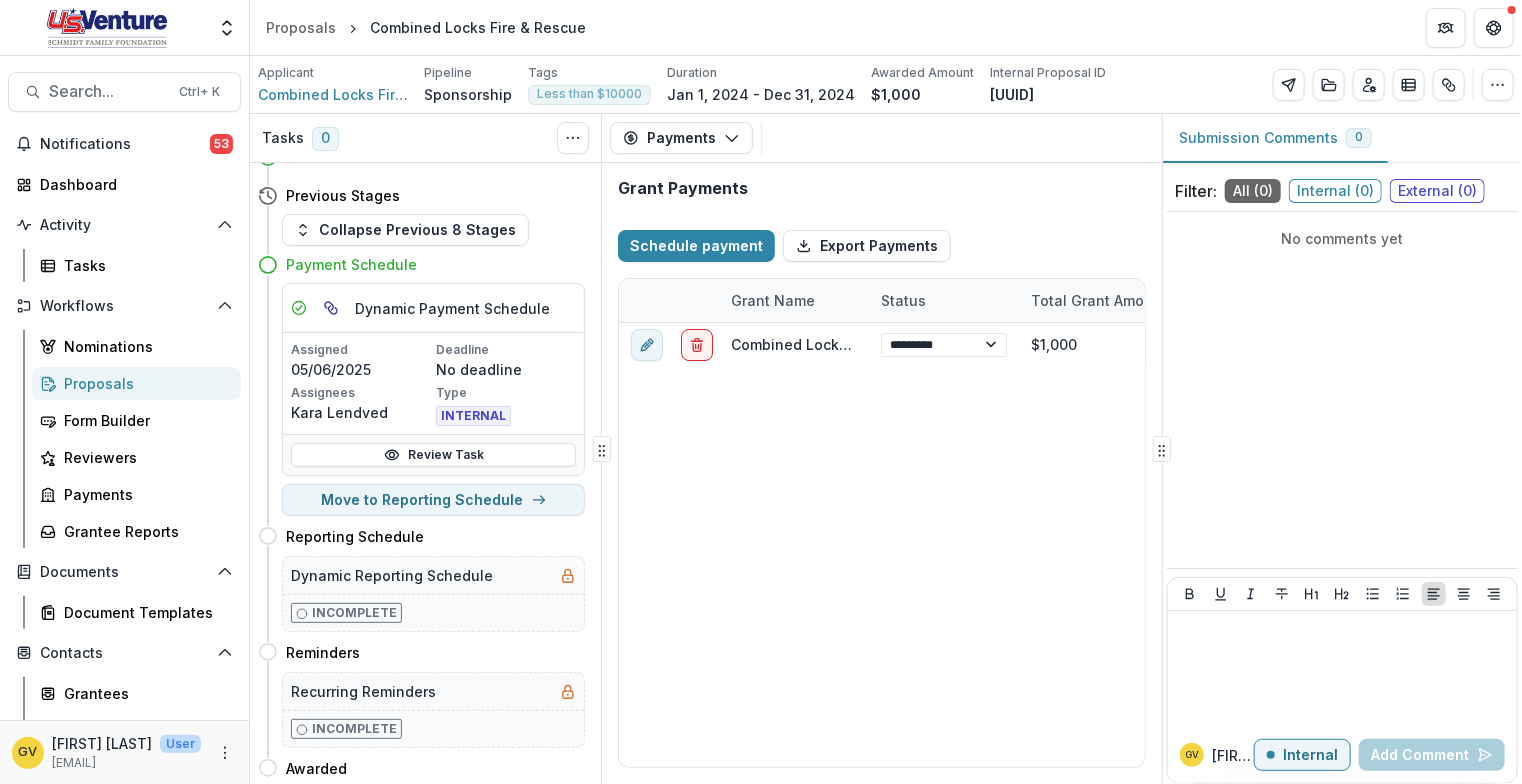 select on "****" 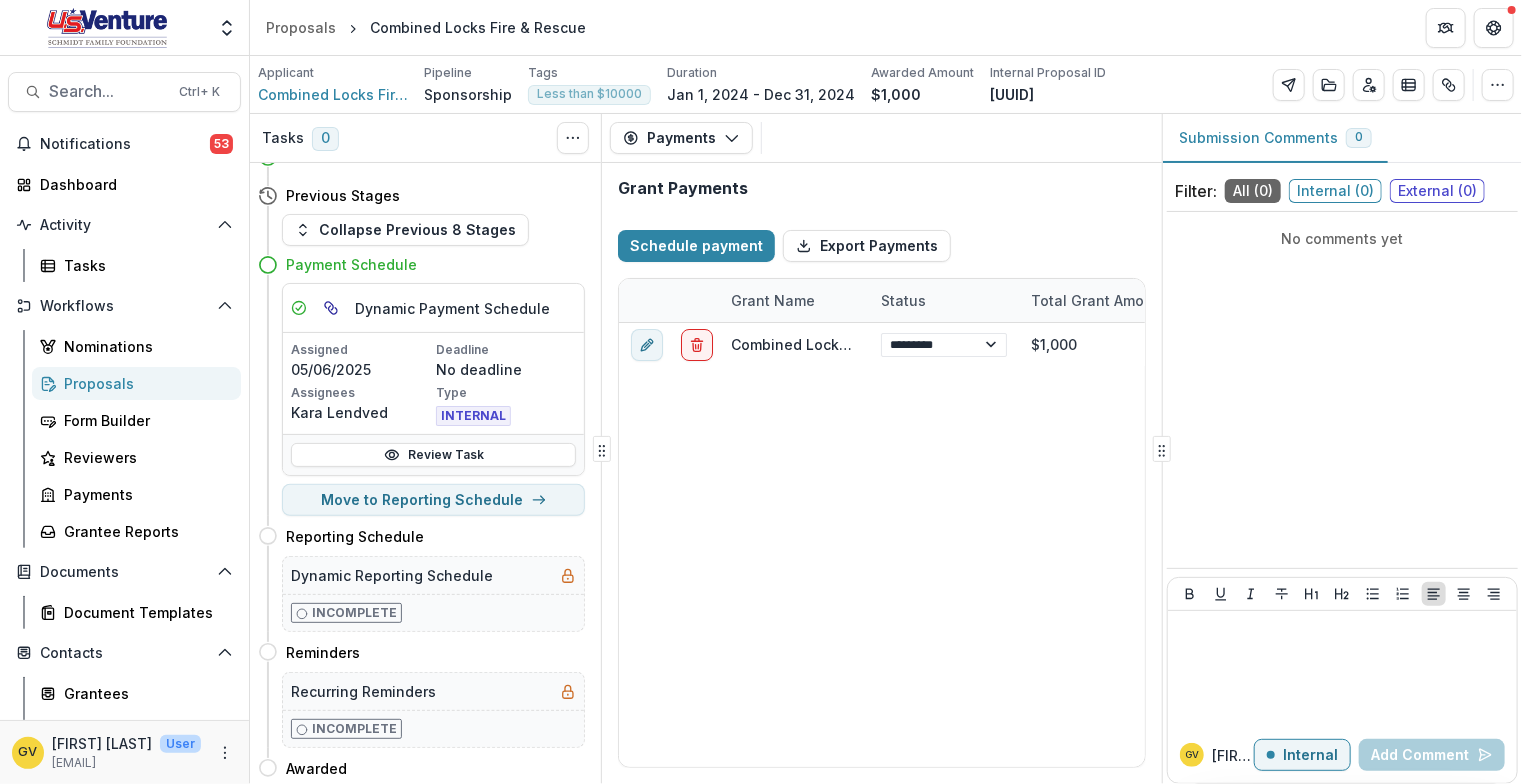 click on "Draft Move here Submitted Move here Interview - CEC Move here Interview - USV/SFF Move here CEC Meeting Move here Board Meeting Move here Approved Move here Declined Move here Previous Stages Collapse Previous 8 Stages Payment Schedule Dynamic Payment Schedule Assigned 05/06/2025 Deadline No deadline Assignees Kara Lendved Type INTERNAL Review Task Move to Reporting Schedule Reporting Schedule Move here Dynamic Reporting Schedule Incomplete Reminders Move here Recurring Reminders Incomplete Awarded Move here" at bounding box center (425, 473) 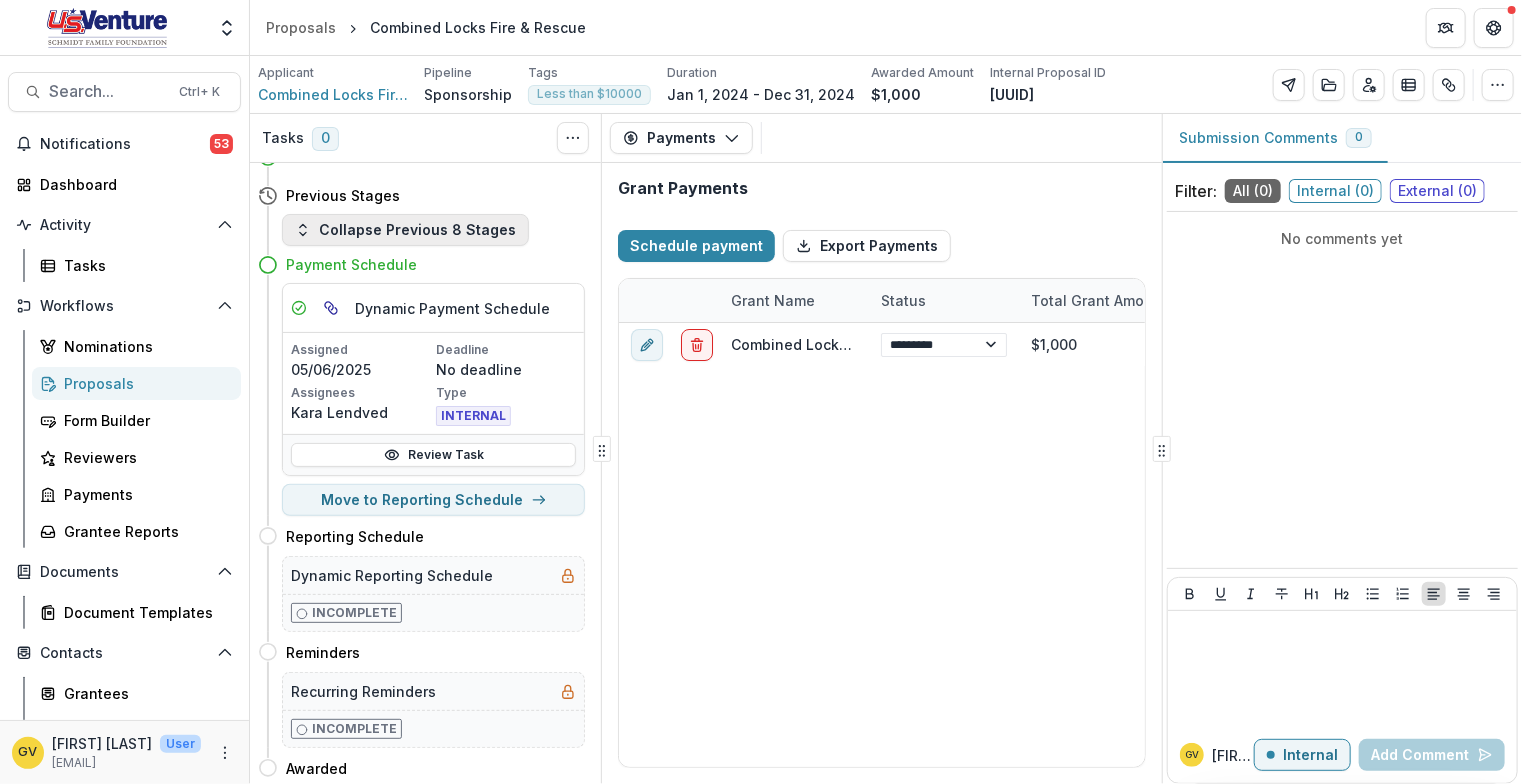 click on "Collapse Previous 8 Stages" at bounding box center [405, 230] 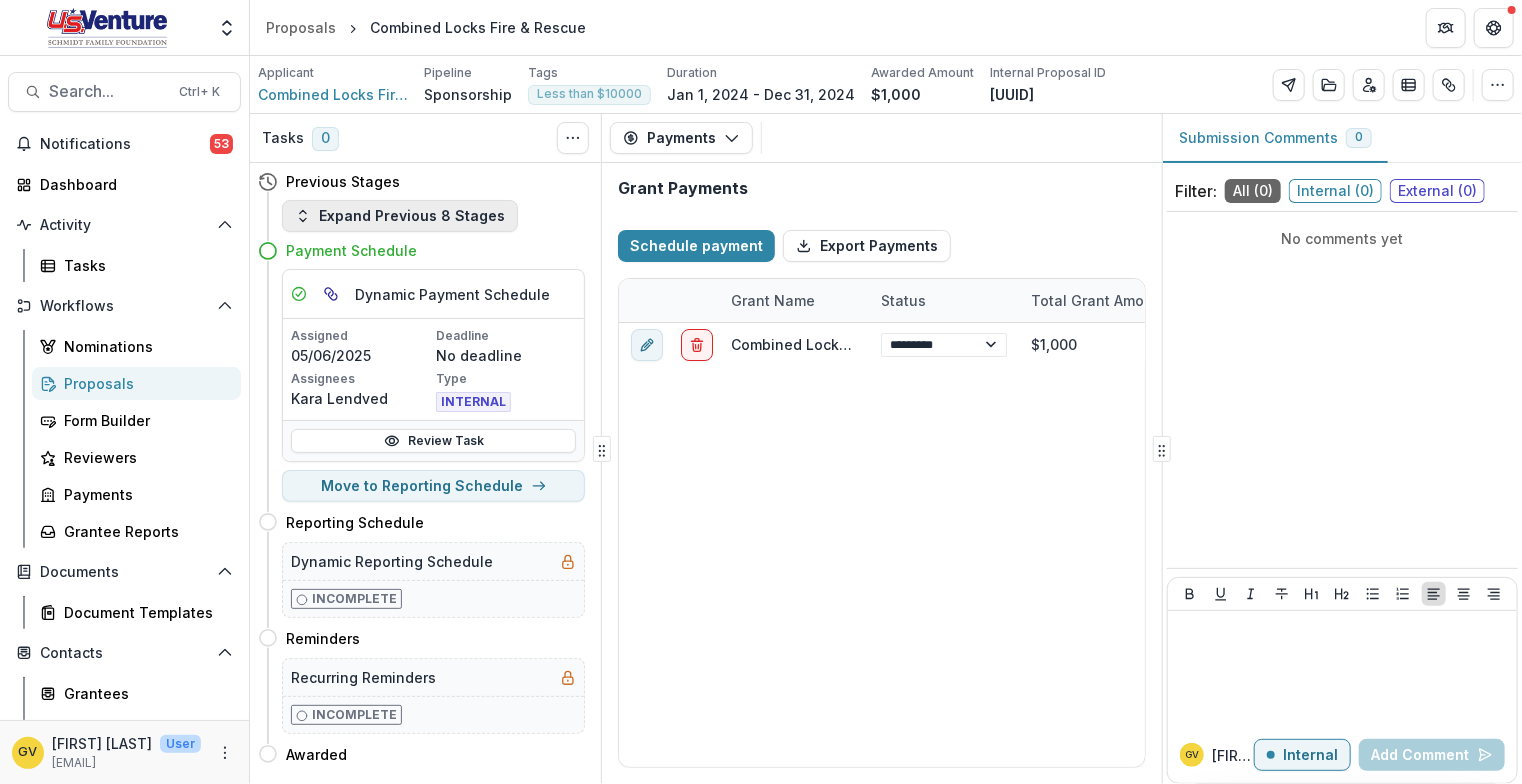 scroll, scrollTop: 0, scrollLeft: 0, axis: both 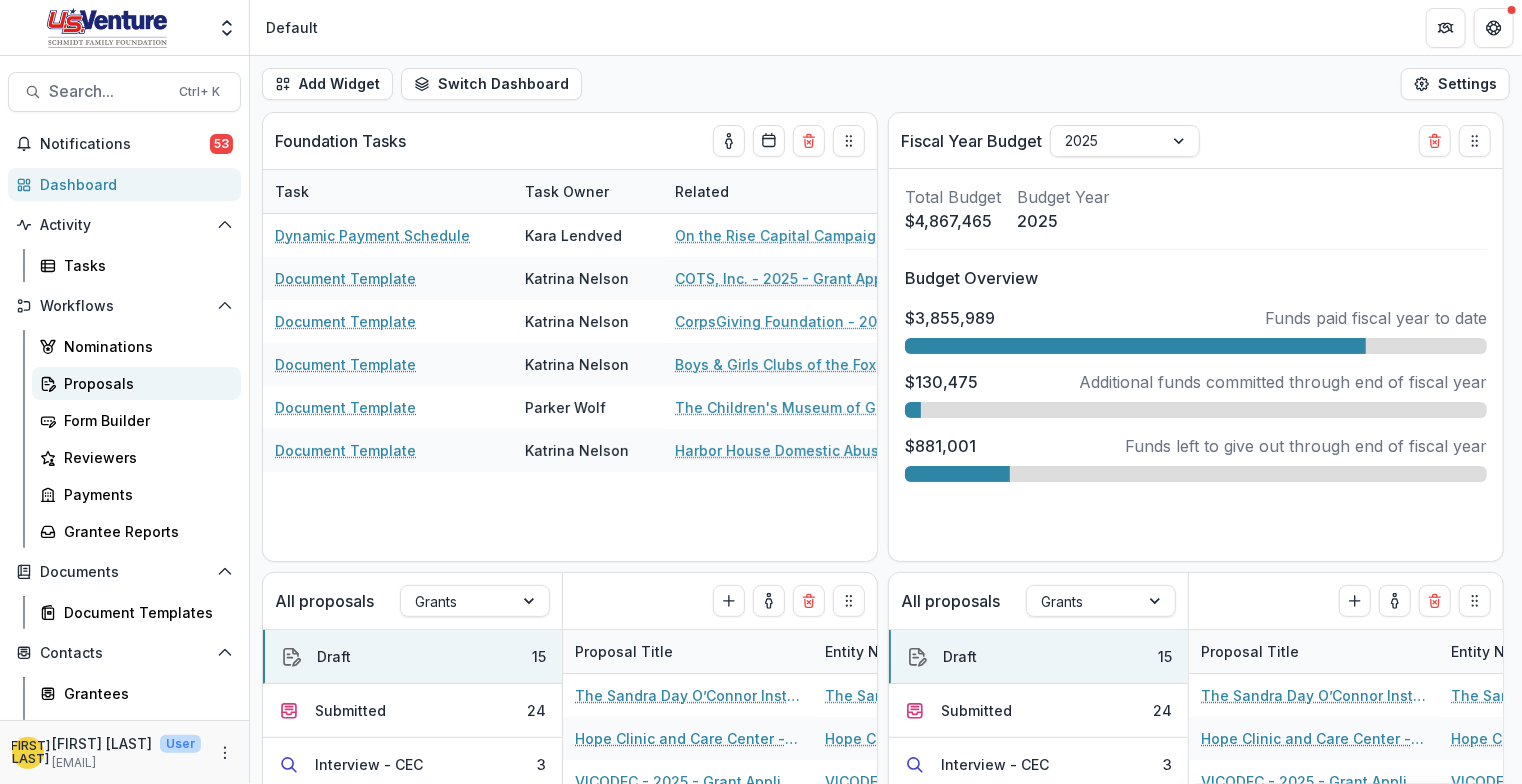drag, startPoint x: 111, startPoint y: 176, endPoint x: 90, endPoint y: 392, distance: 217.01843 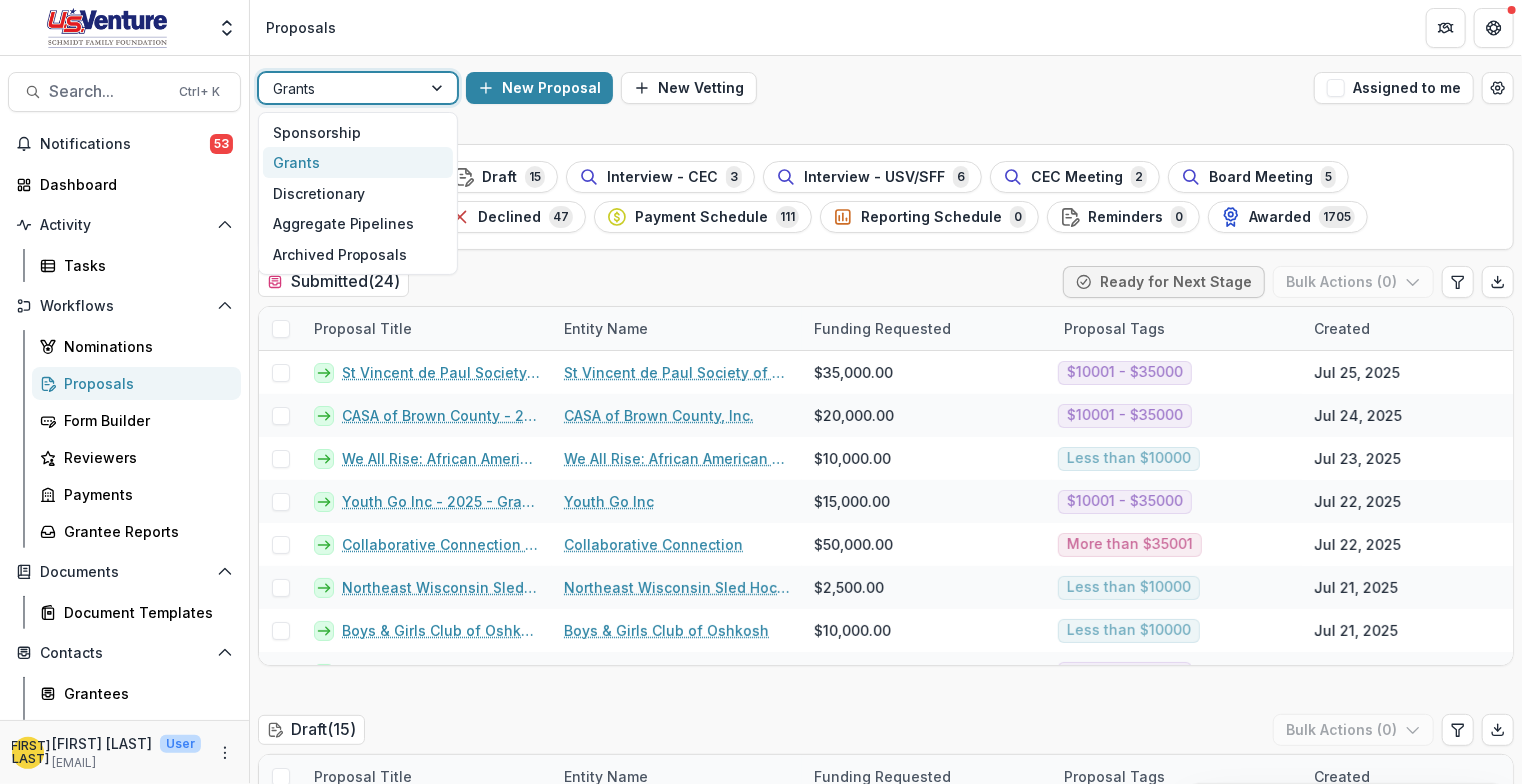 click at bounding box center (439, 88) 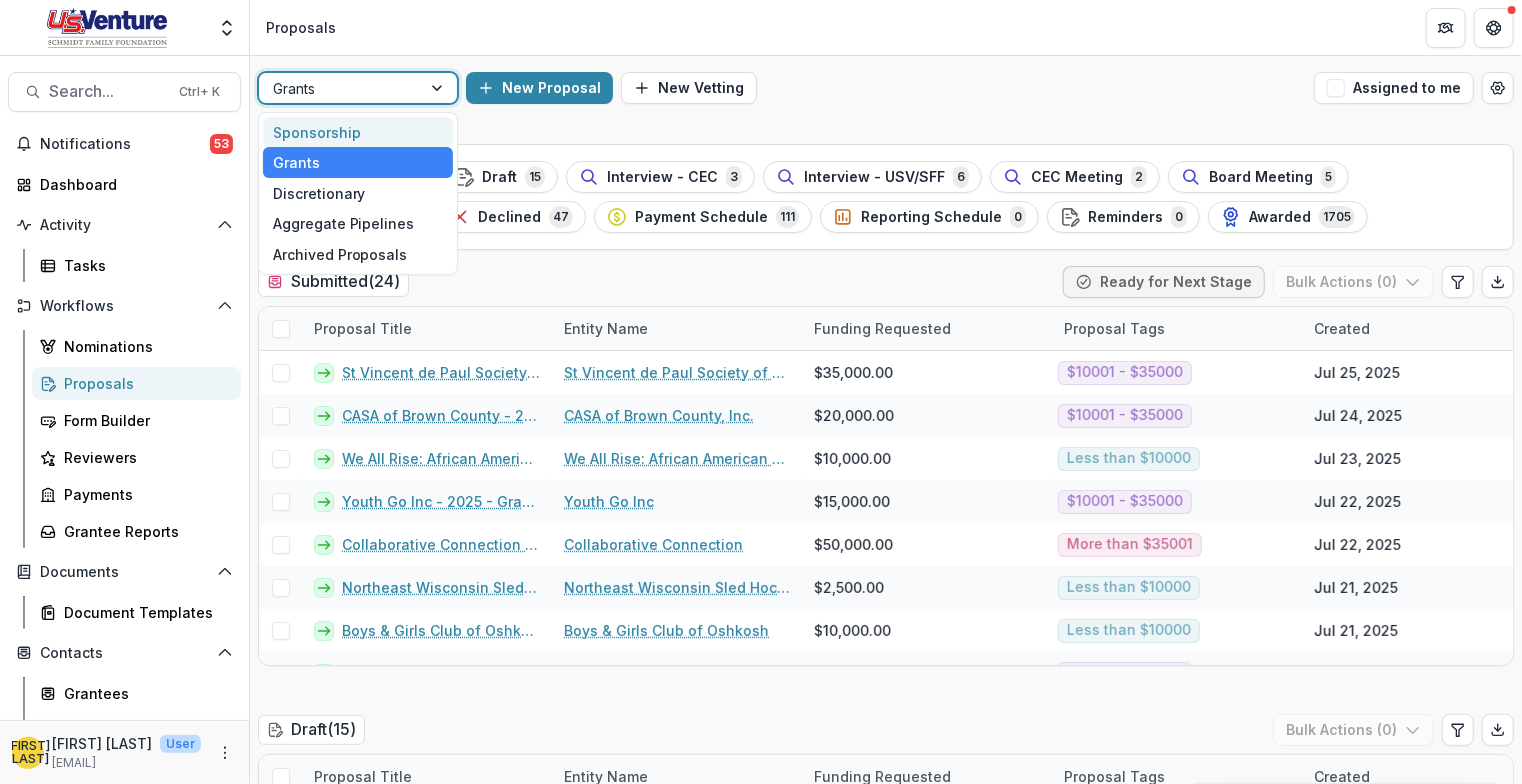 click on "Sponsorship" at bounding box center (358, 132) 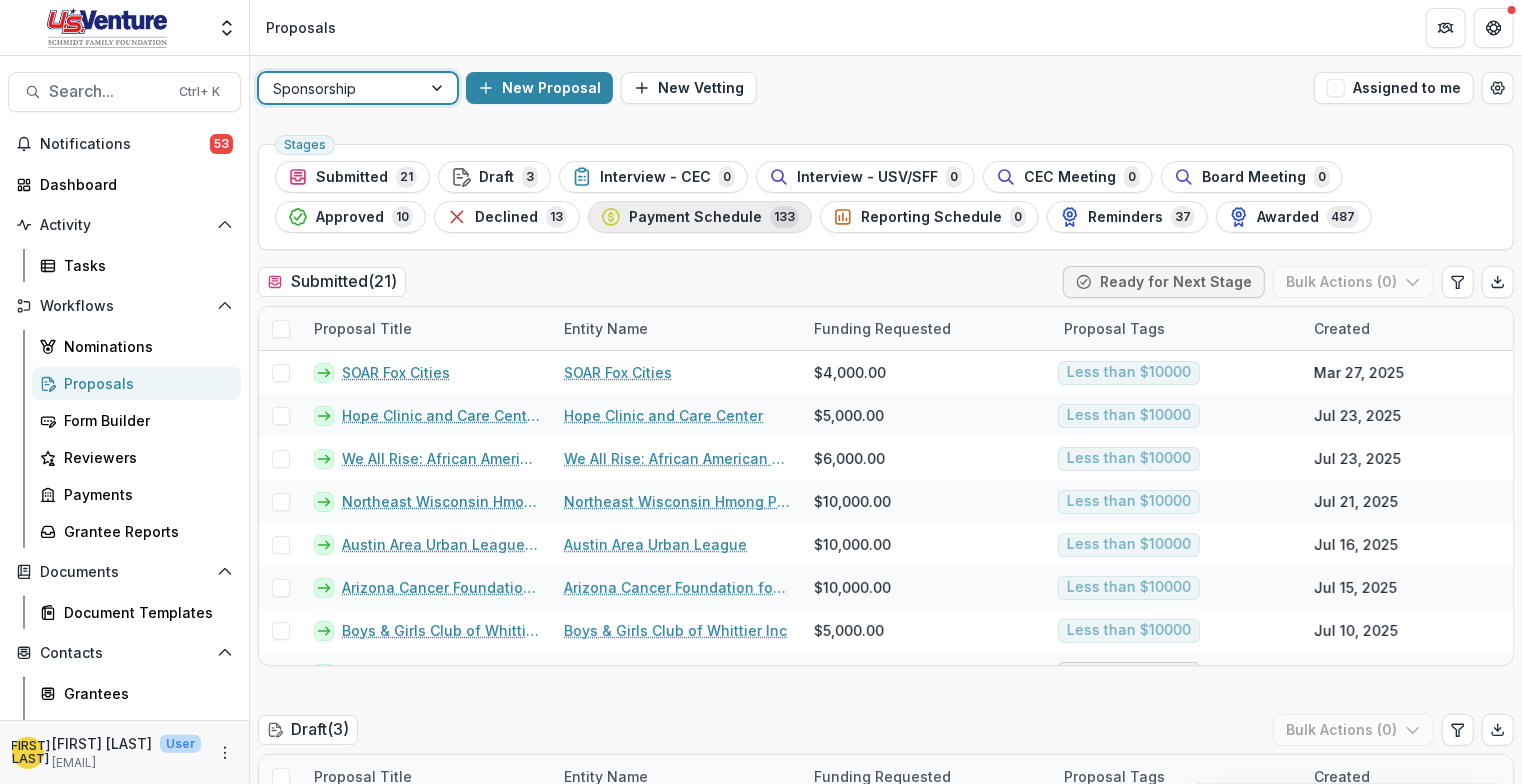 click on "Payment Schedule 133" at bounding box center [700, 217] 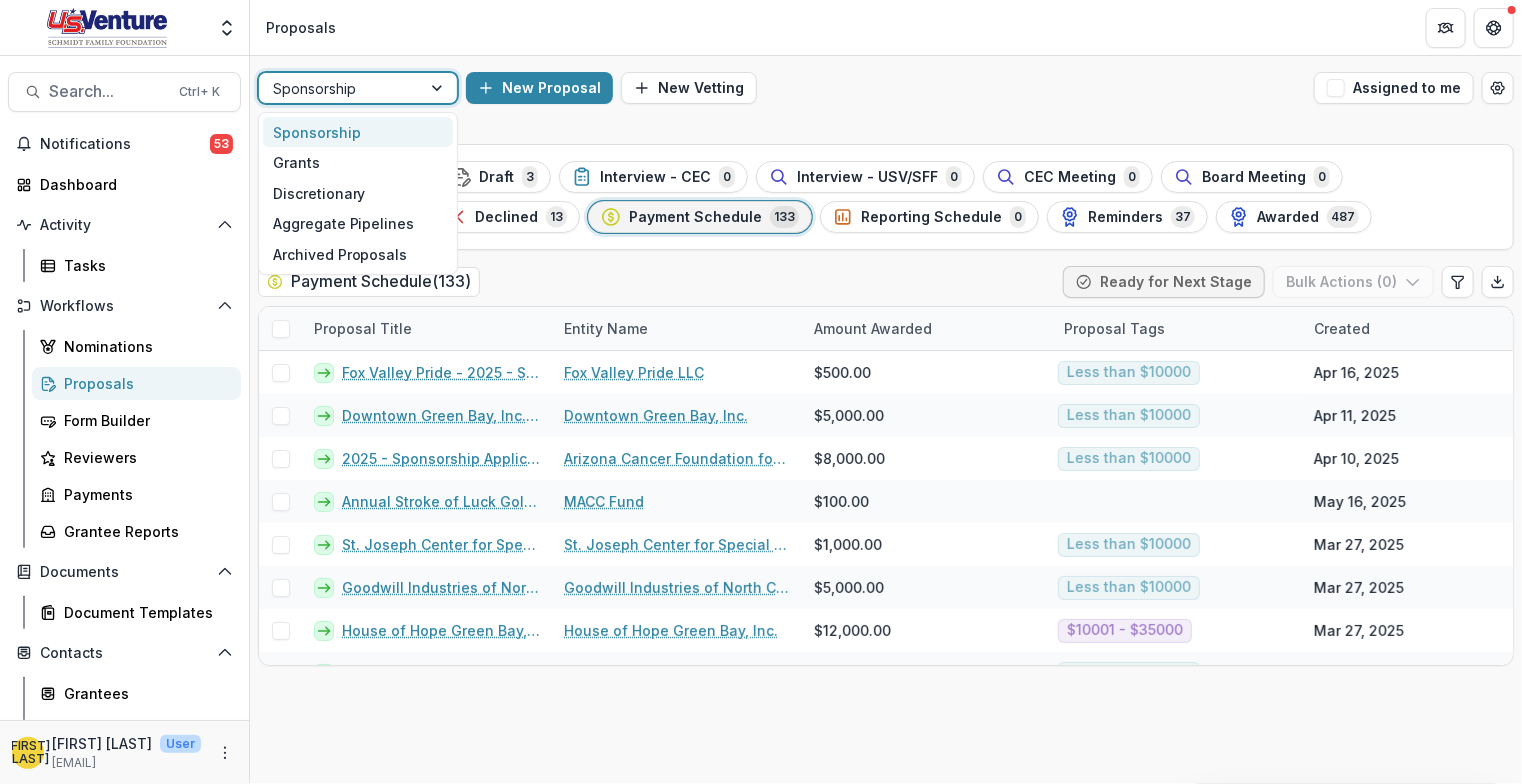 click at bounding box center (439, 88) 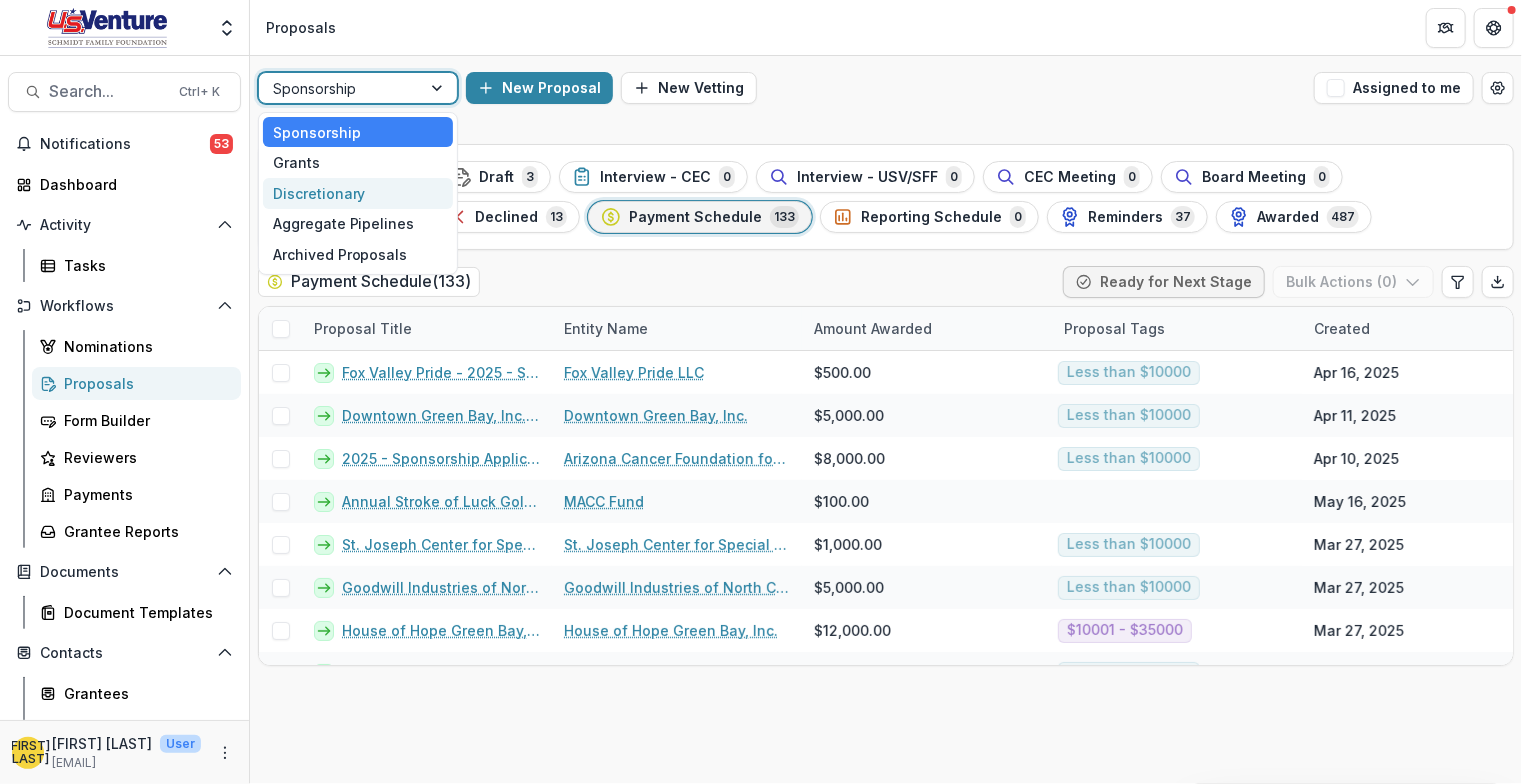 click on "Discretionary" at bounding box center [358, 193] 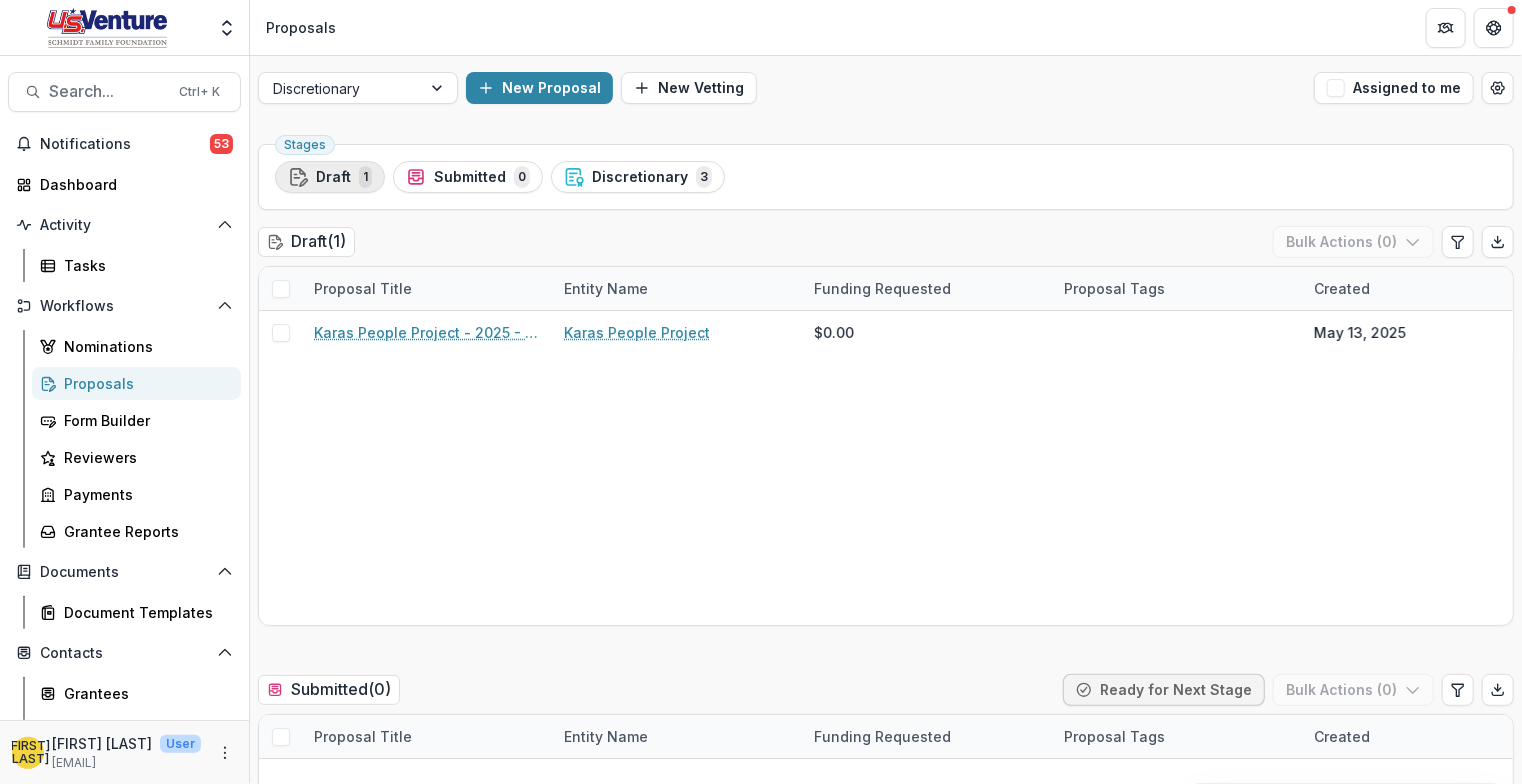 click on "Draft" at bounding box center [333, 177] 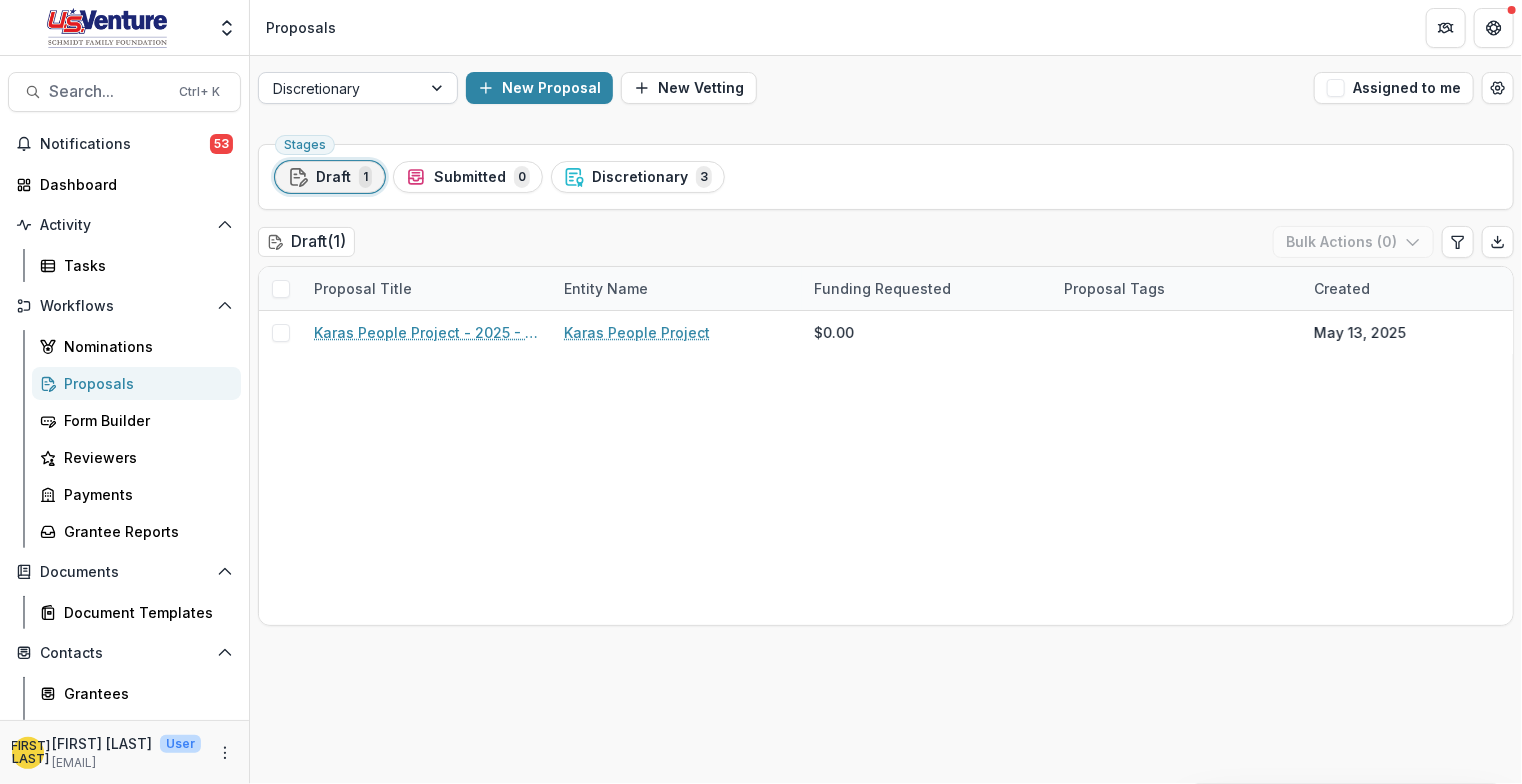 click on "Discretionary" at bounding box center [340, 88] 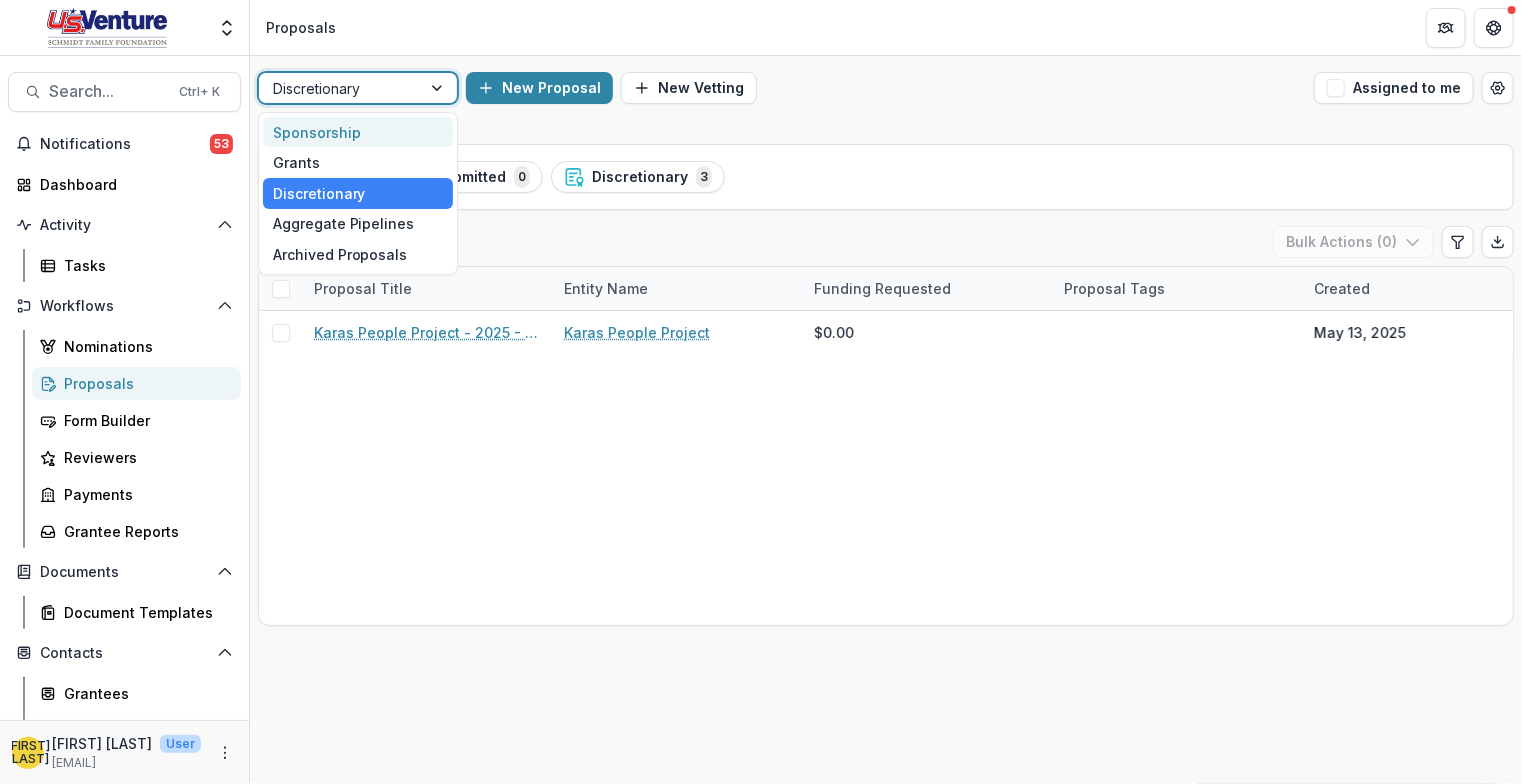 click on "Sponsorship" at bounding box center [358, 132] 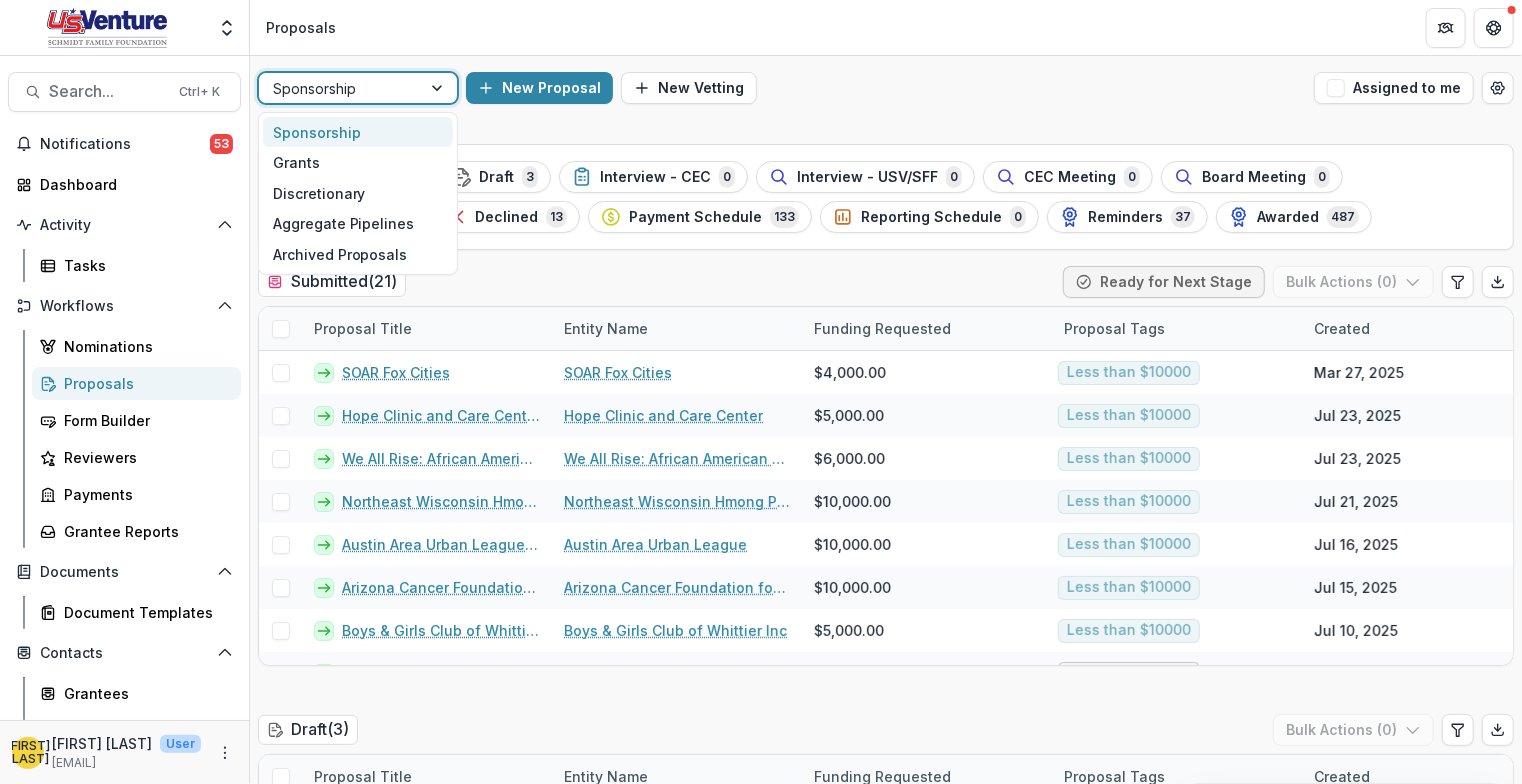 click at bounding box center (340, 88) 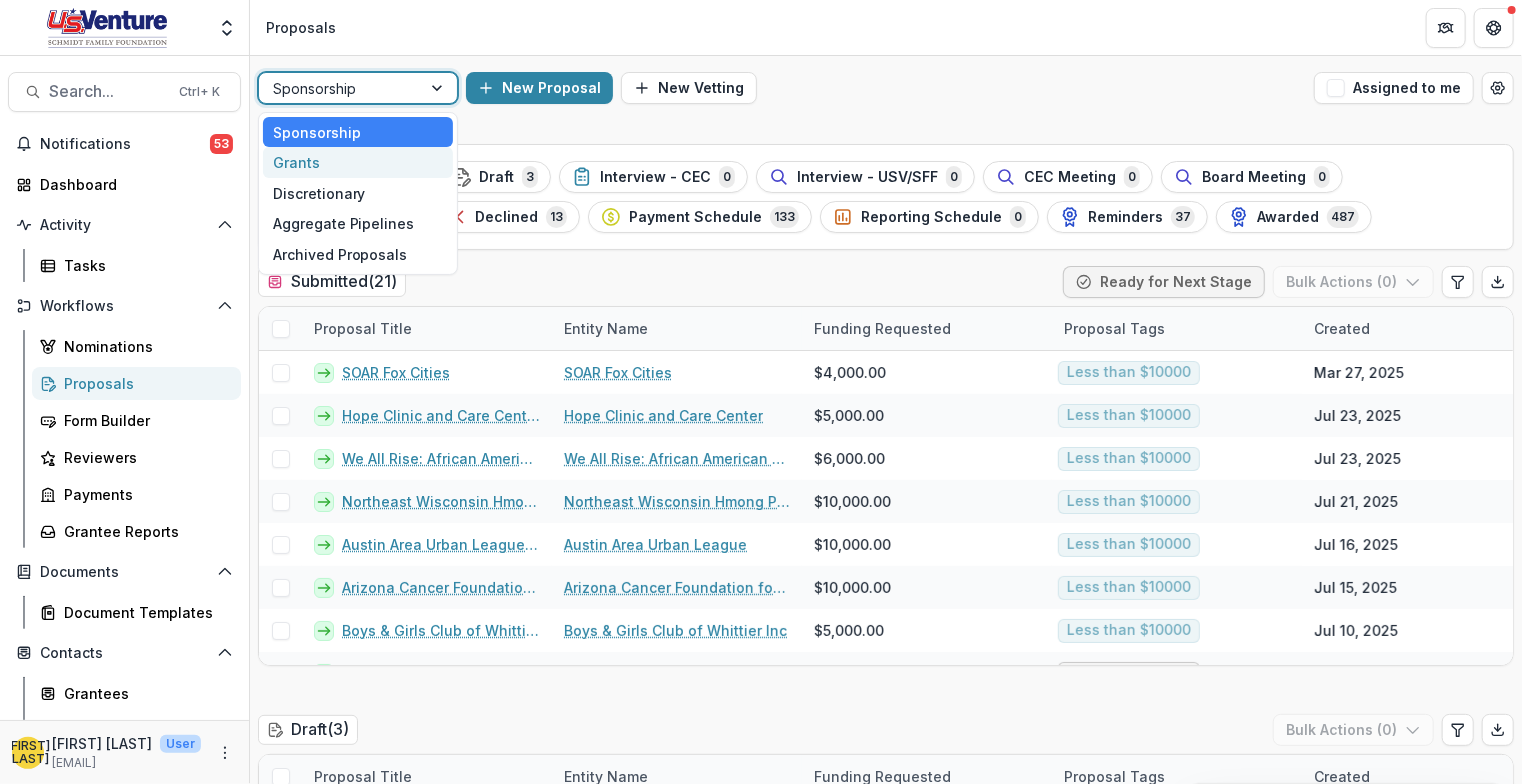 click on "Grants" at bounding box center (358, 162) 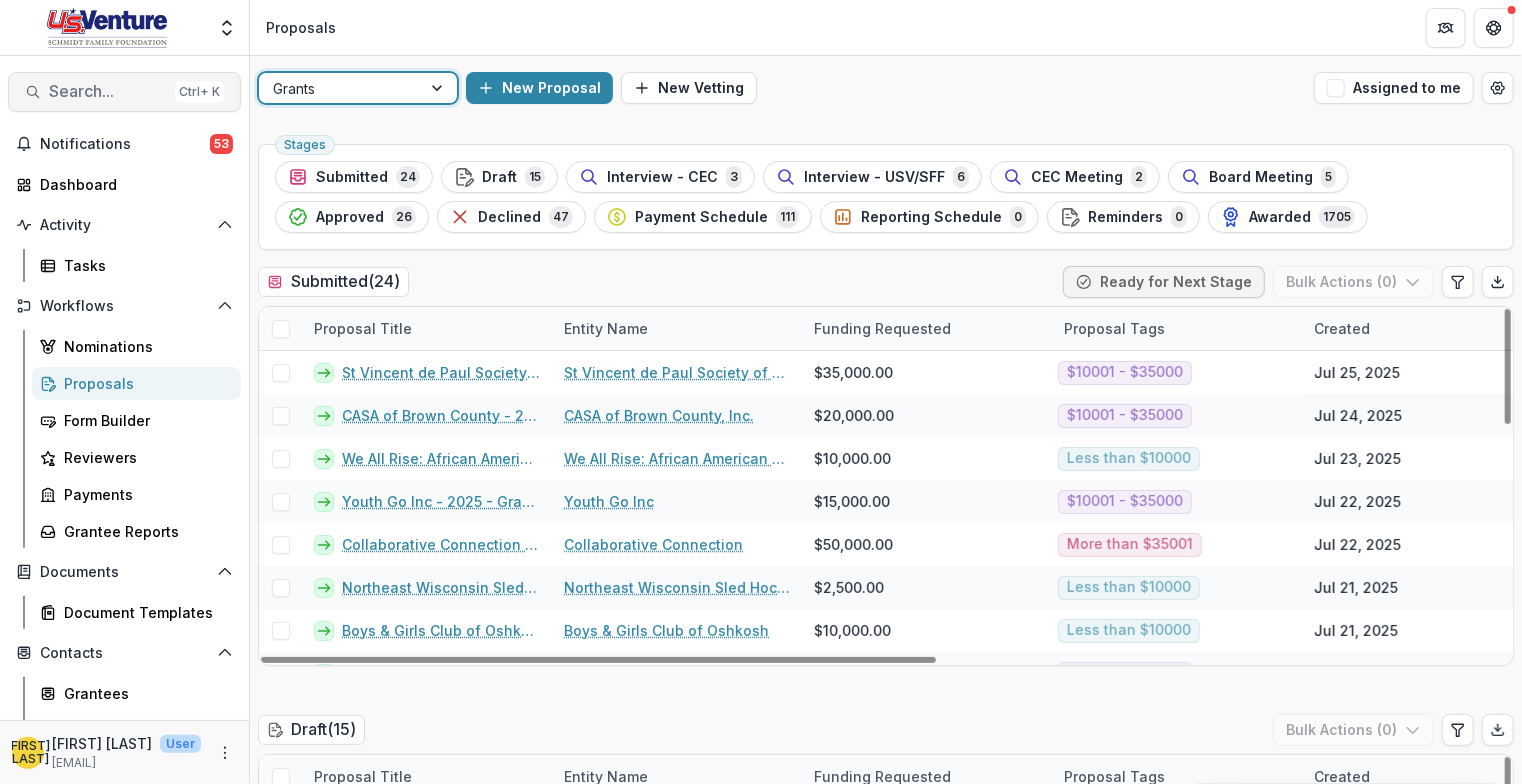 click on "Search..." at bounding box center [108, 91] 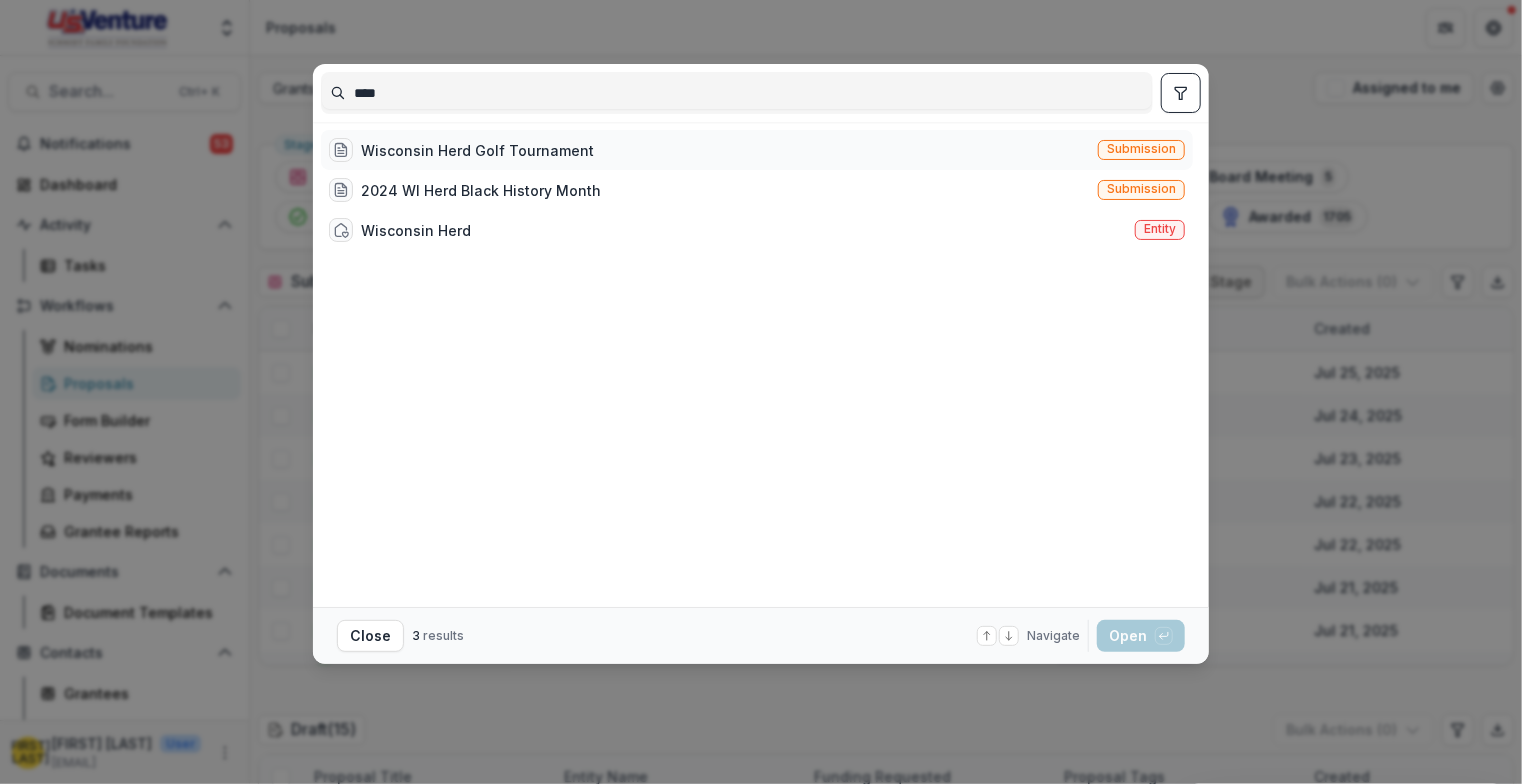 type on "****" 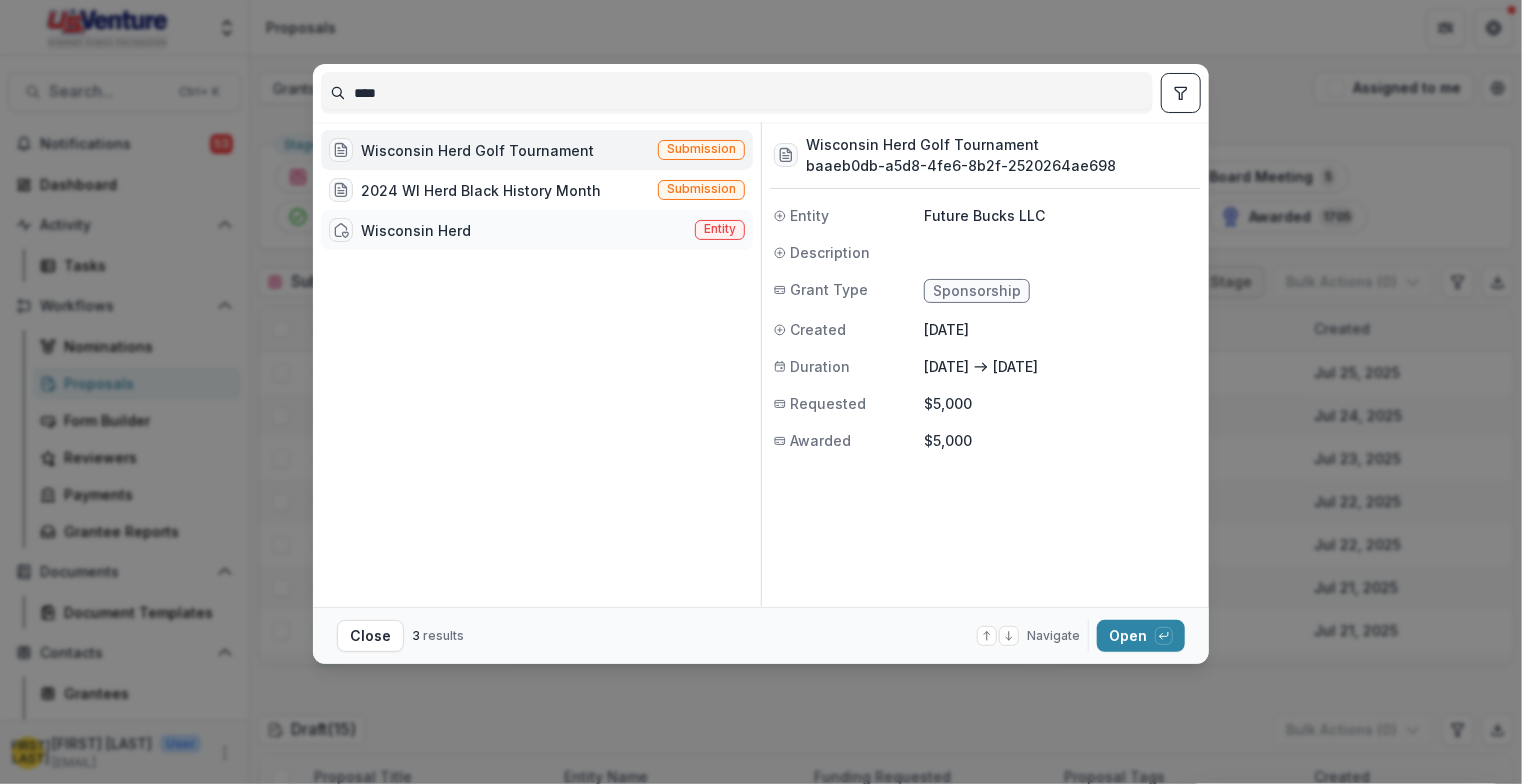 click on "Entity" at bounding box center [720, 229] 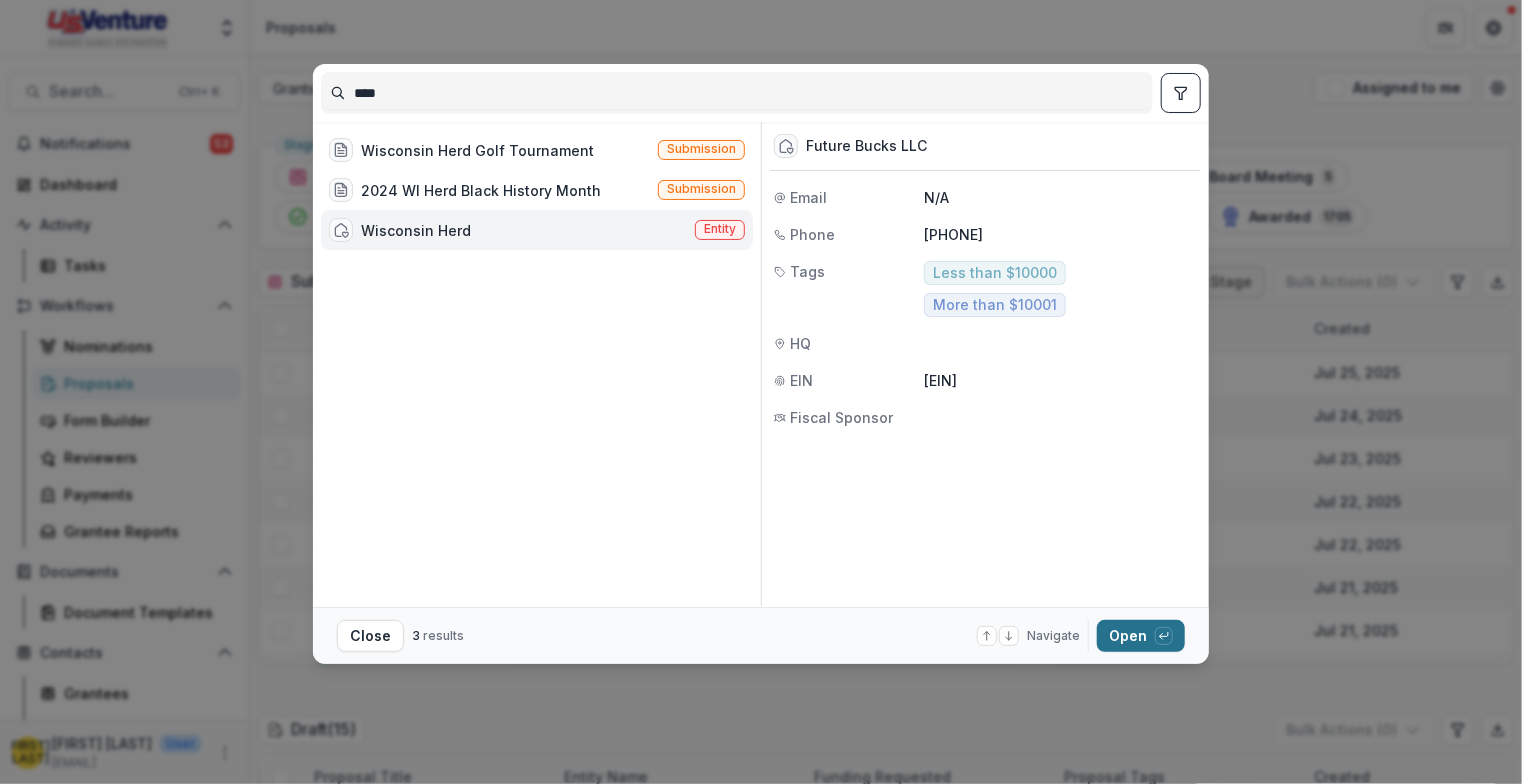 click on "Open with enter key" at bounding box center [1141, 636] 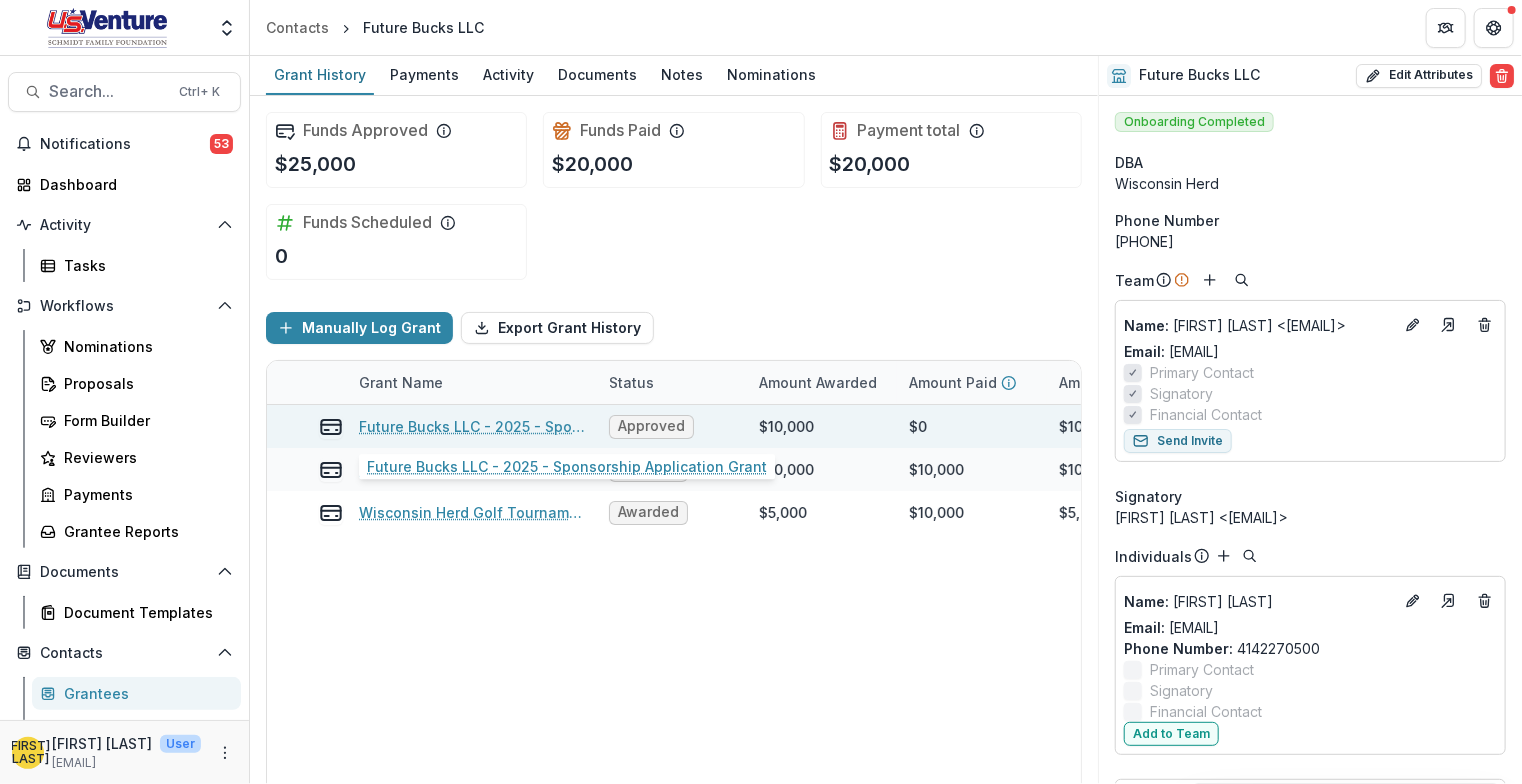 click on "Future Bucks LLC - 2025 - Sponsorship Application Grant" at bounding box center (472, 426) 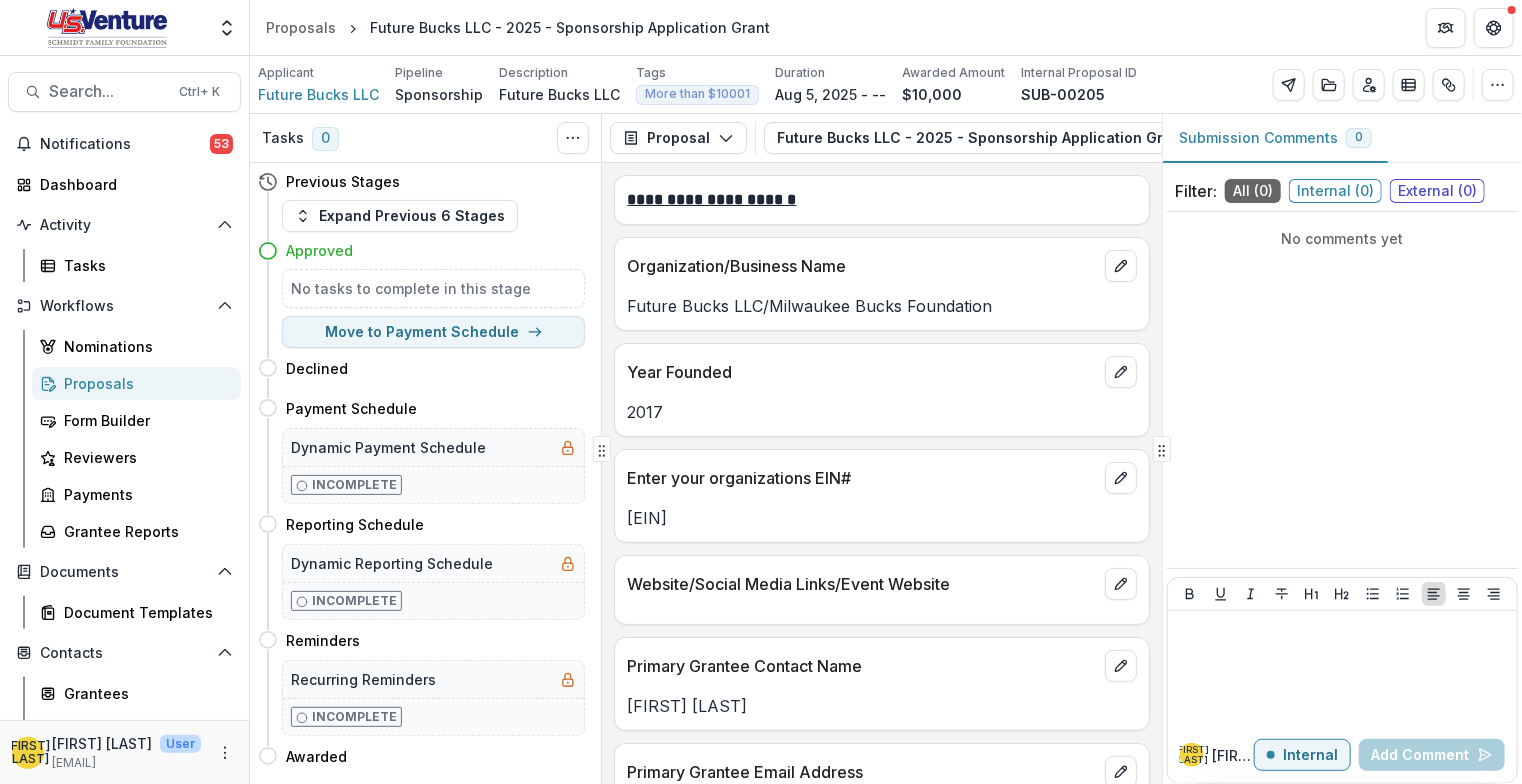 click on "**********" at bounding box center (882, 473) 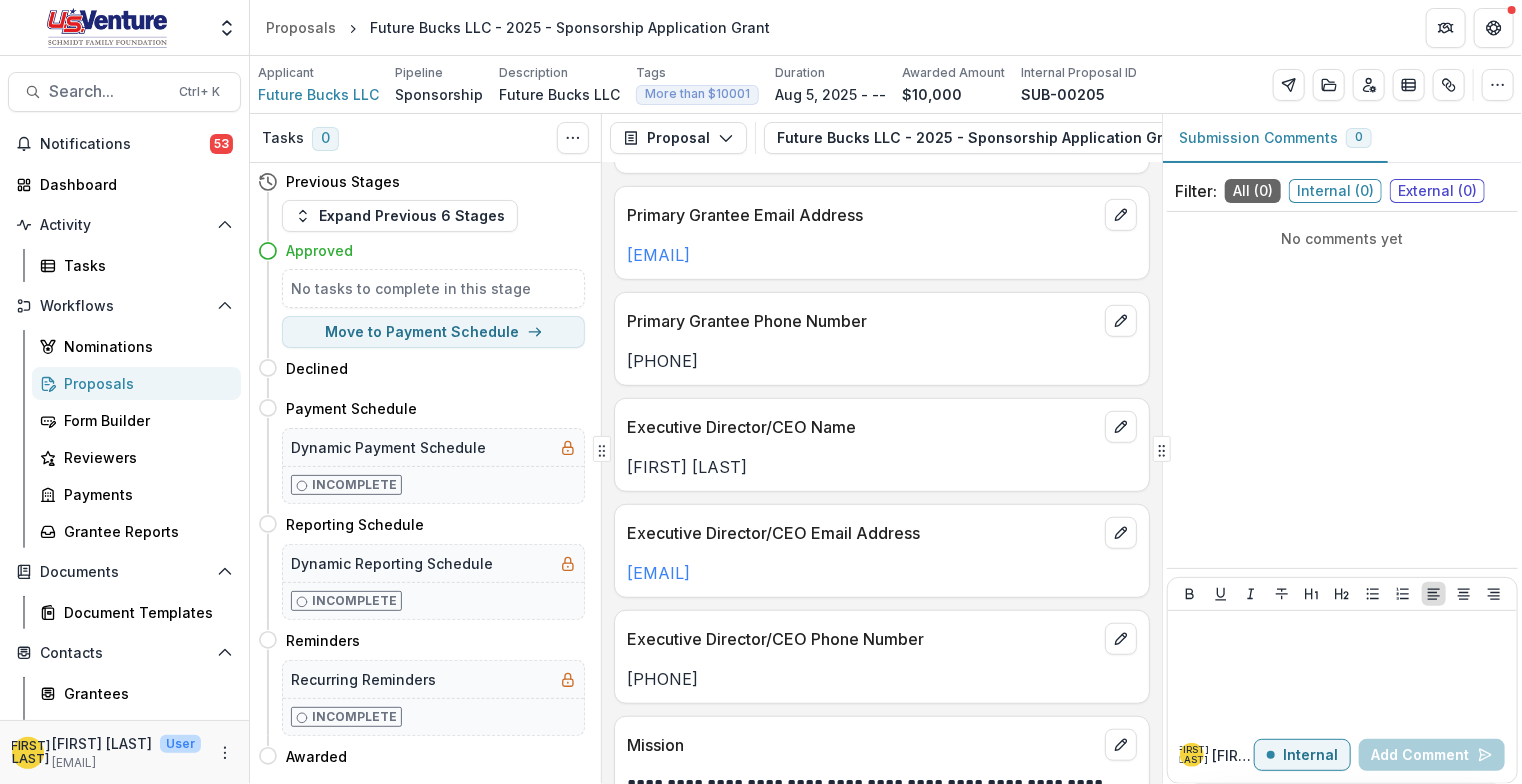 scroll, scrollTop: 440, scrollLeft: 0, axis: vertical 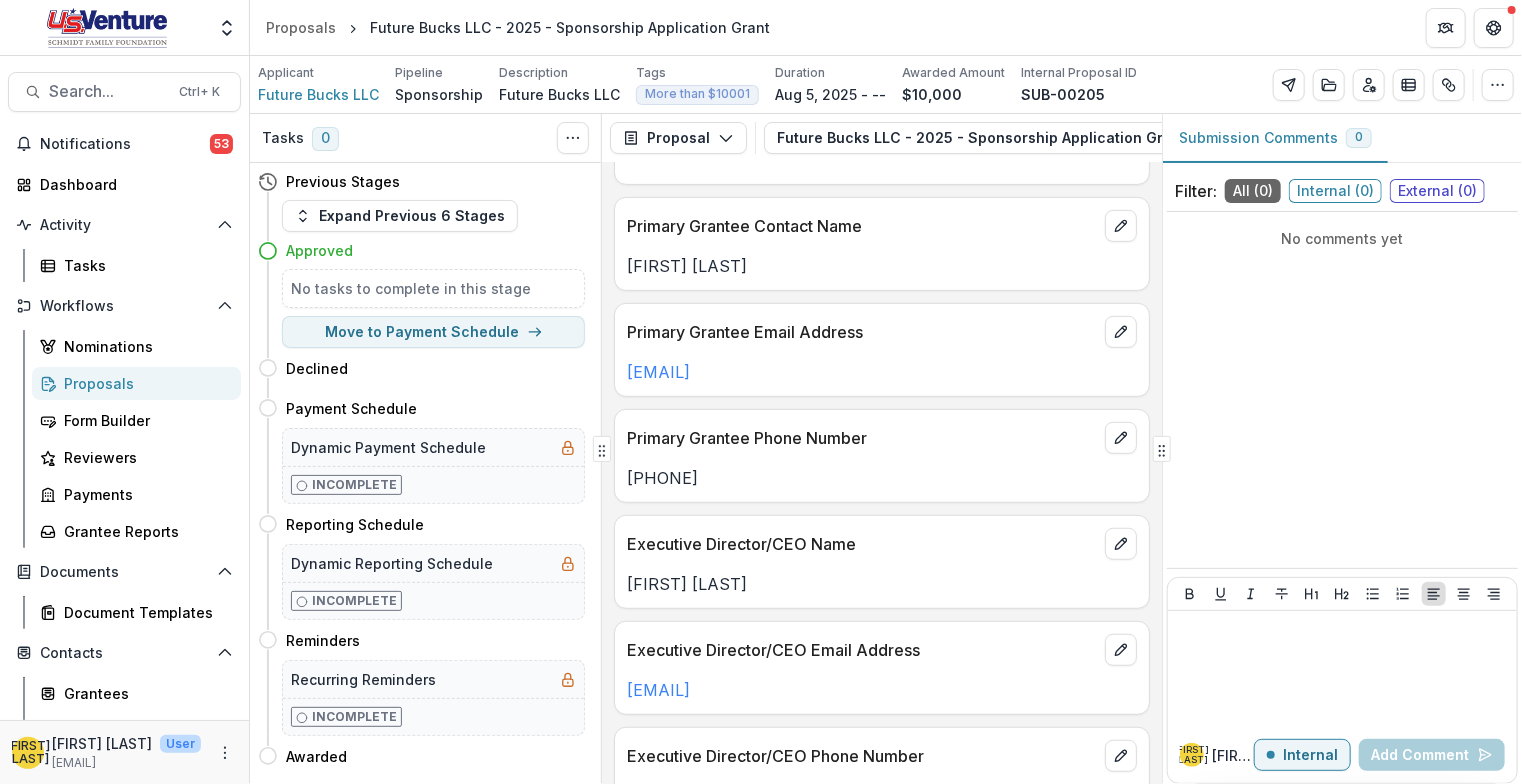 click on "Proposals Future Bucks LLC - 2025 - Sponsorship Application Grant" at bounding box center (886, 27) 